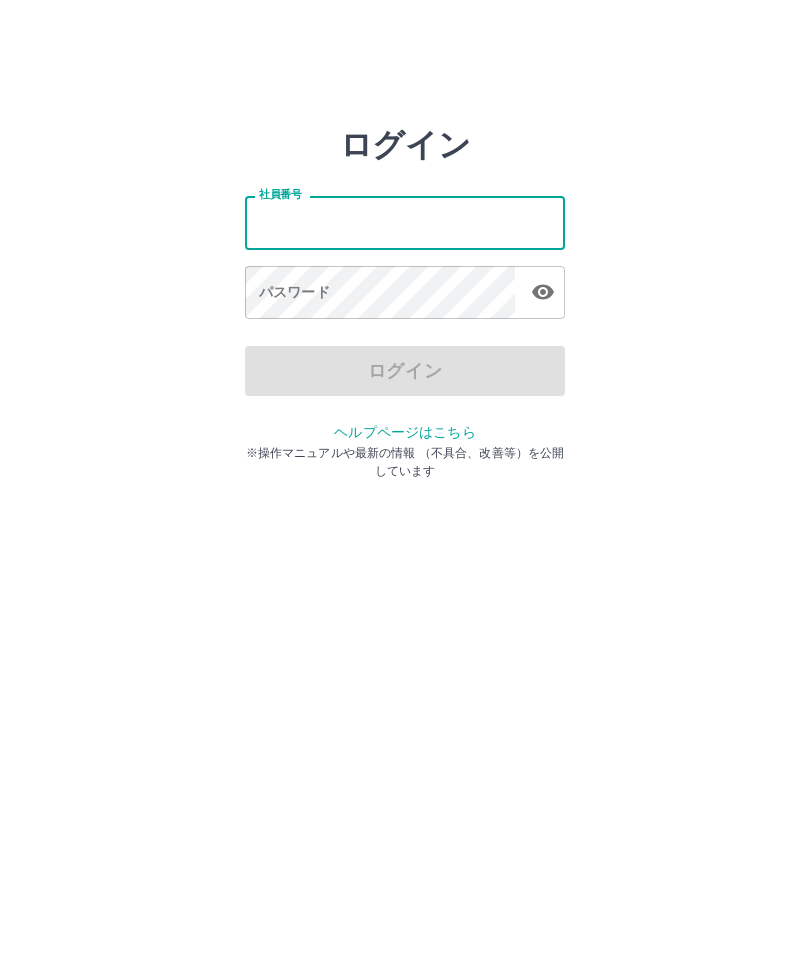 scroll, scrollTop: 0, scrollLeft: 0, axis: both 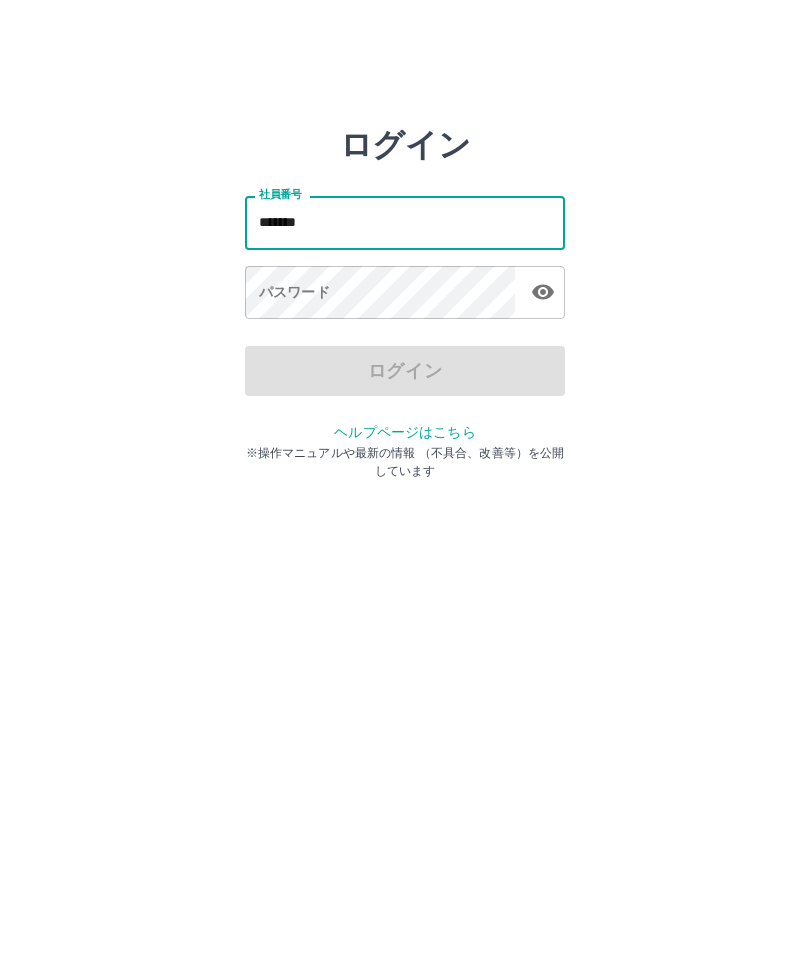 type on "*******" 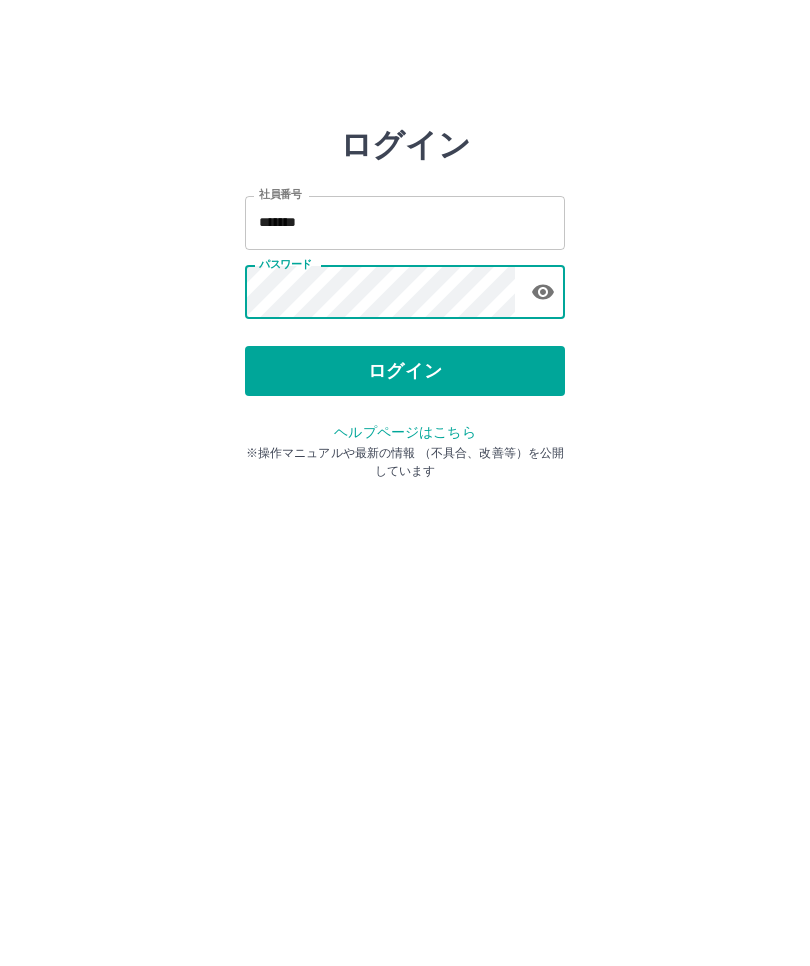 click on "ログイン" at bounding box center (405, 371) 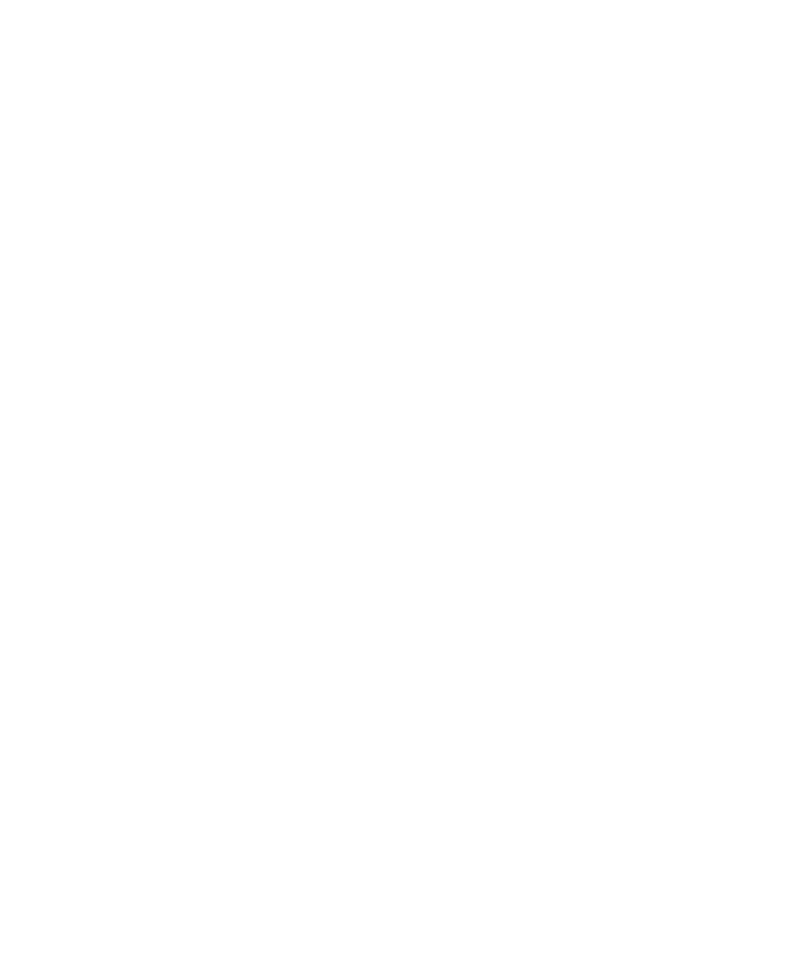 scroll, scrollTop: 0, scrollLeft: 0, axis: both 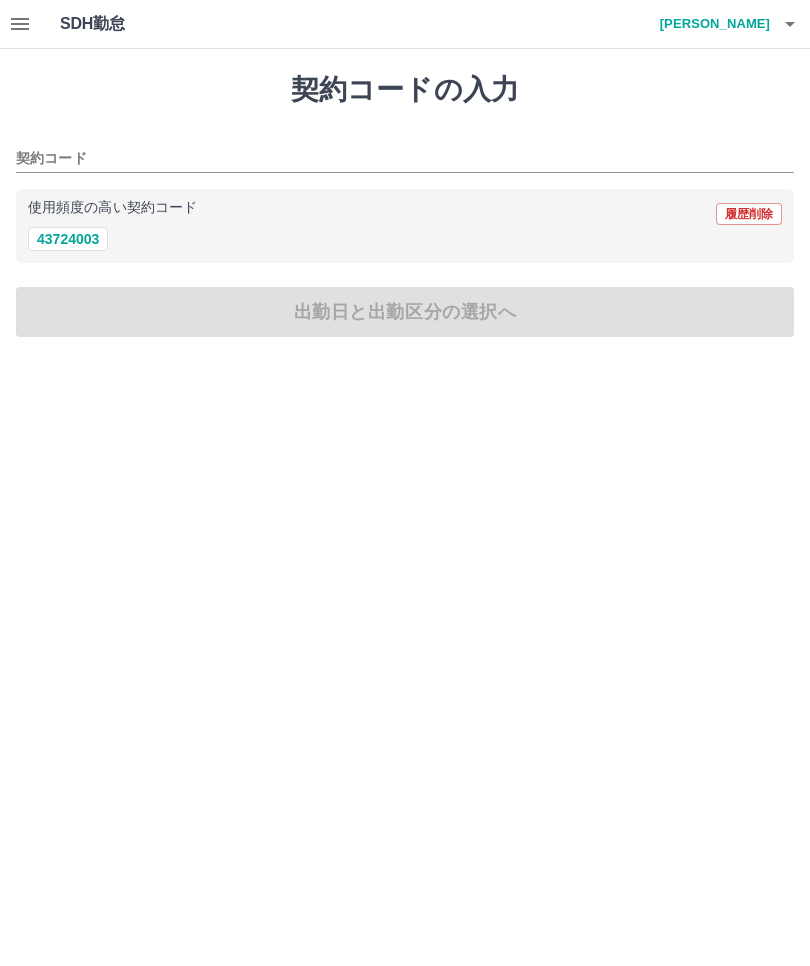 click on "43724003" at bounding box center (68, 239) 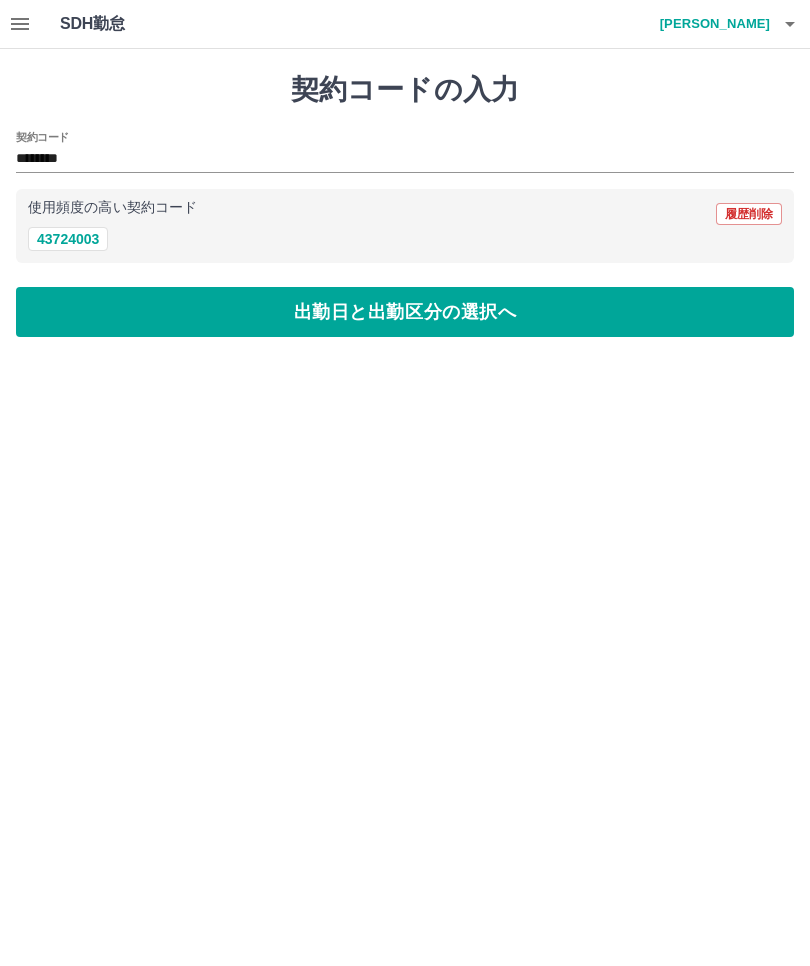click on "出勤日と出勤区分の選択へ" at bounding box center (405, 312) 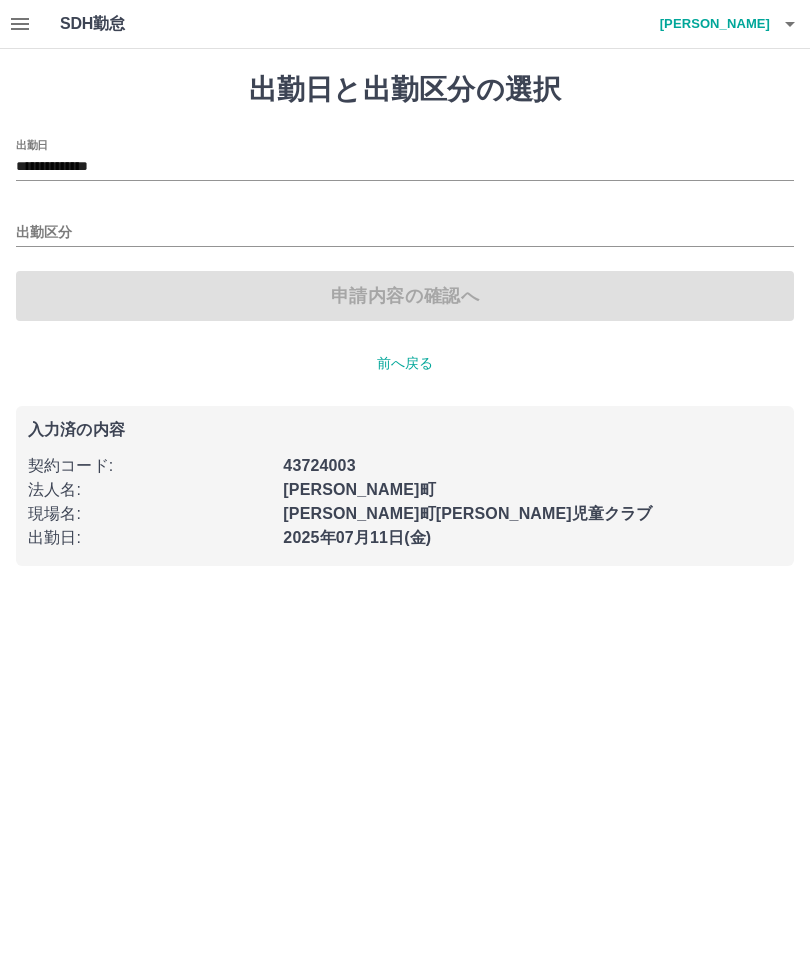 click on "出勤区分" at bounding box center [405, 233] 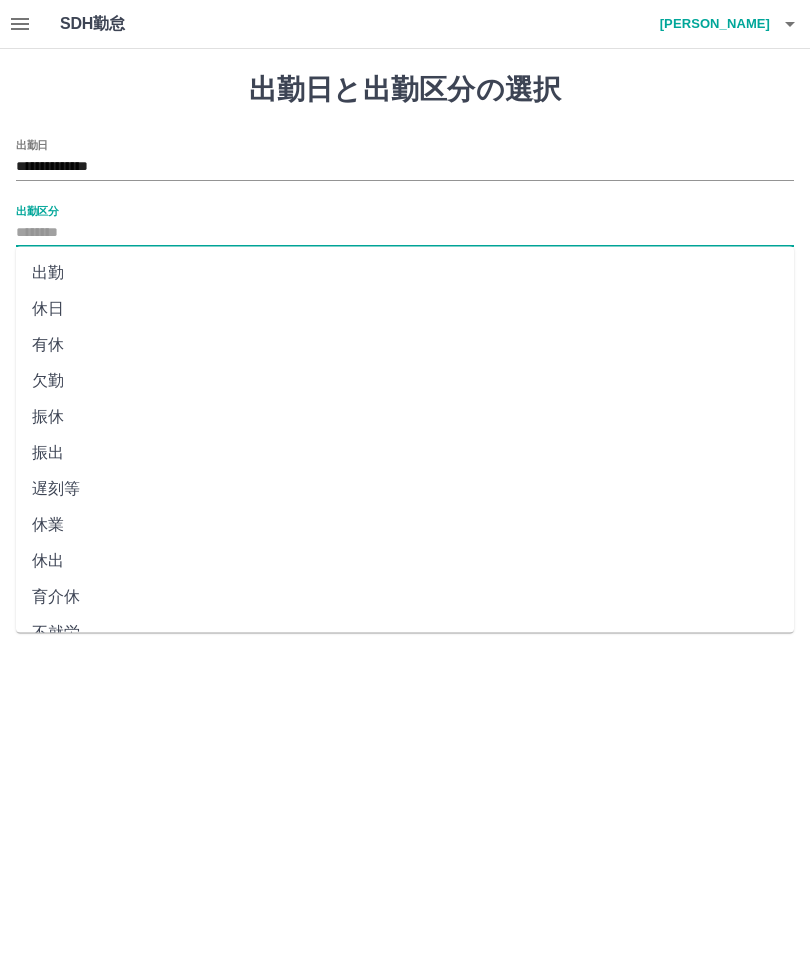 click on "出勤" at bounding box center [405, 273] 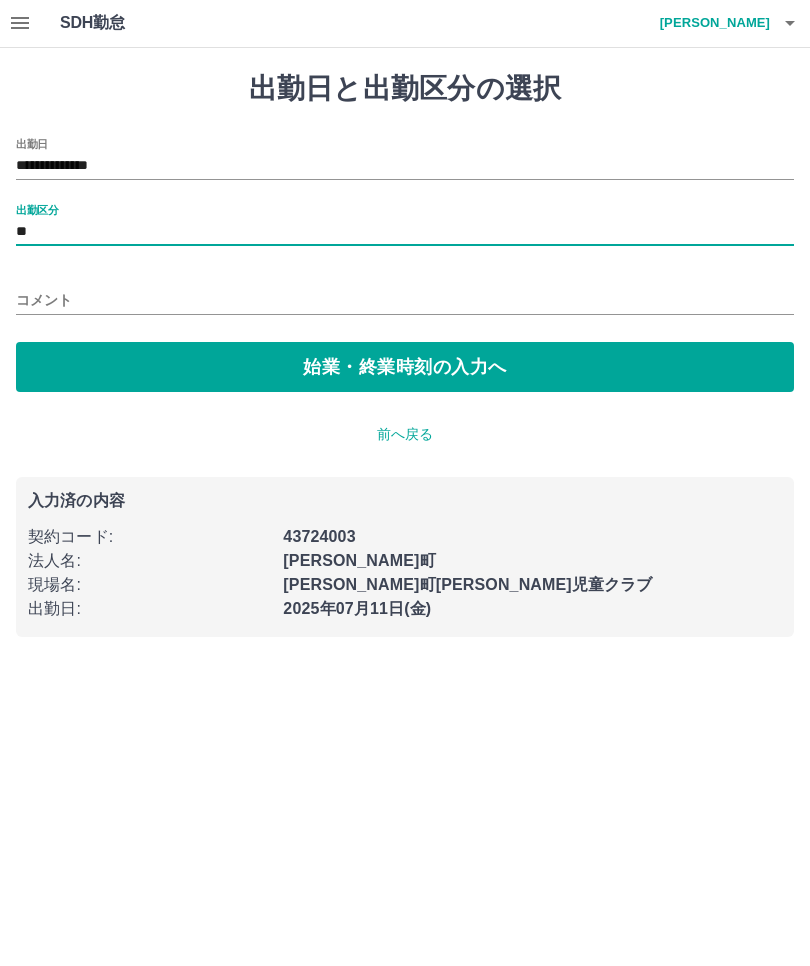 click on "始業・終業時刻の入力へ" at bounding box center (405, 368) 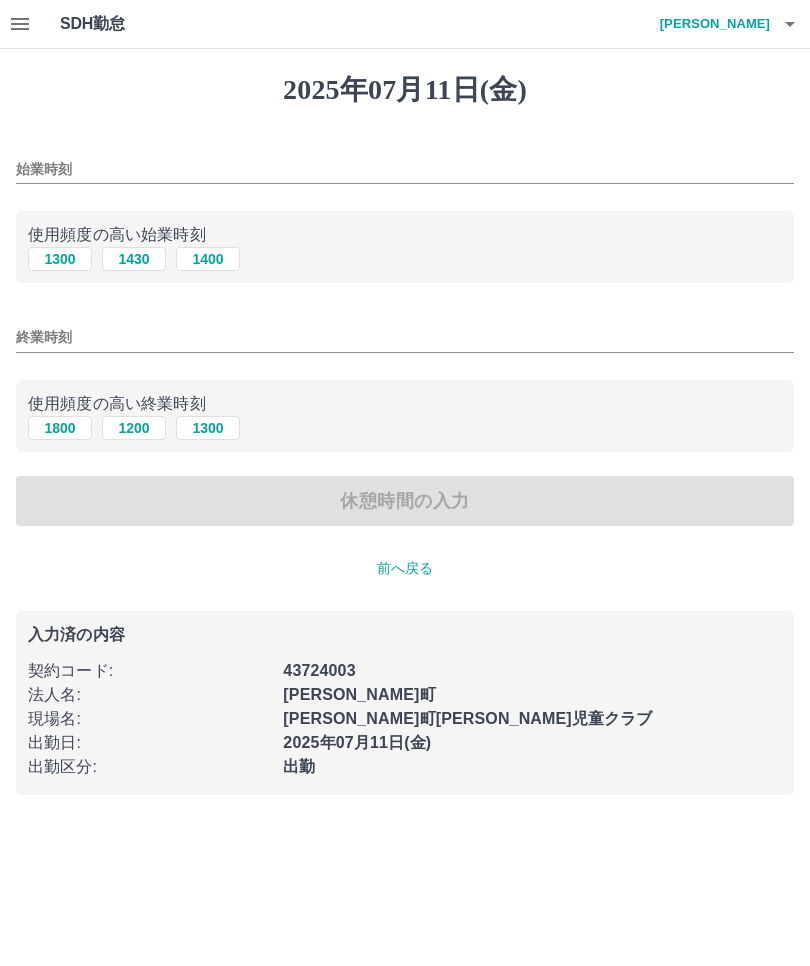 click on "1300" at bounding box center [60, 259] 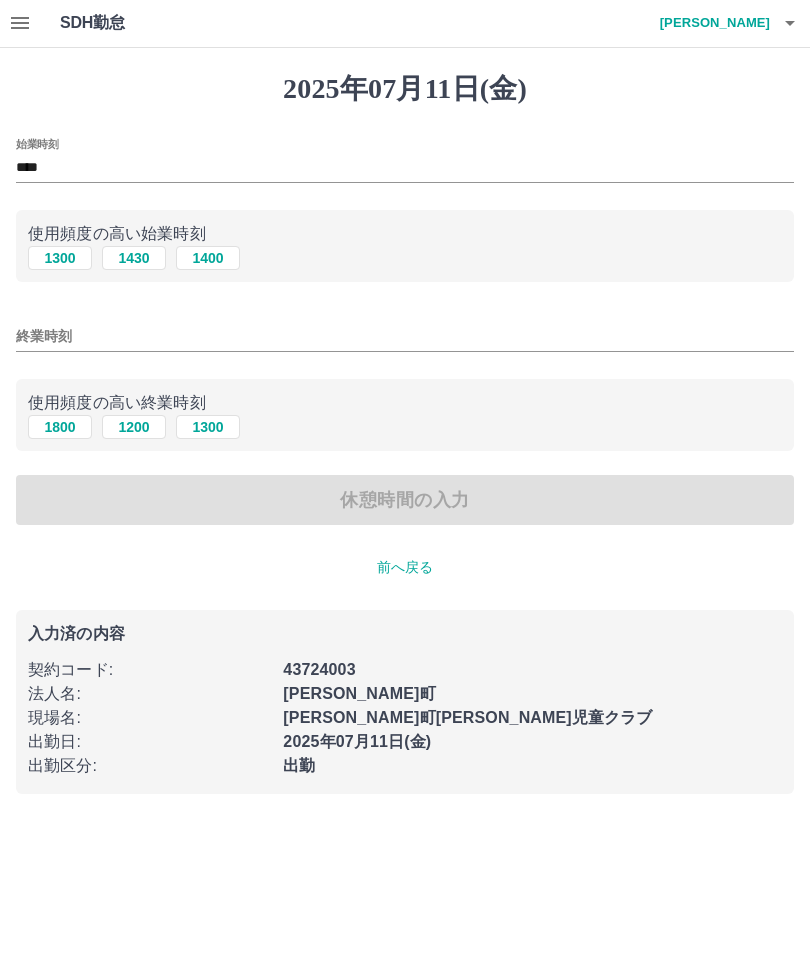 click on "1800" at bounding box center (60, 428) 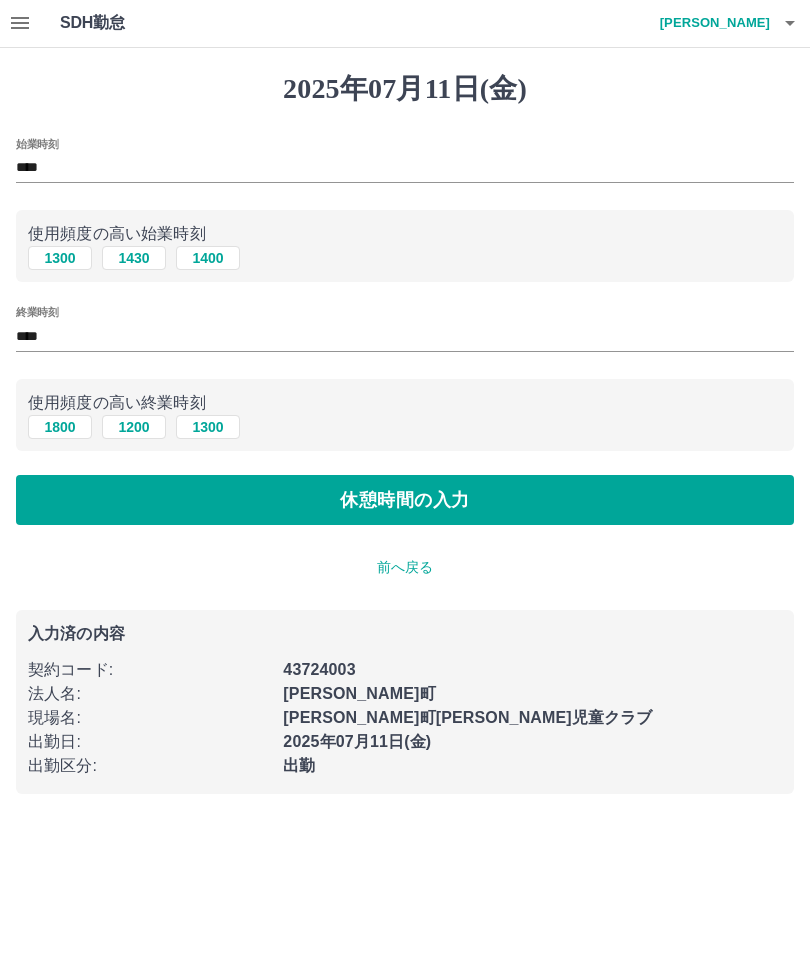 click on "休憩時間の入力" at bounding box center (405, 501) 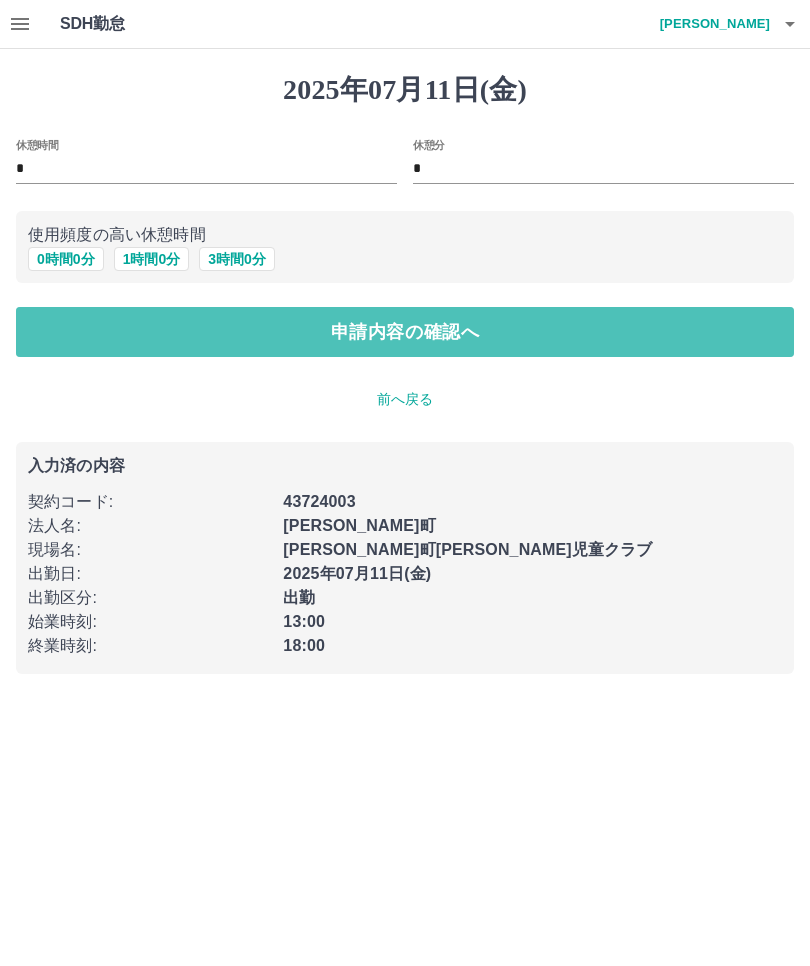 click on "申請内容の確認へ" at bounding box center (405, 332) 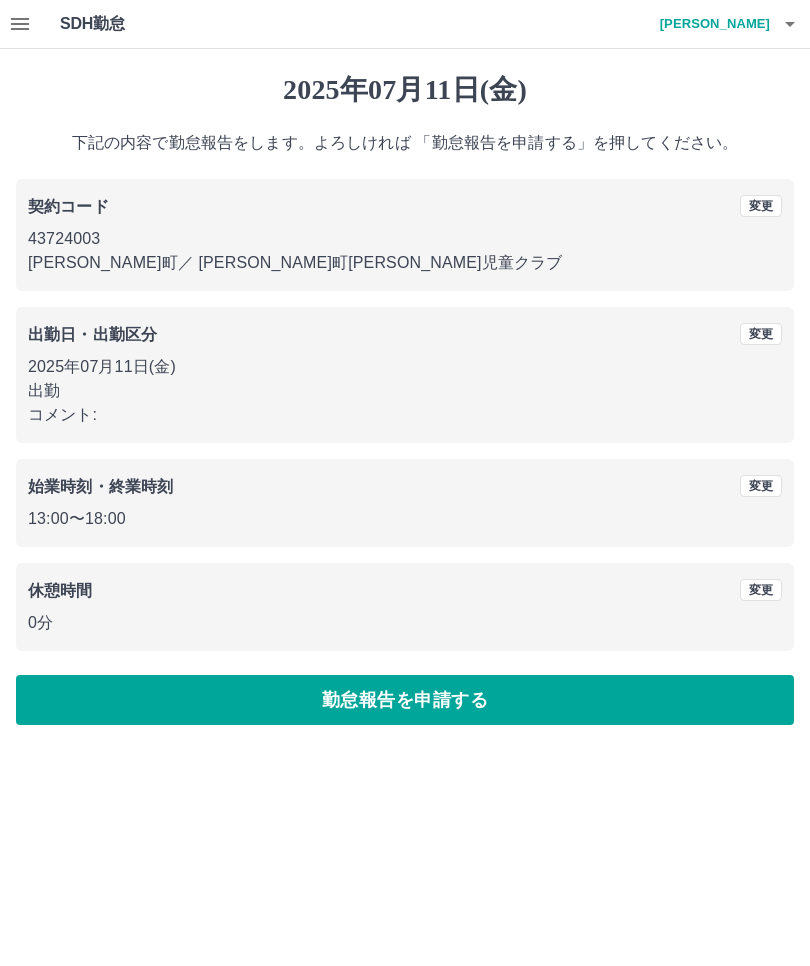 click on "コメント:" at bounding box center [405, 415] 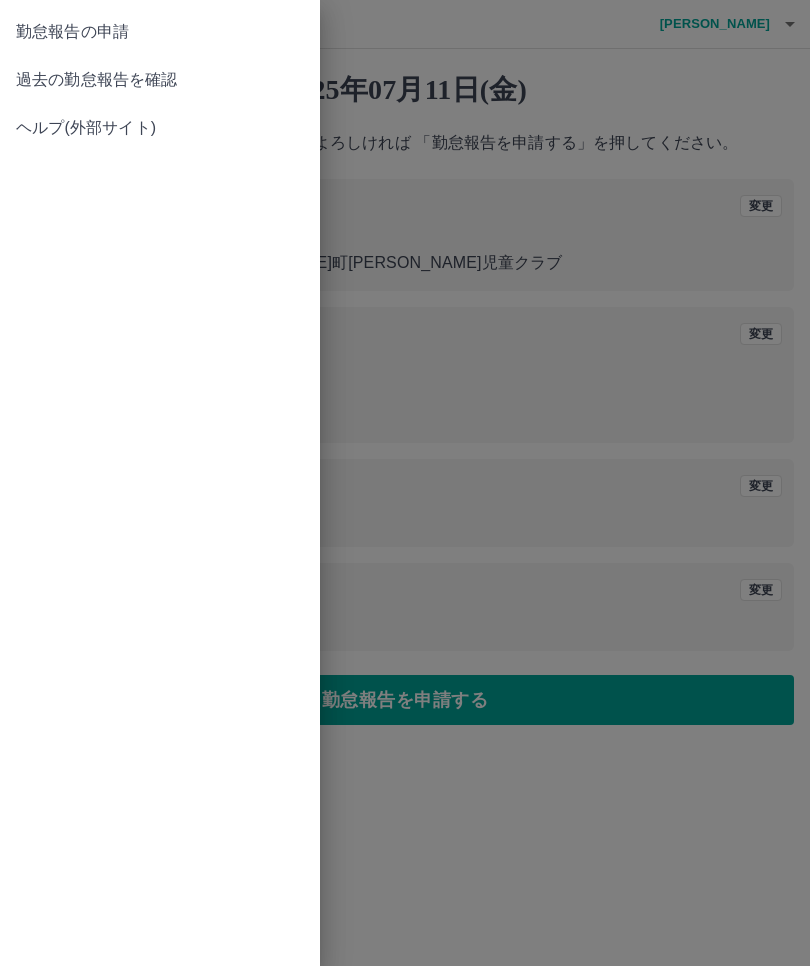 click on "勤怠報告の申請" at bounding box center (160, 32) 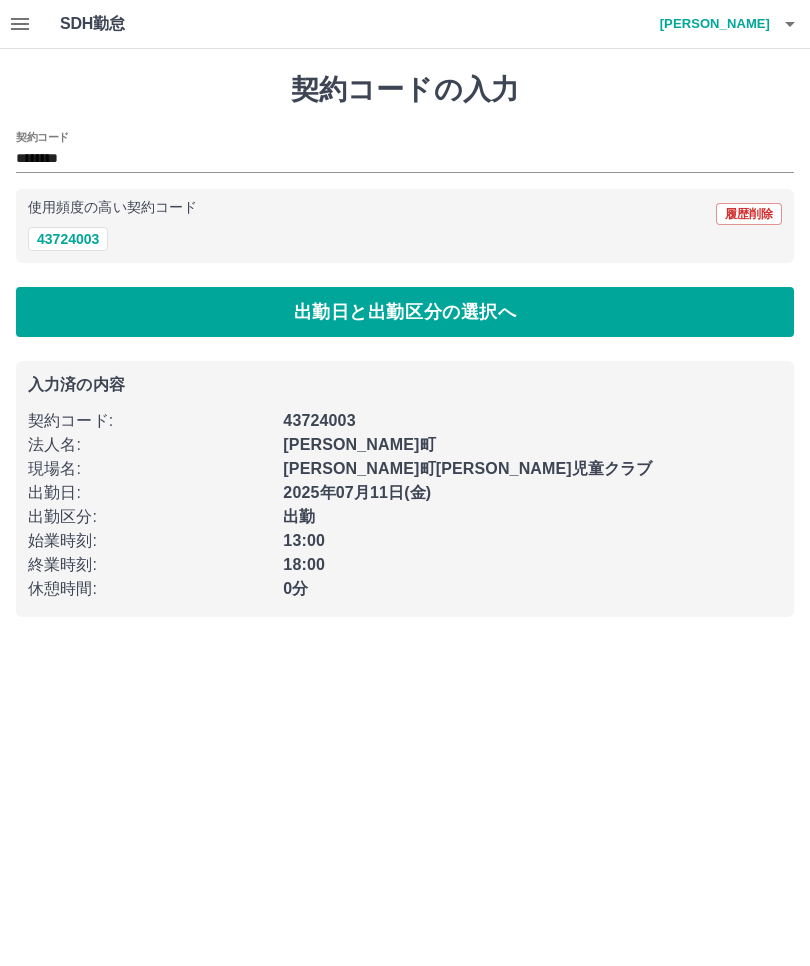 click on "SDH勤怠" at bounding box center [125, 24] 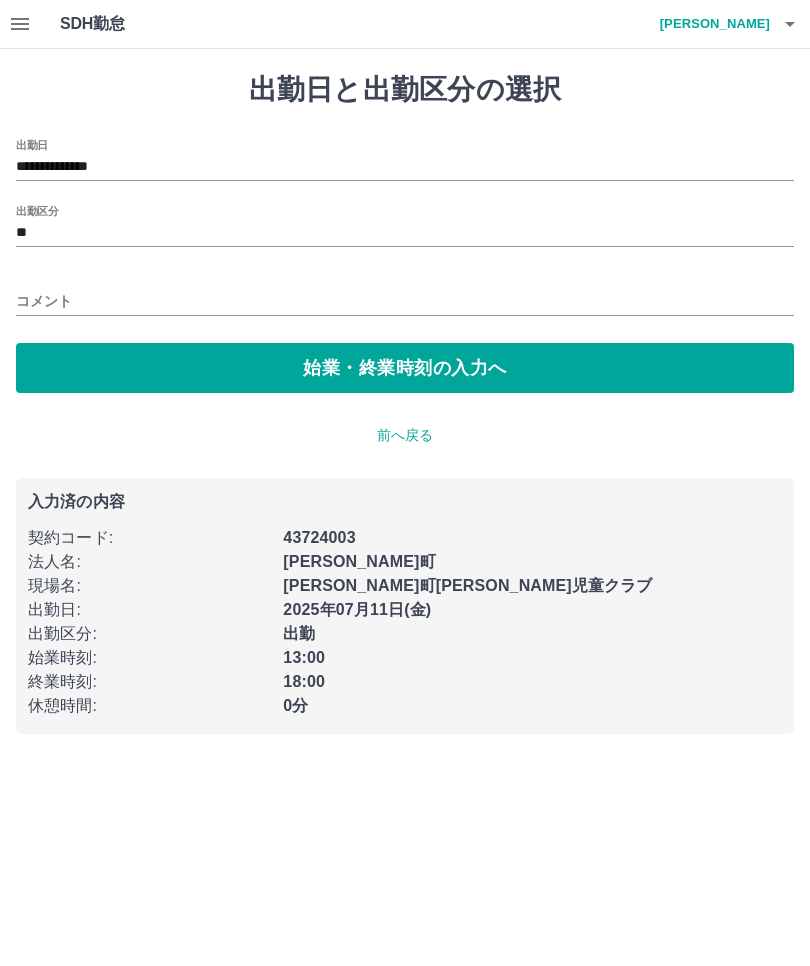 click on "コメント" at bounding box center (405, 301) 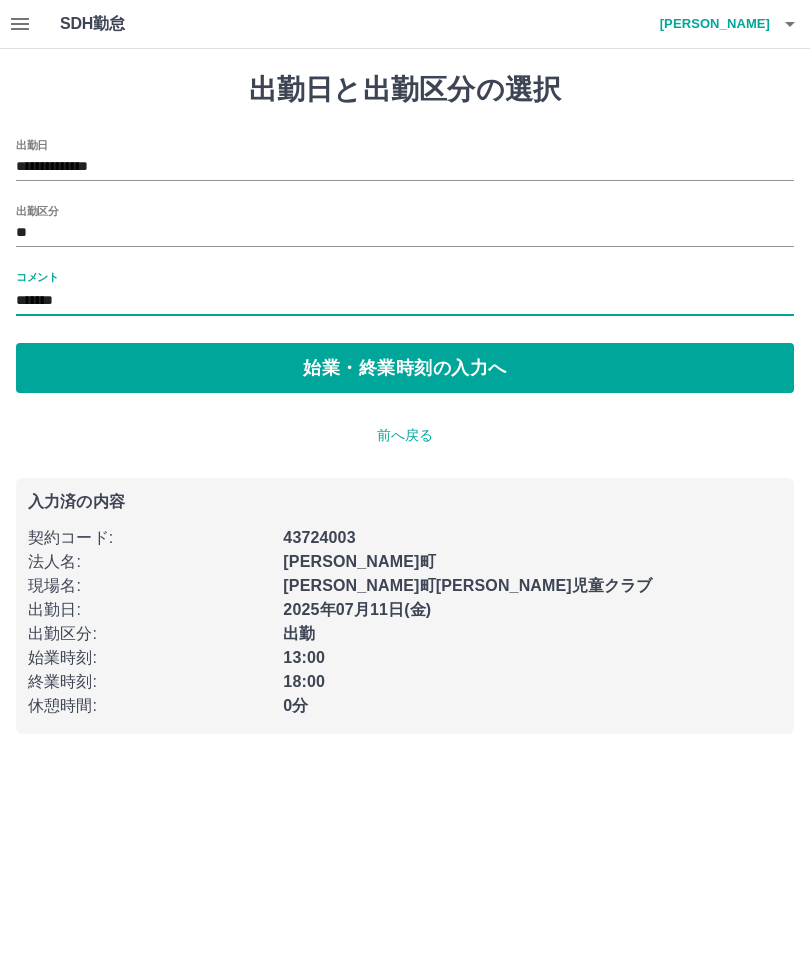 type on "*****" 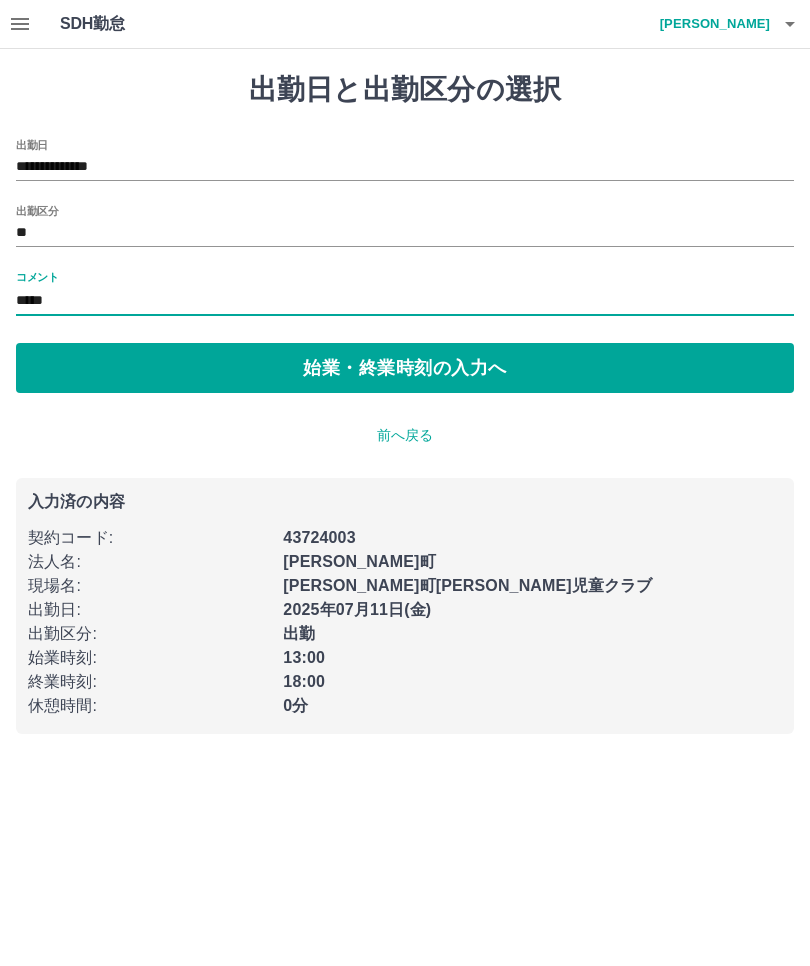 click on "始業・終業時刻の入力へ" at bounding box center (405, 368) 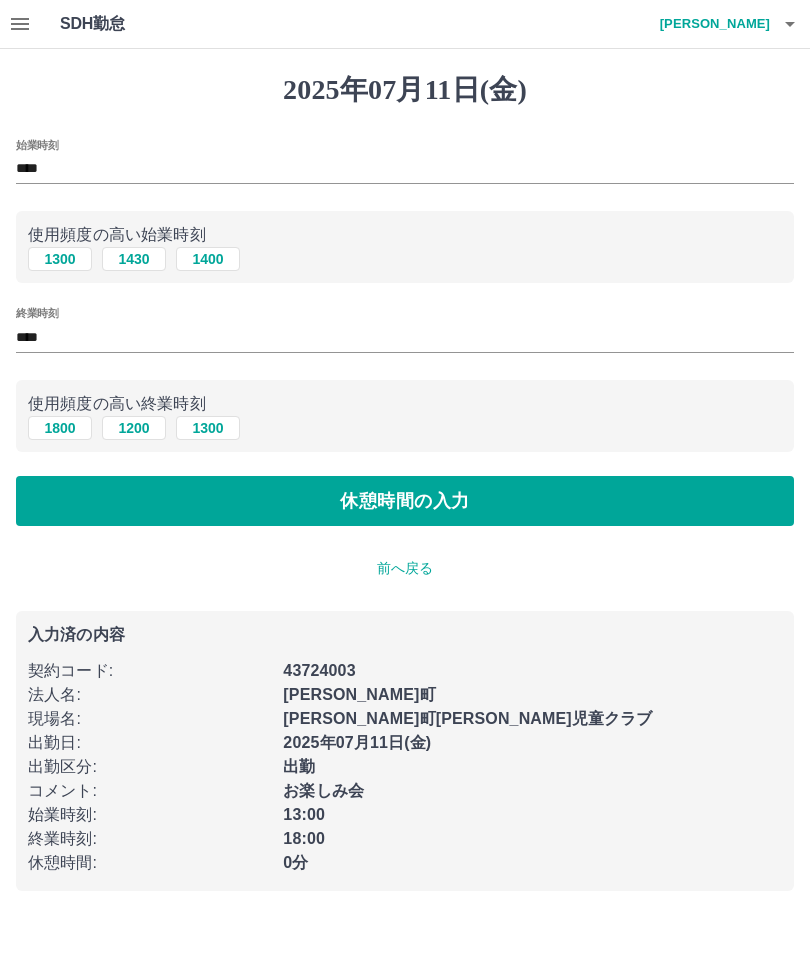click on "休憩時間の入力" at bounding box center (405, 501) 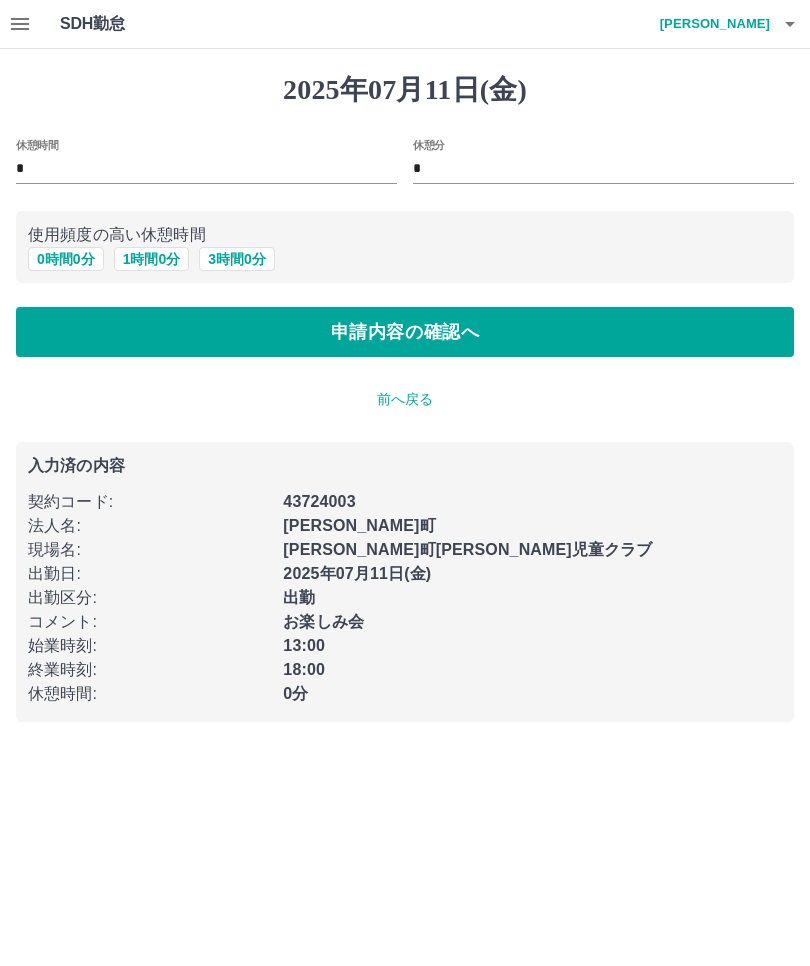 click on "申請内容の確認へ" at bounding box center (405, 332) 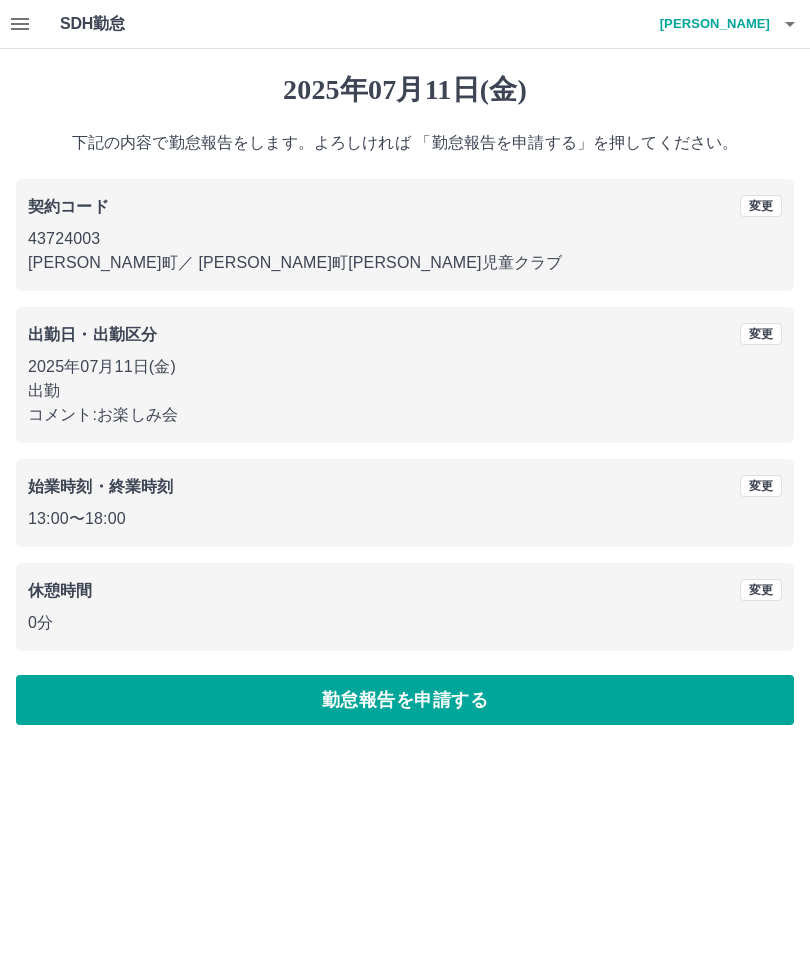 click on "勤怠報告を申請する" at bounding box center [405, 700] 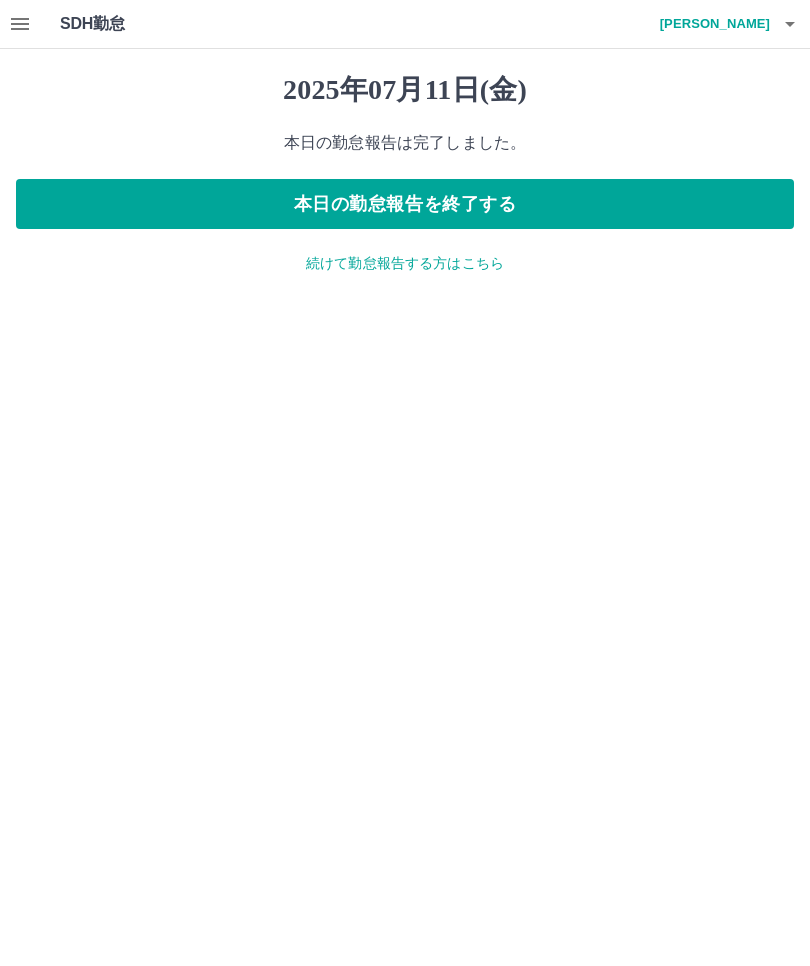 click on "本日の勤怠報告を終了する" at bounding box center [405, 204] 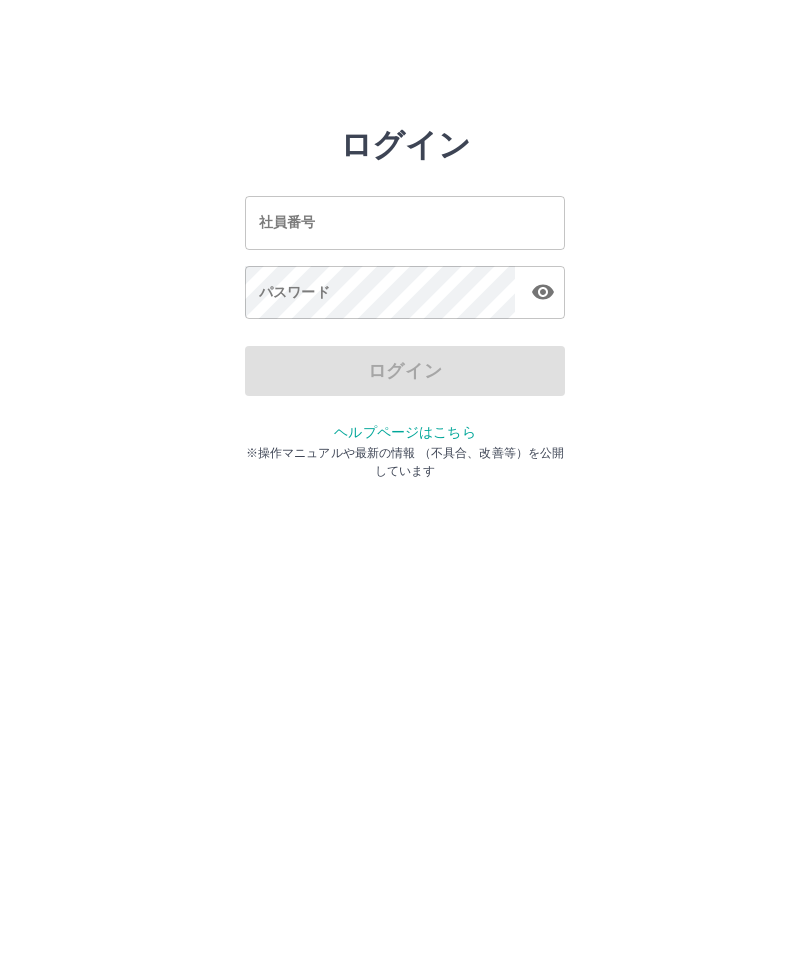 scroll, scrollTop: 0, scrollLeft: 0, axis: both 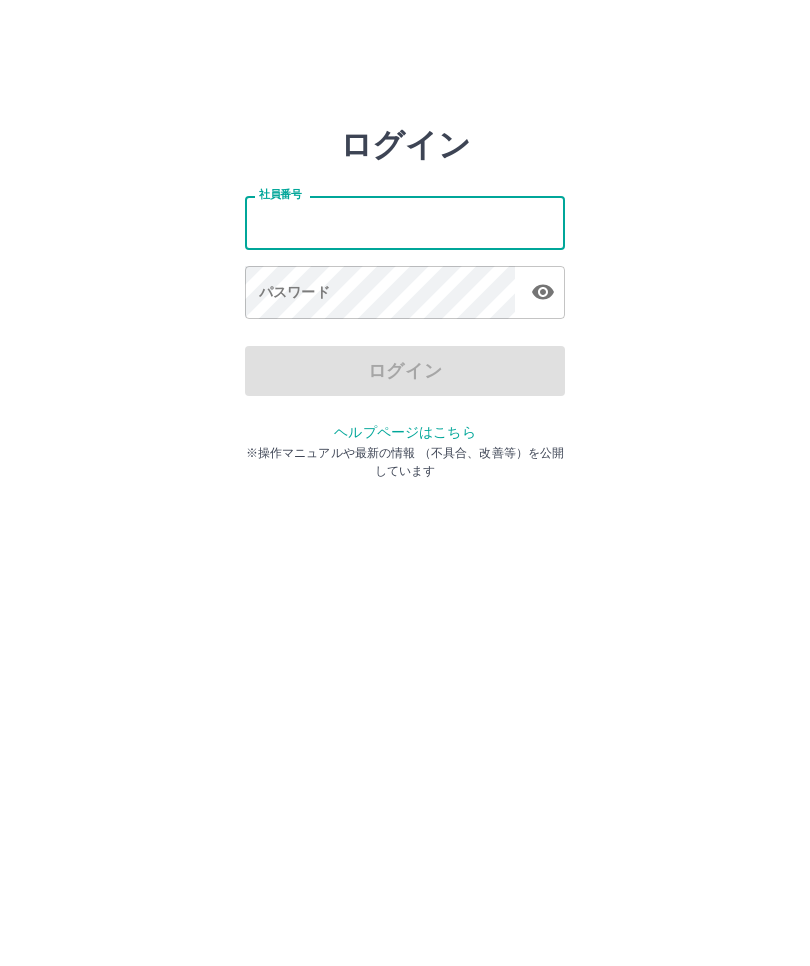 click on "社員番号 社員番号" at bounding box center [405, 222] 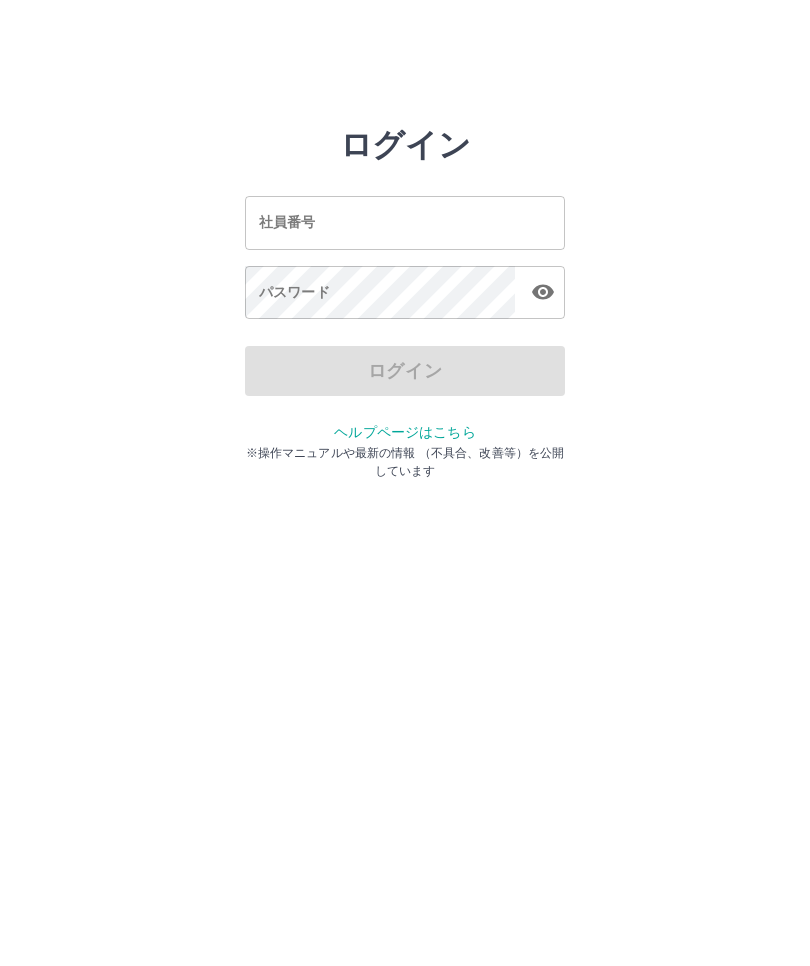 click on "社員番号 社員番号" at bounding box center (405, 222) 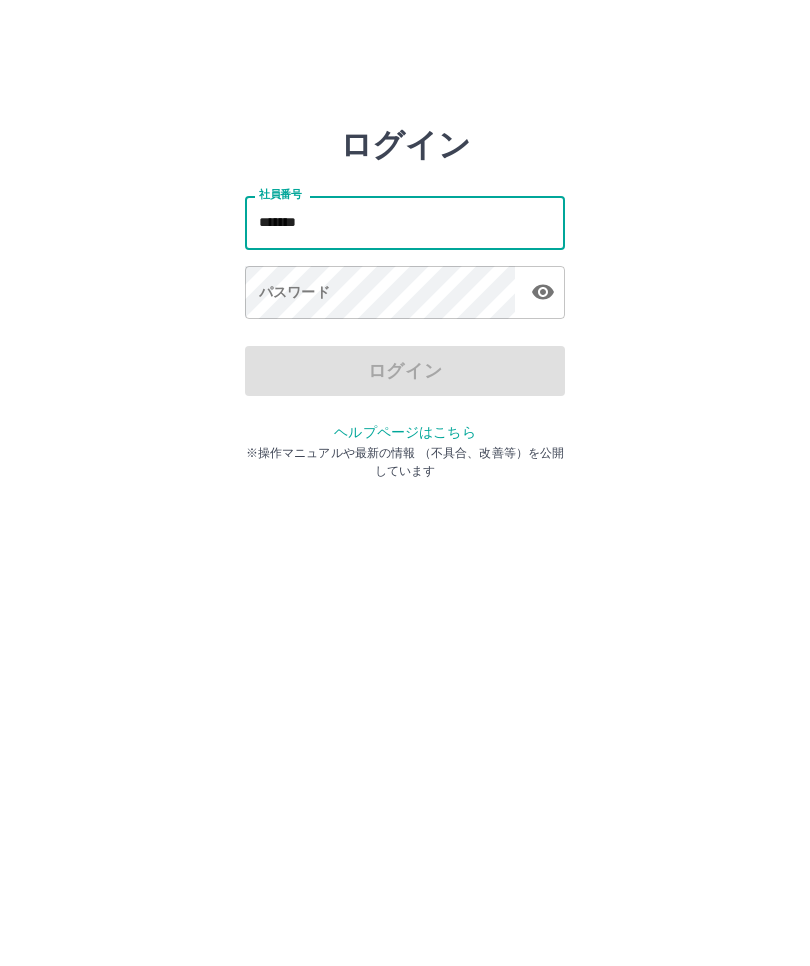 type on "*******" 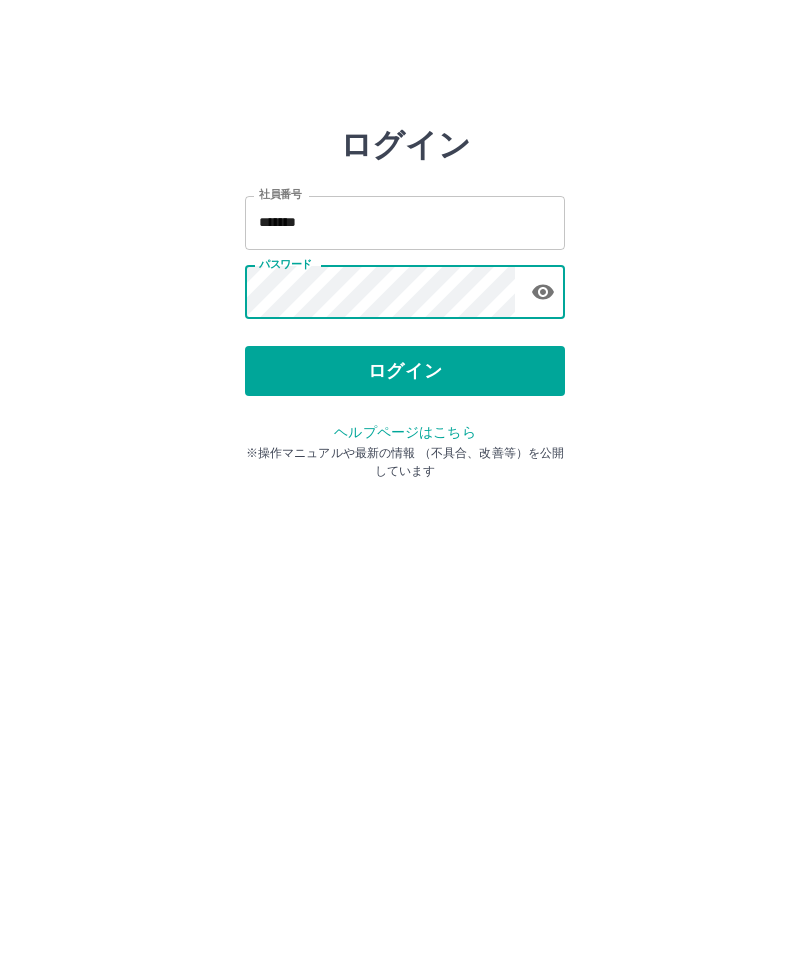 click on "ログイン" at bounding box center (405, 371) 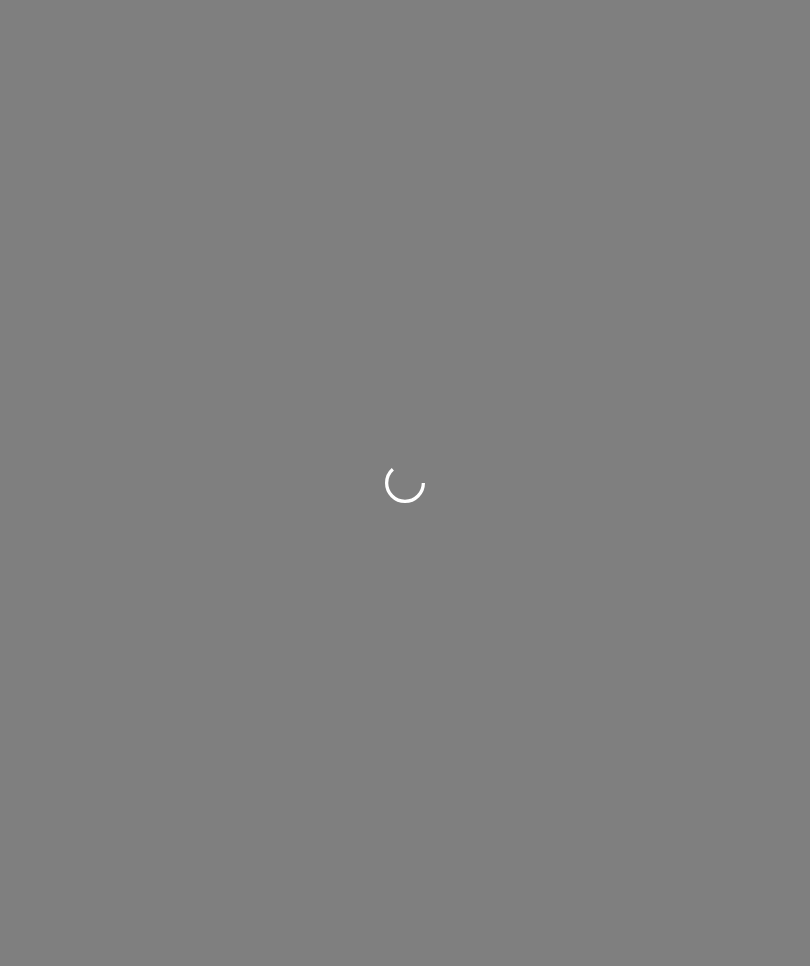 scroll, scrollTop: 0, scrollLeft: 0, axis: both 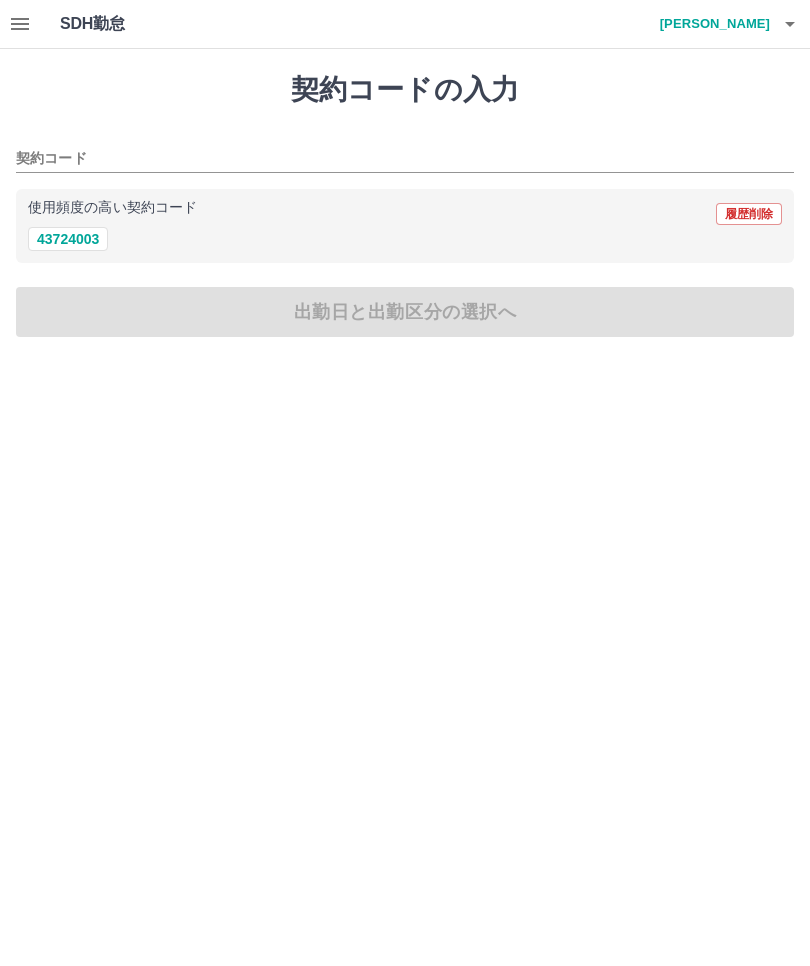 click on "43724003" at bounding box center (68, 239) 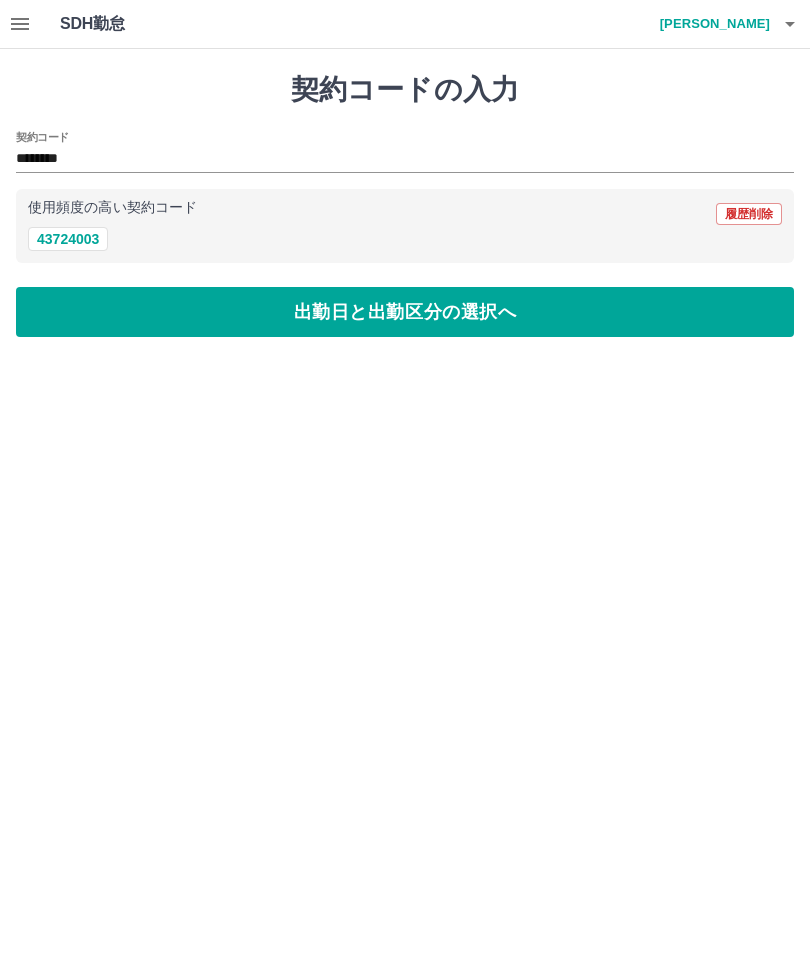 click on "出勤日と出勤区分の選択へ" at bounding box center (405, 312) 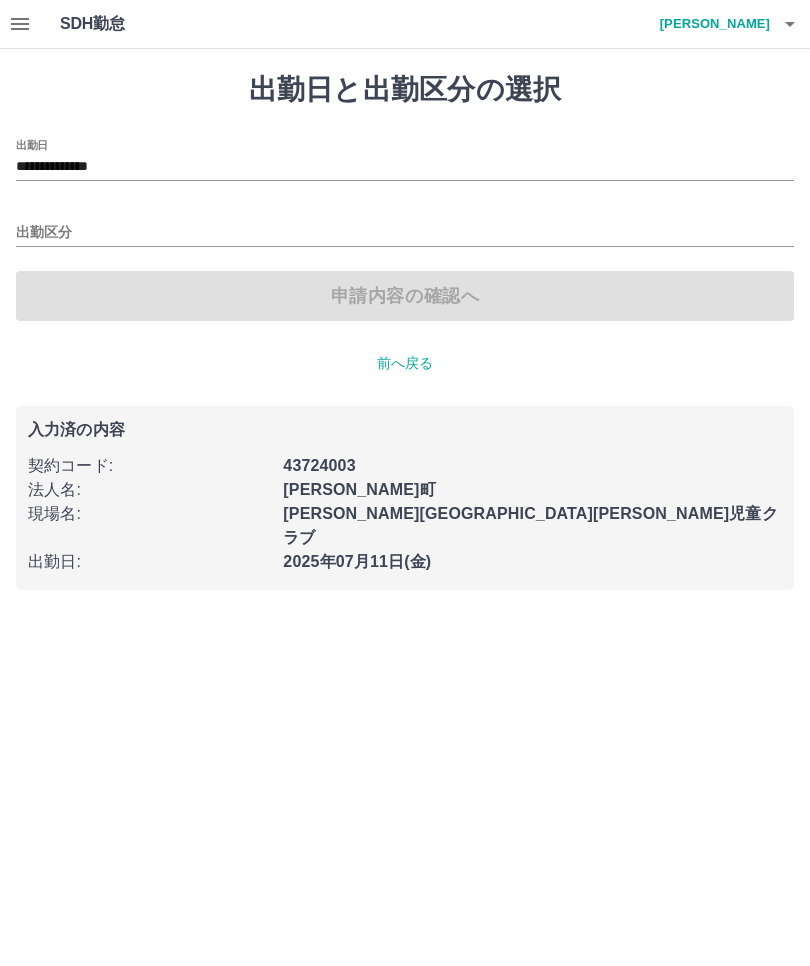 click on "出勤区分" at bounding box center (405, 233) 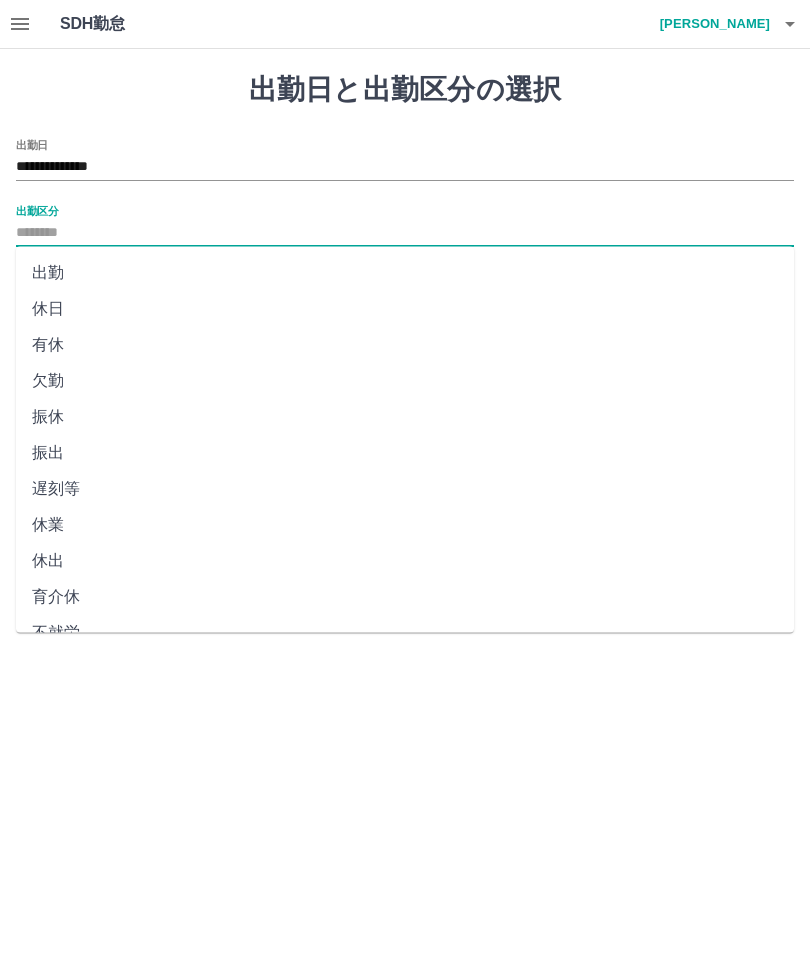 click on "出勤" at bounding box center [405, 273] 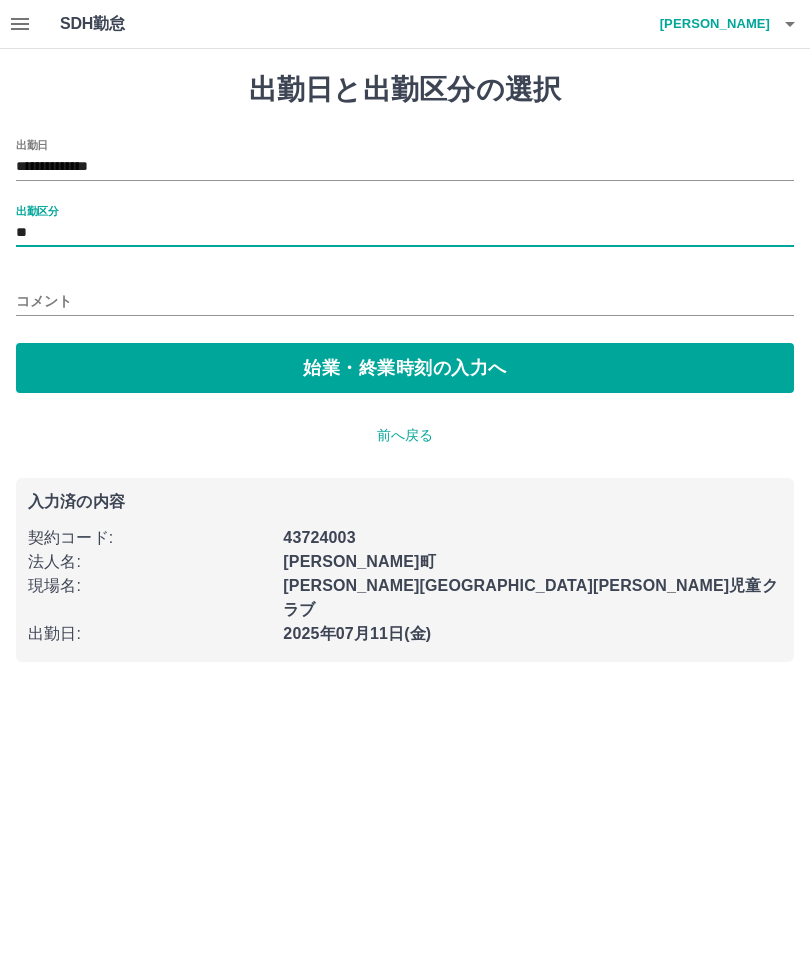 click on "始業・終業時刻の入力へ" at bounding box center [405, 368] 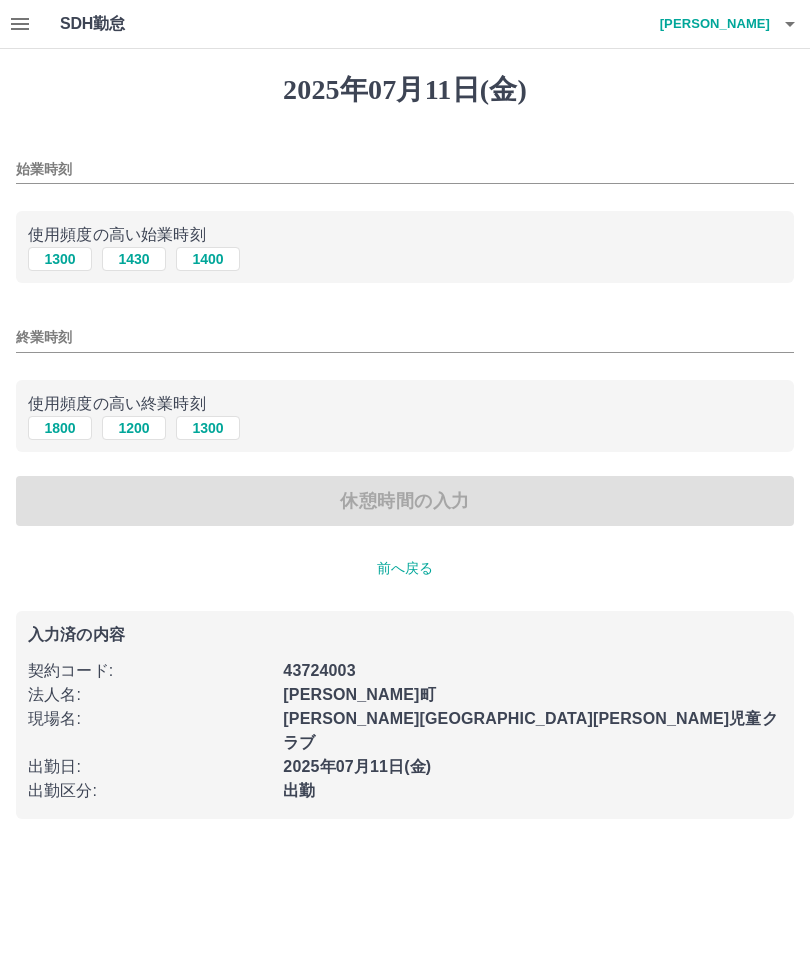click on "1300" at bounding box center (60, 259) 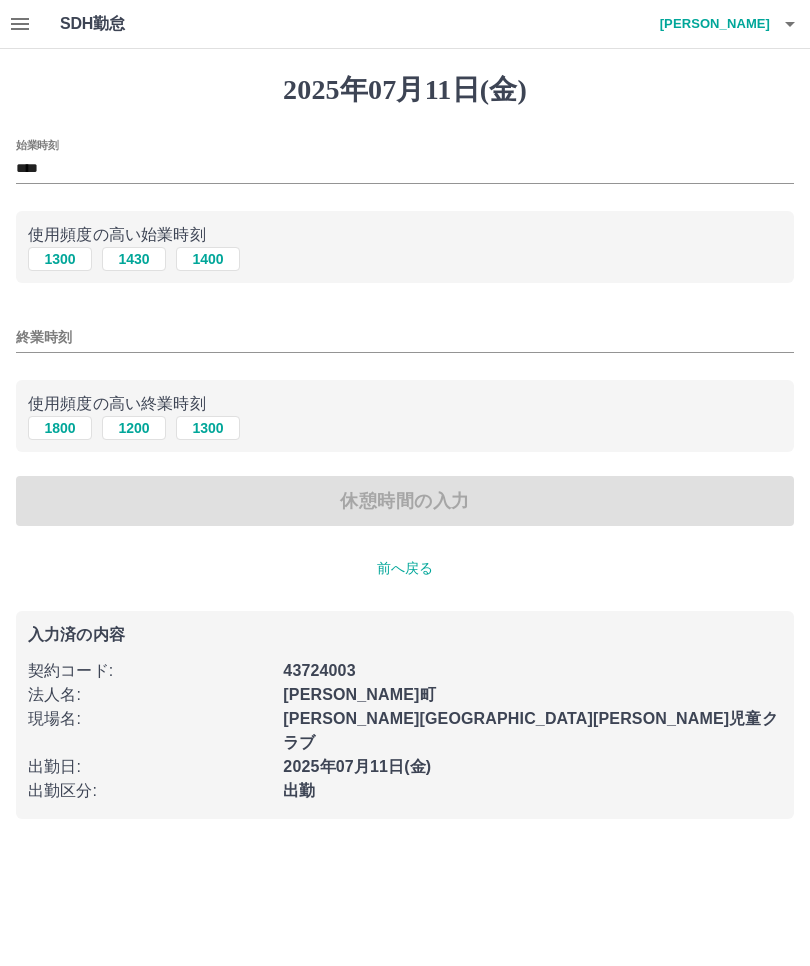 click on "1800" at bounding box center [60, 428] 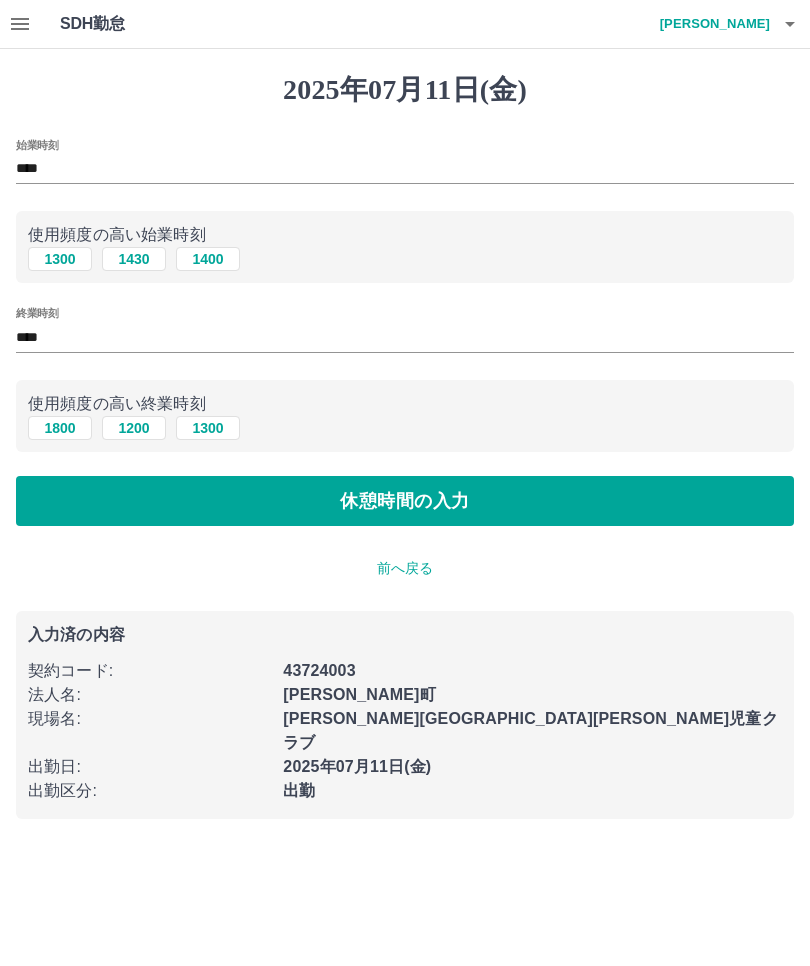 click on "休憩時間の入力" at bounding box center (405, 501) 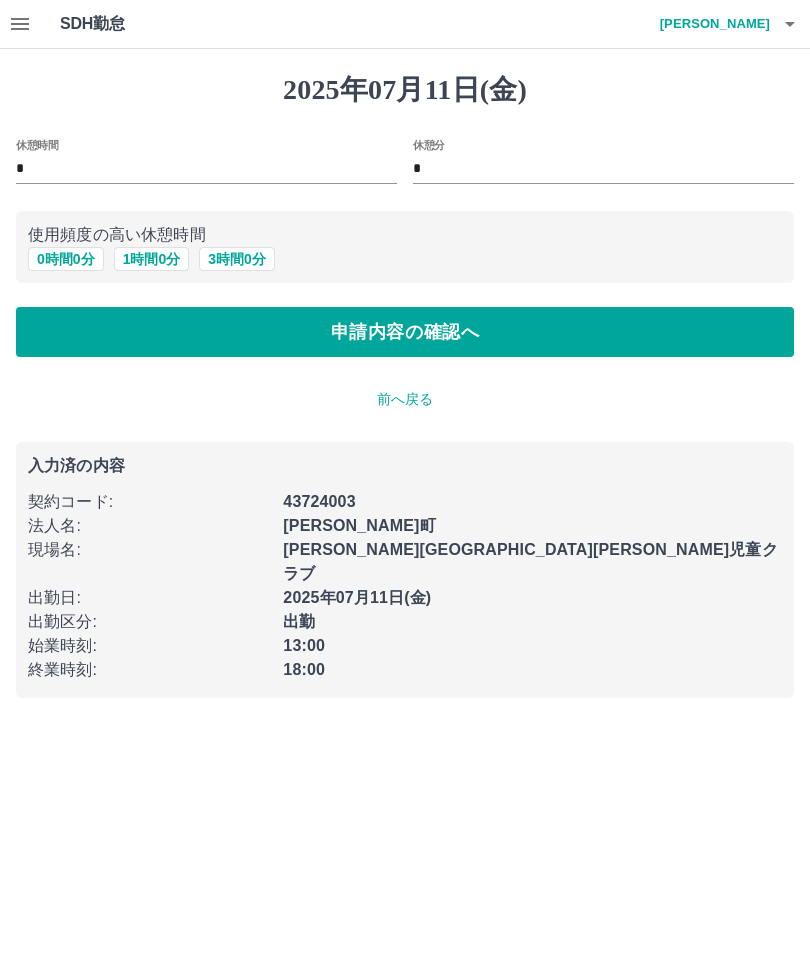 click on "0 時間 0 分" at bounding box center (66, 259) 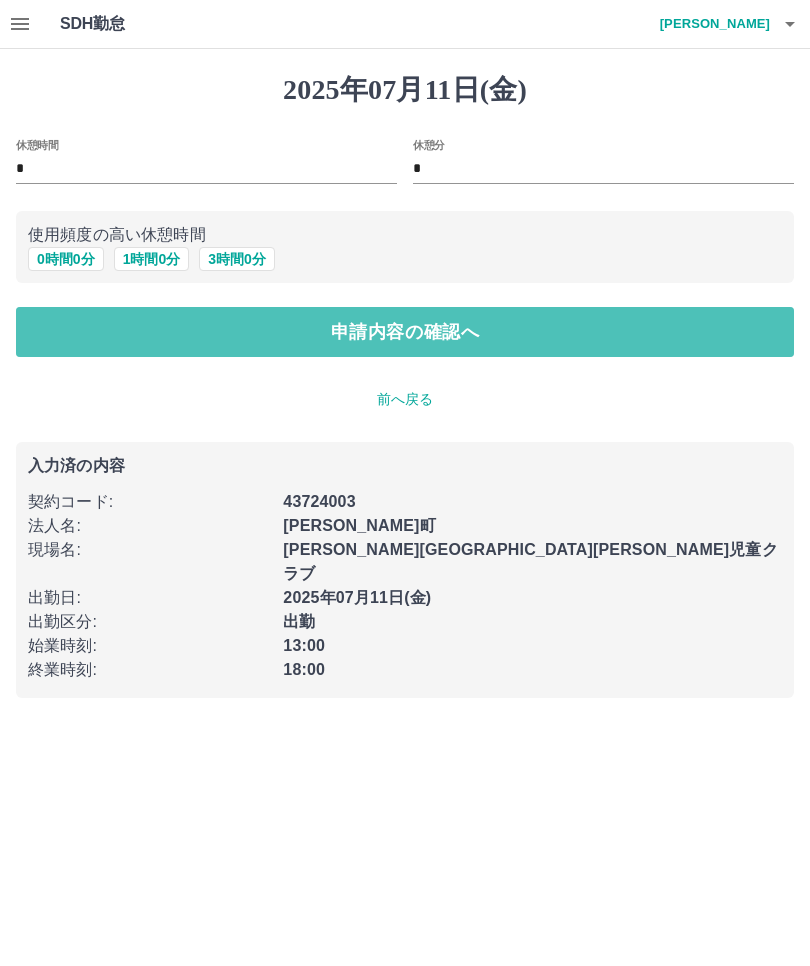 click on "申請内容の確認へ" at bounding box center [405, 332] 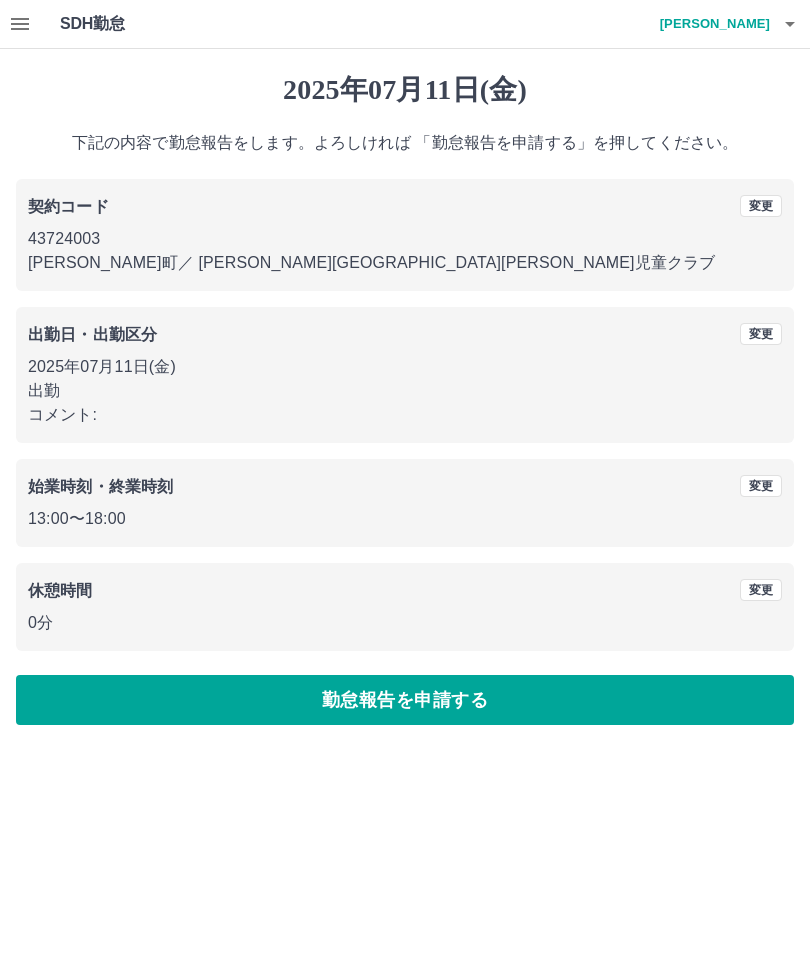 click on "コメント:" at bounding box center (405, 415) 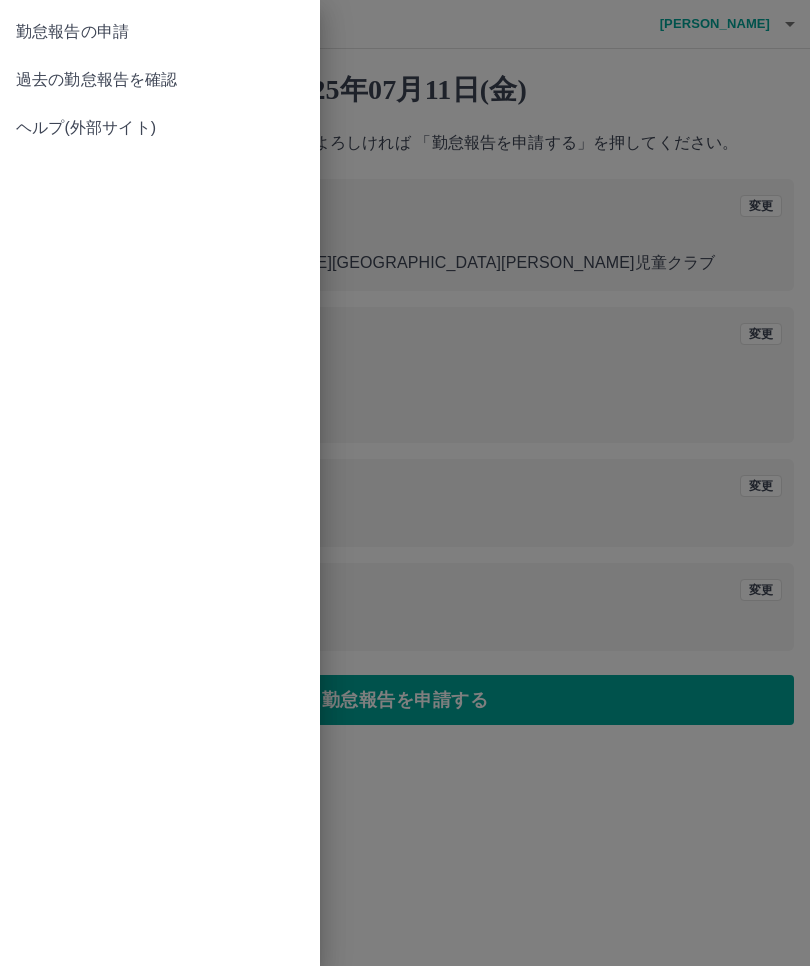 click on "勤怠報告の申請" at bounding box center (160, 32) 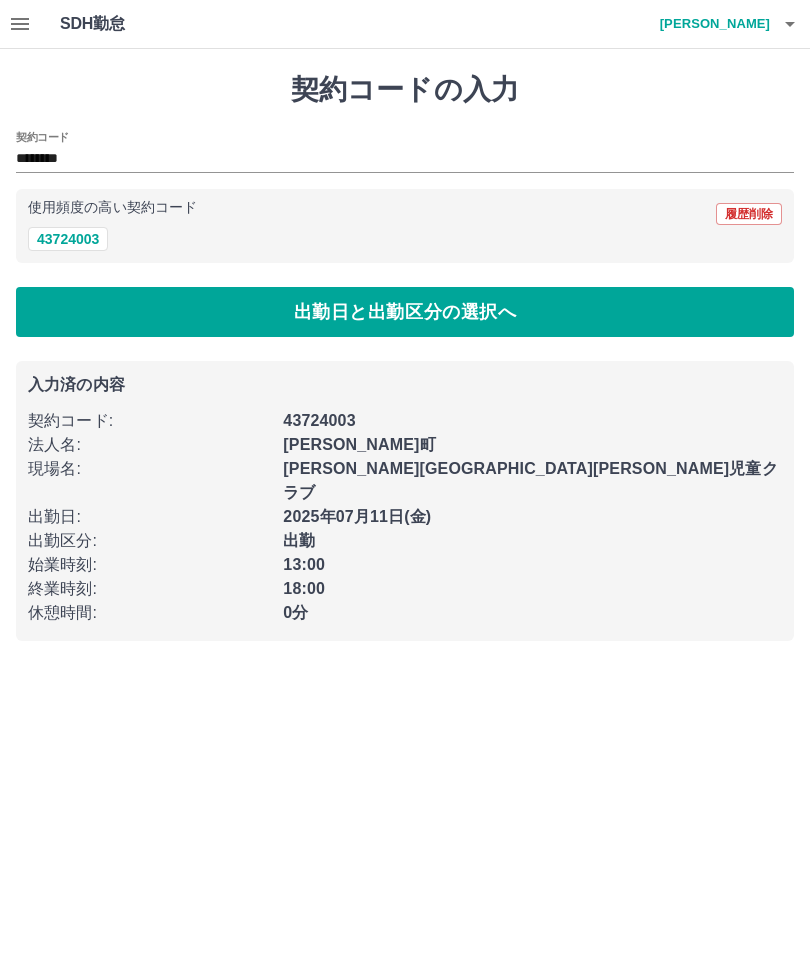 click on "出勤日と出勤区分の選択へ" at bounding box center (405, 312) 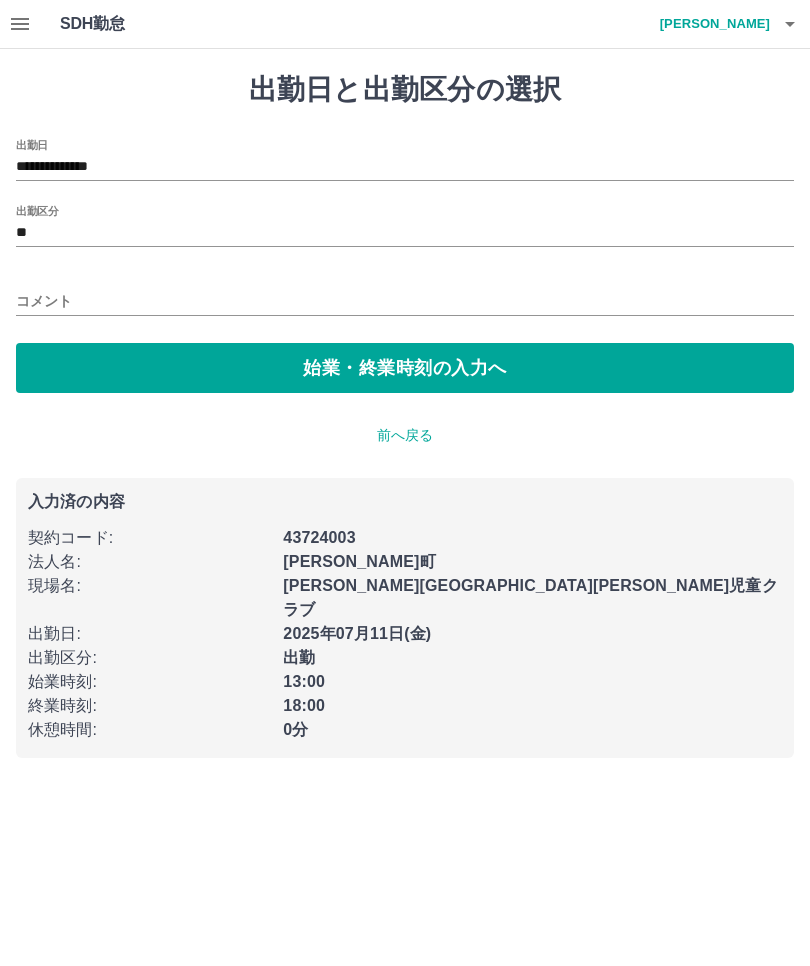 click on "コメント" at bounding box center [405, 301] 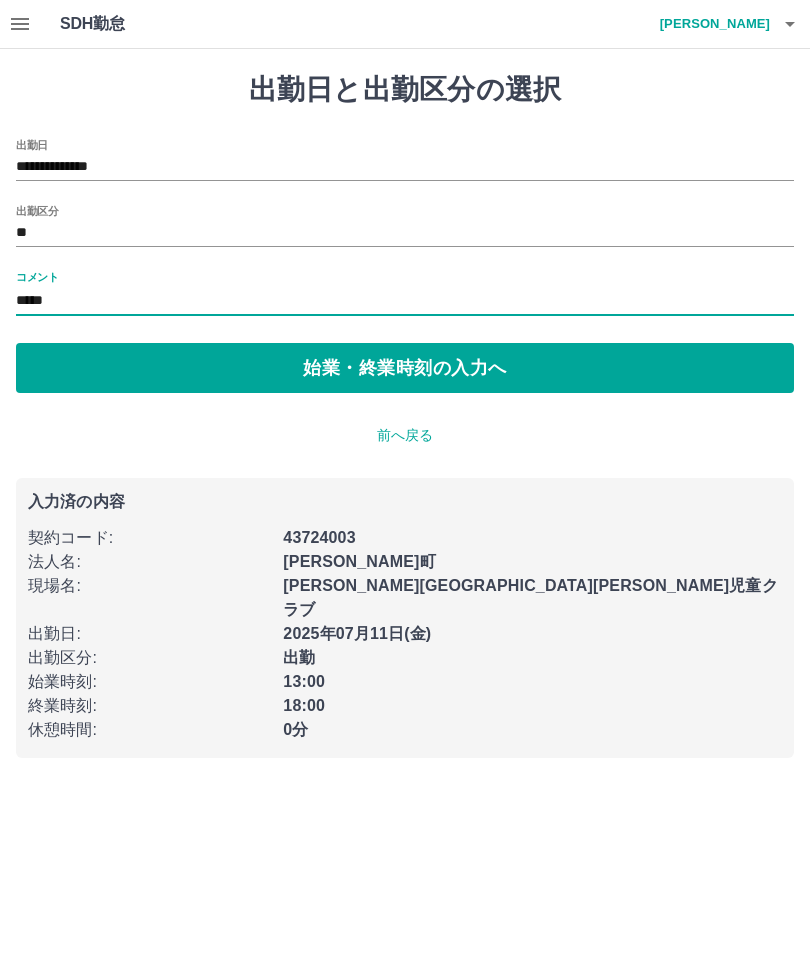 type on "*****" 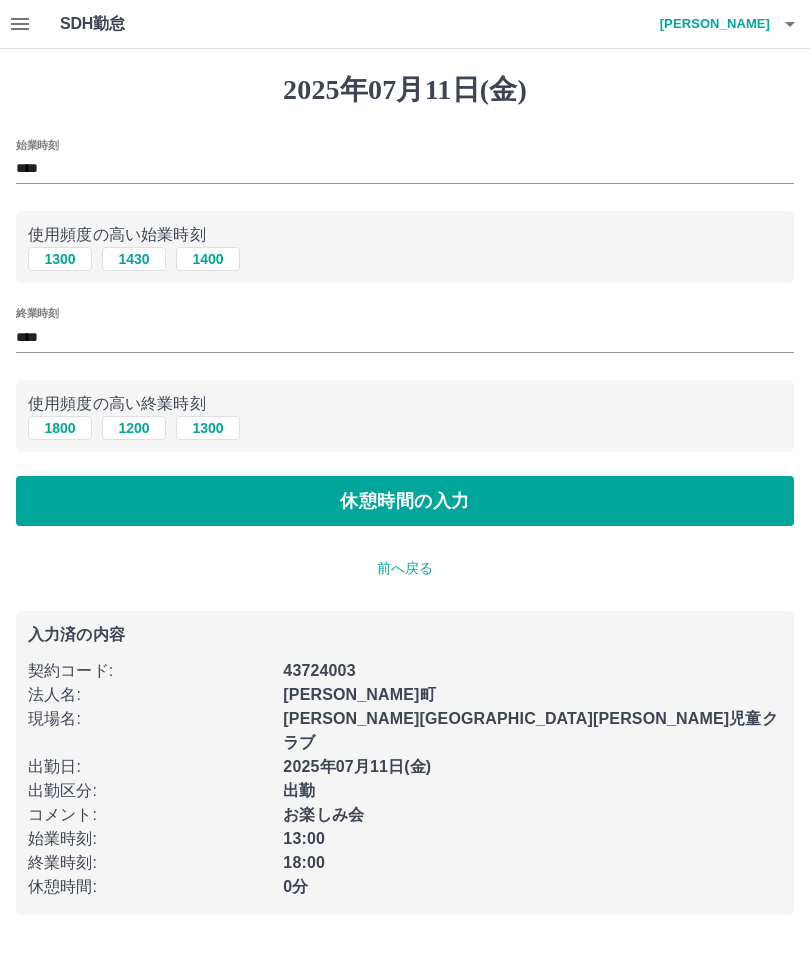 click on "休憩時間の入力" at bounding box center [405, 501] 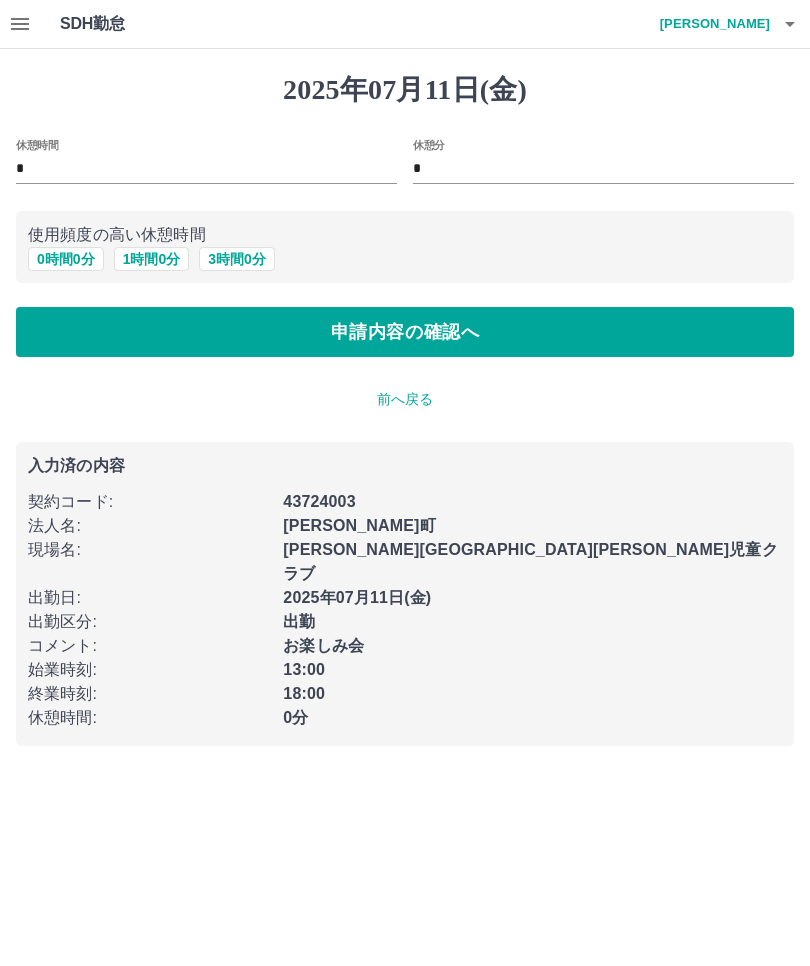 click on "0 時間 0 分" at bounding box center [66, 259] 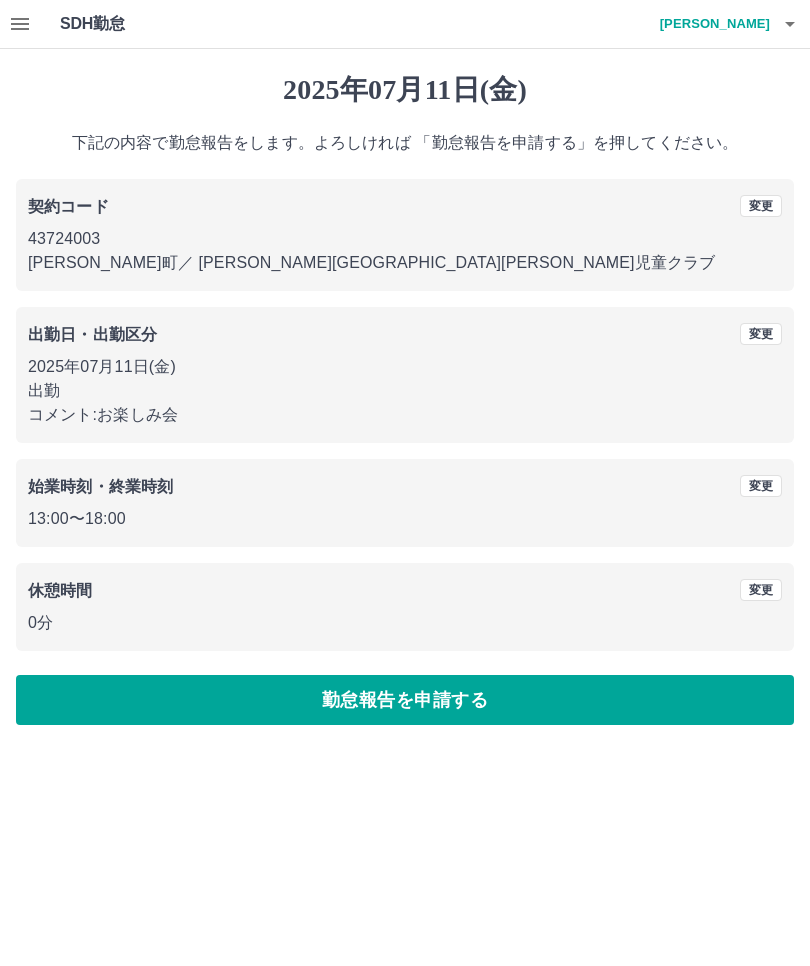 click on "勤怠報告を申請する" at bounding box center (405, 700) 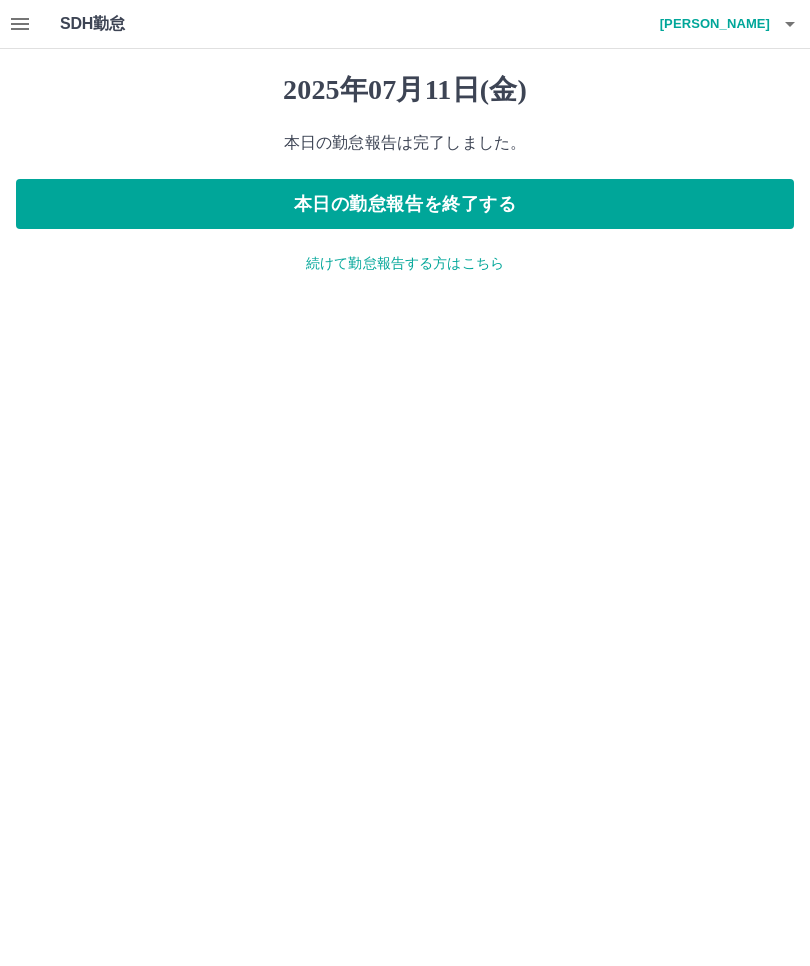 click on "本日の勤怠報告を終了する" at bounding box center [405, 204] 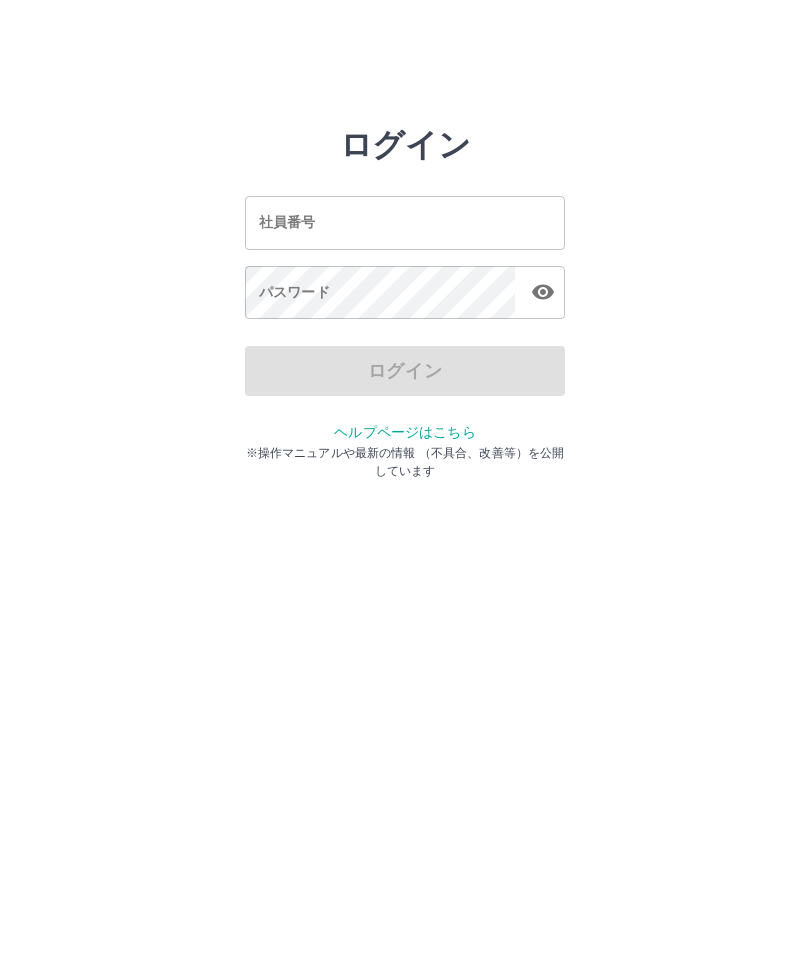 scroll, scrollTop: 0, scrollLeft: 0, axis: both 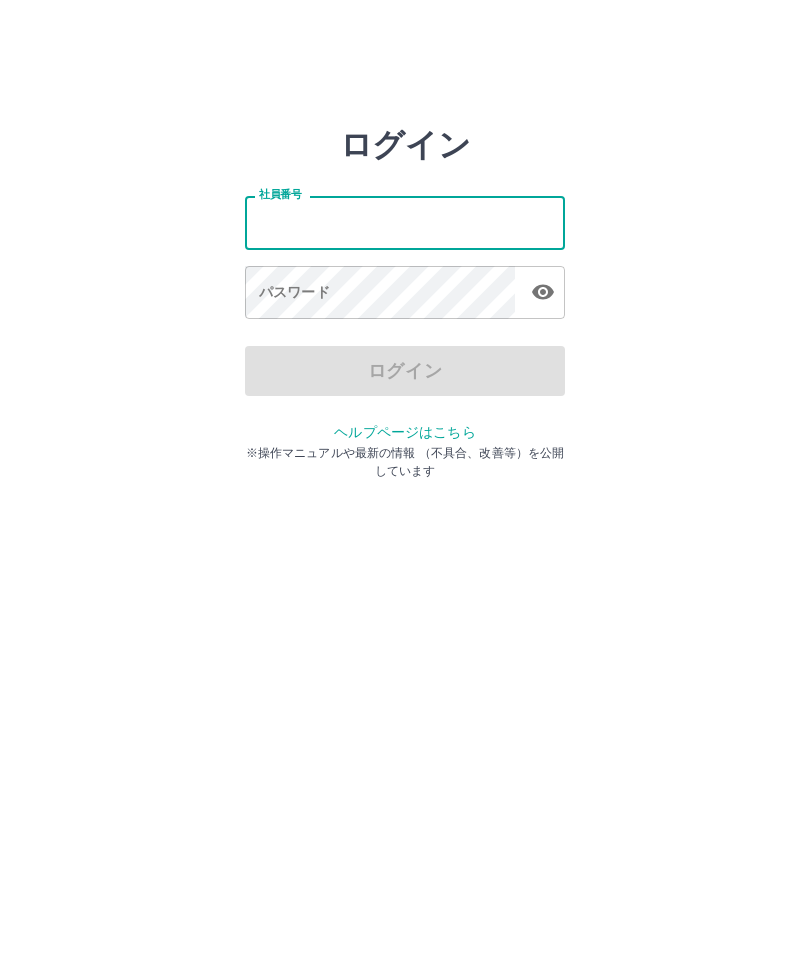 click on "社員番号" at bounding box center [405, 222] 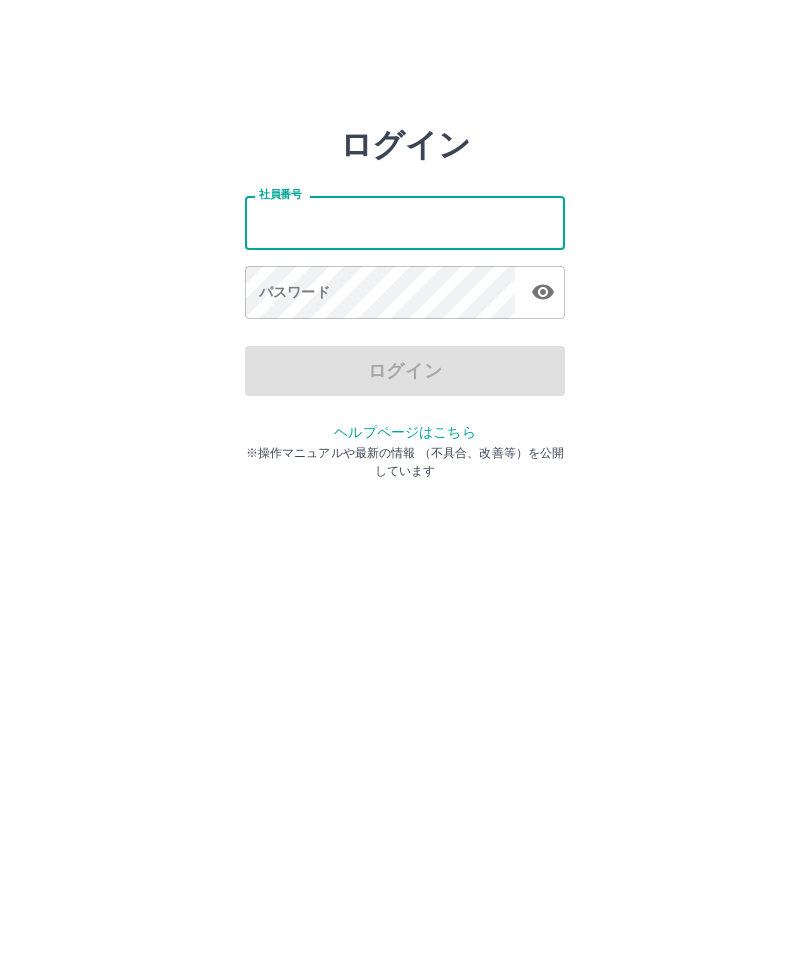click on "社員番号" at bounding box center [405, 222] 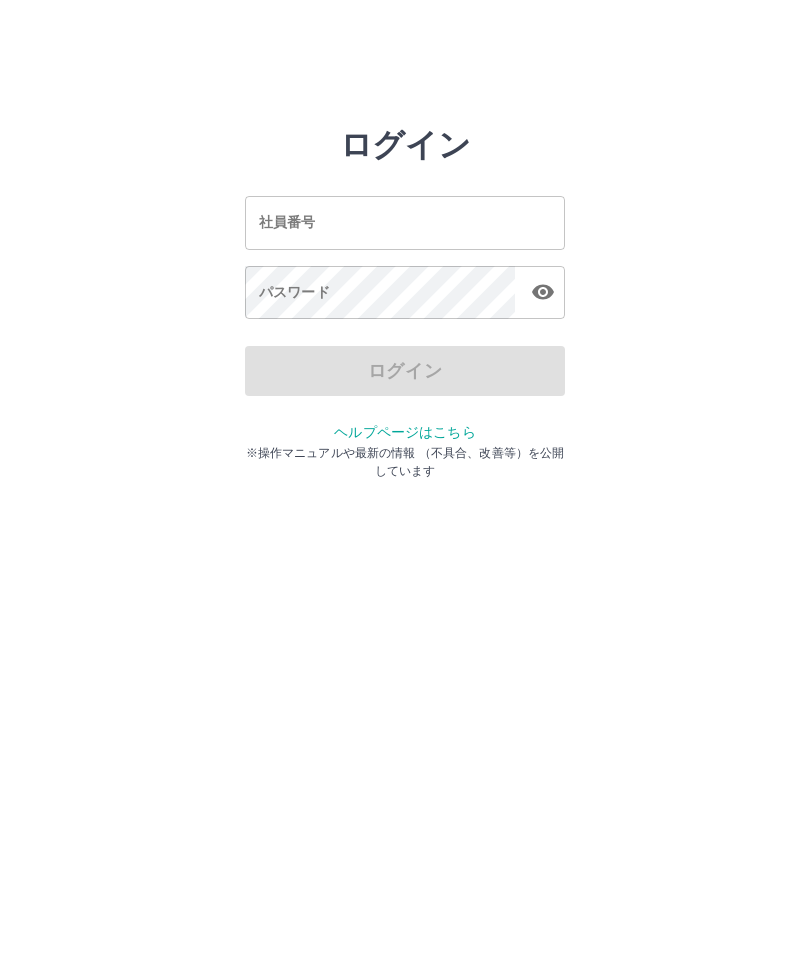 click on "社員番号 社員番号" at bounding box center (405, 222) 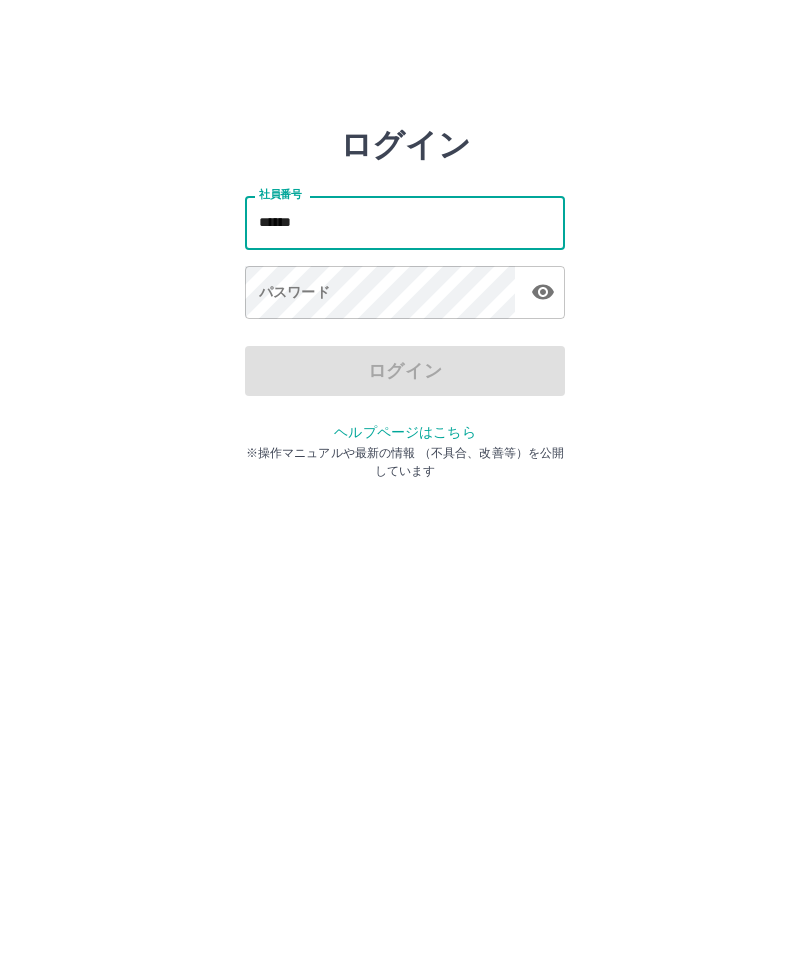 click on "パスワード パスワード" at bounding box center (405, 294) 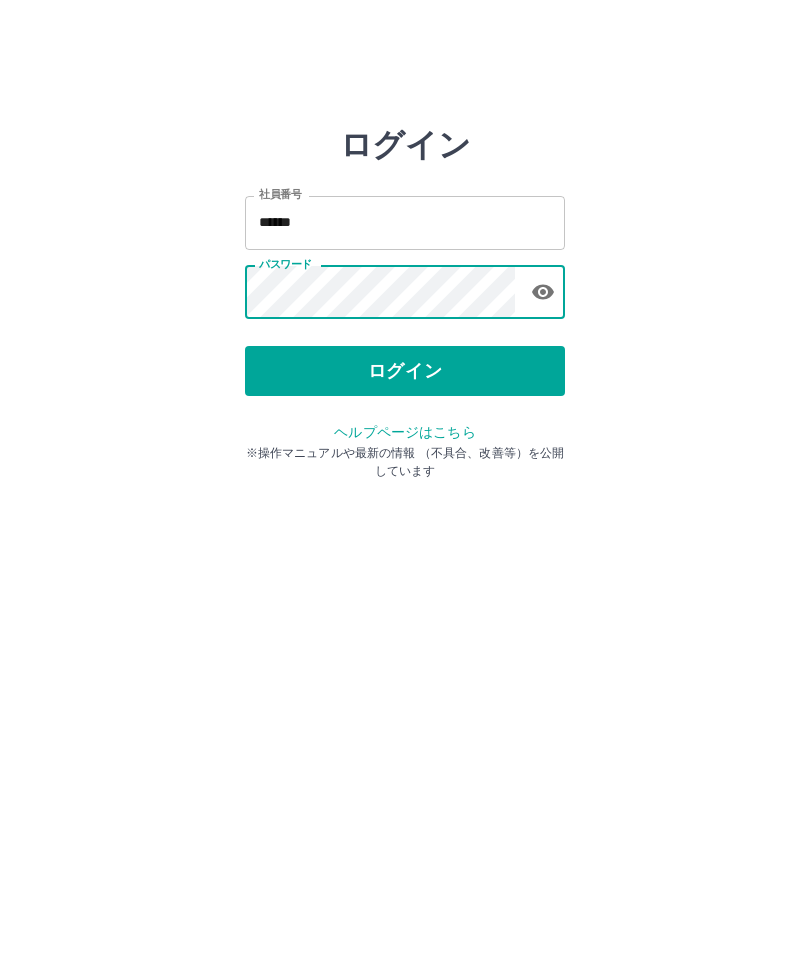 click on "ログイン" at bounding box center [405, 371] 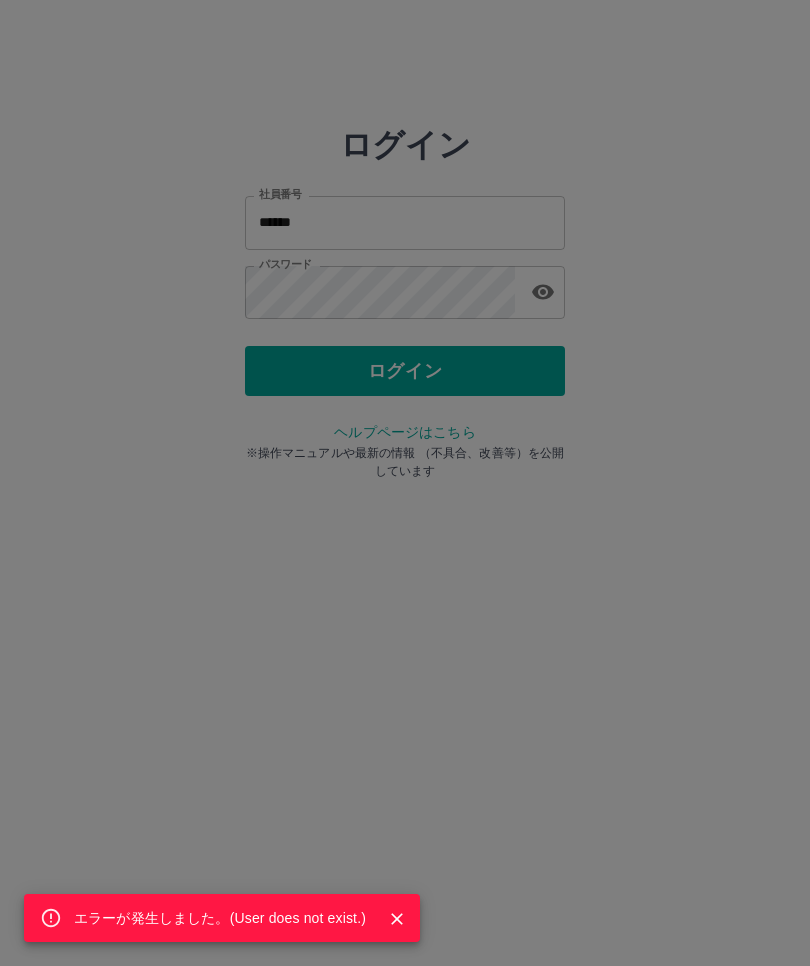 click 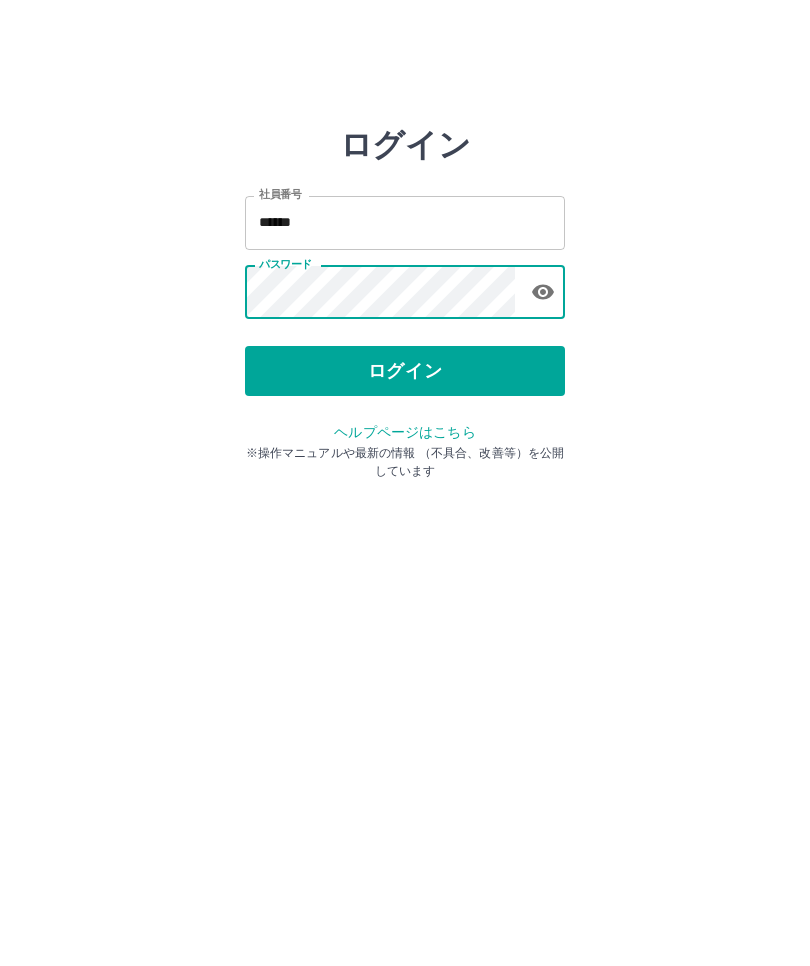 click on "ログイン" at bounding box center [405, 371] 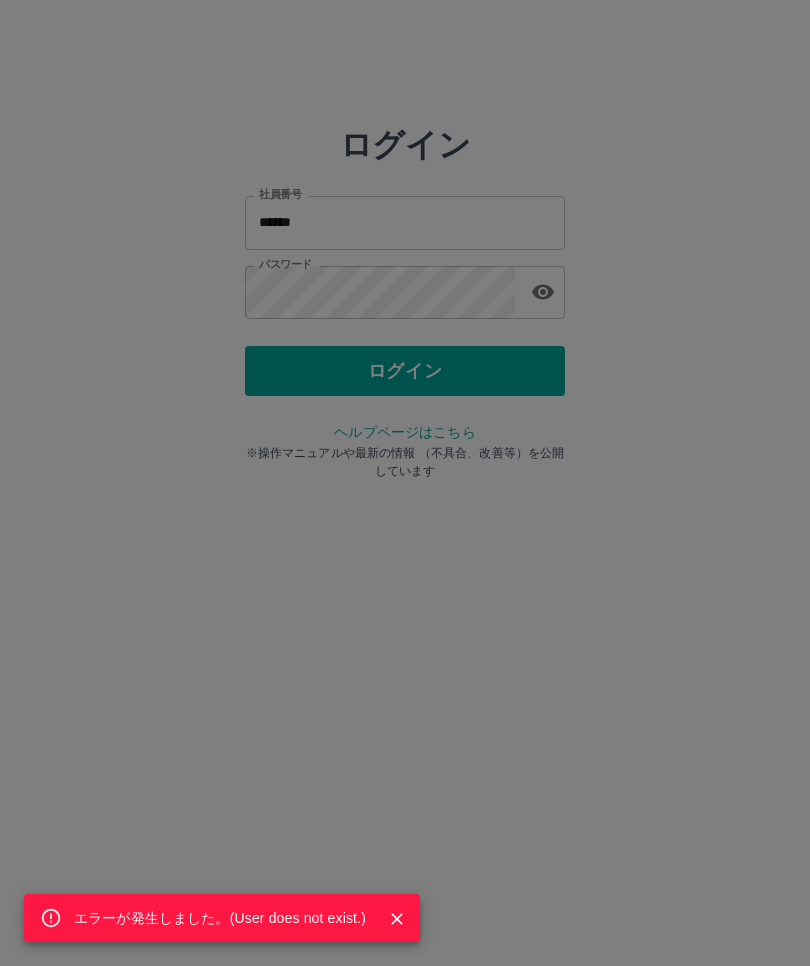 click at bounding box center (397, 919) 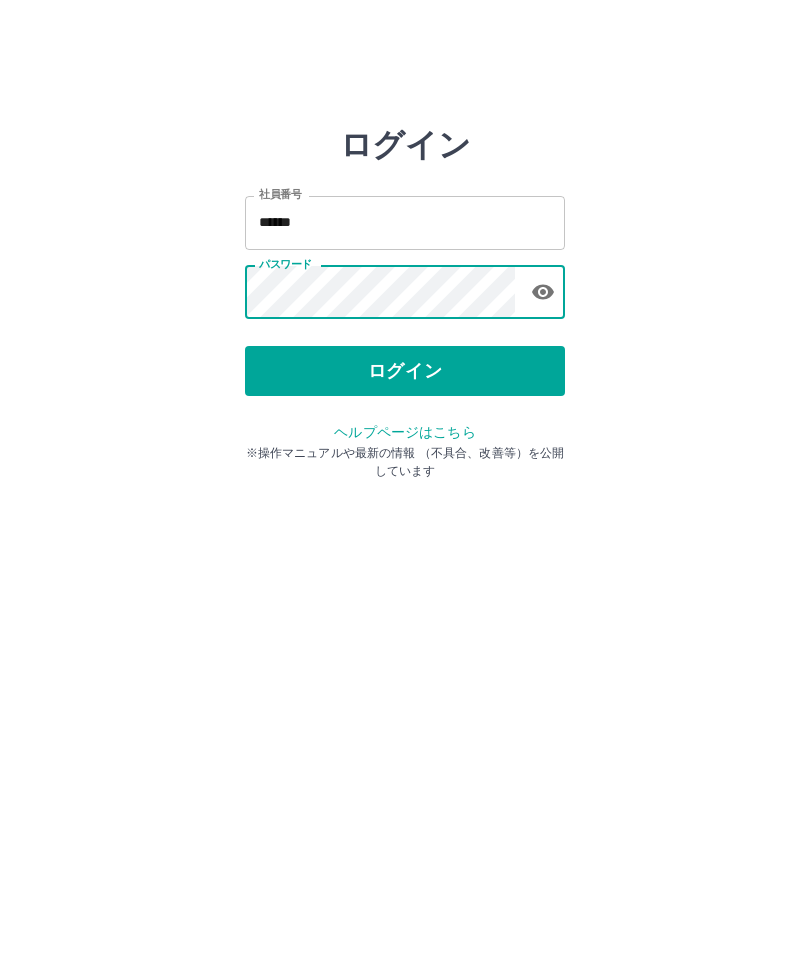 click on "ログイン" at bounding box center [405, 371] 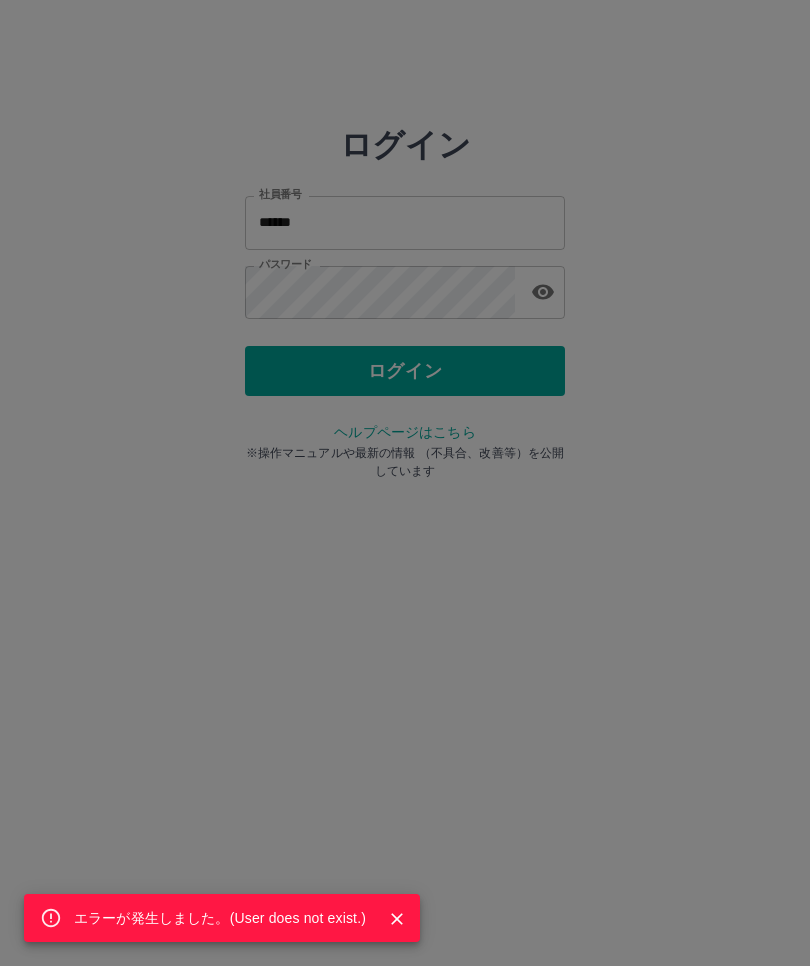 click 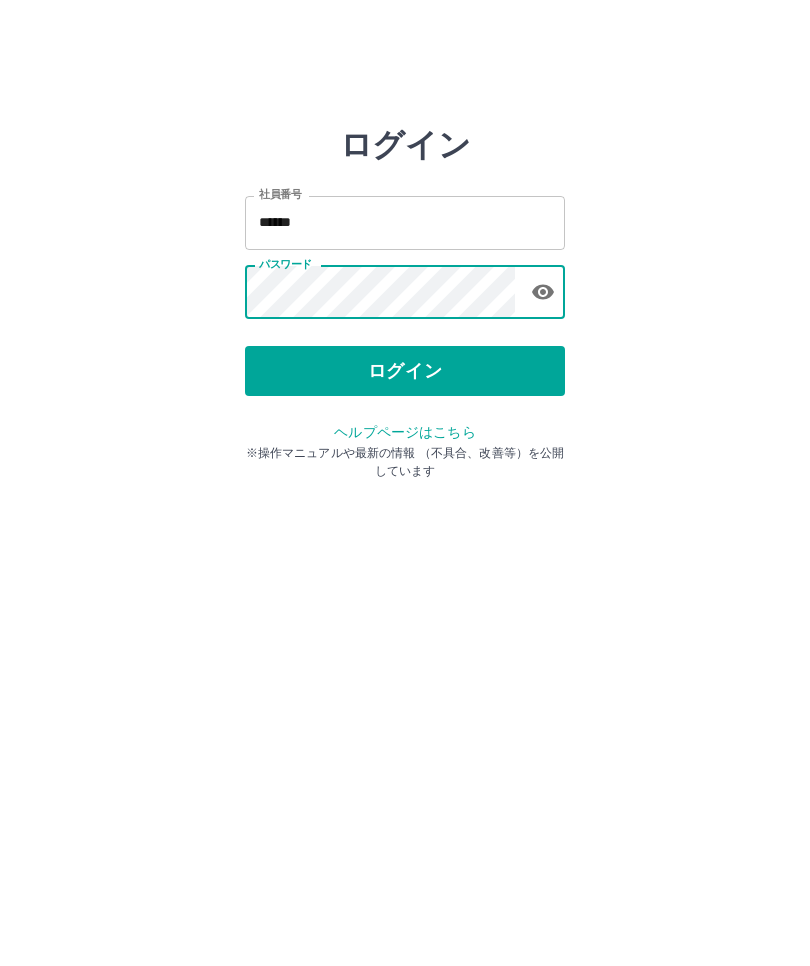 click on "******" at bounding box center (405, 222) 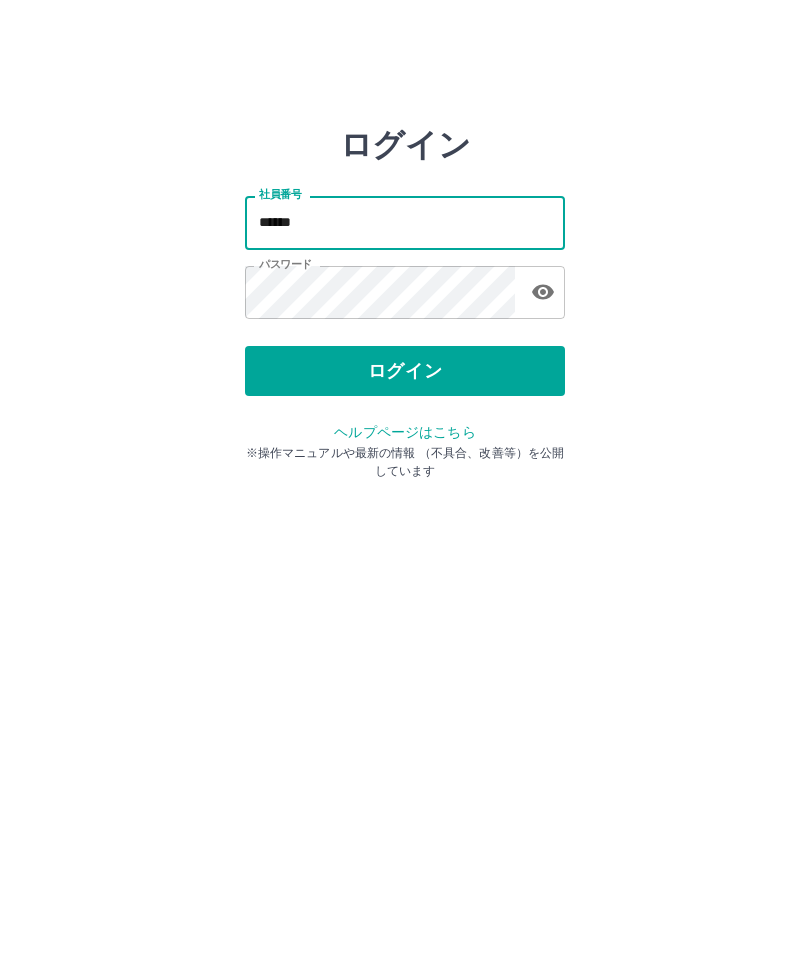 click on "******" at bounding box center (405, 222) 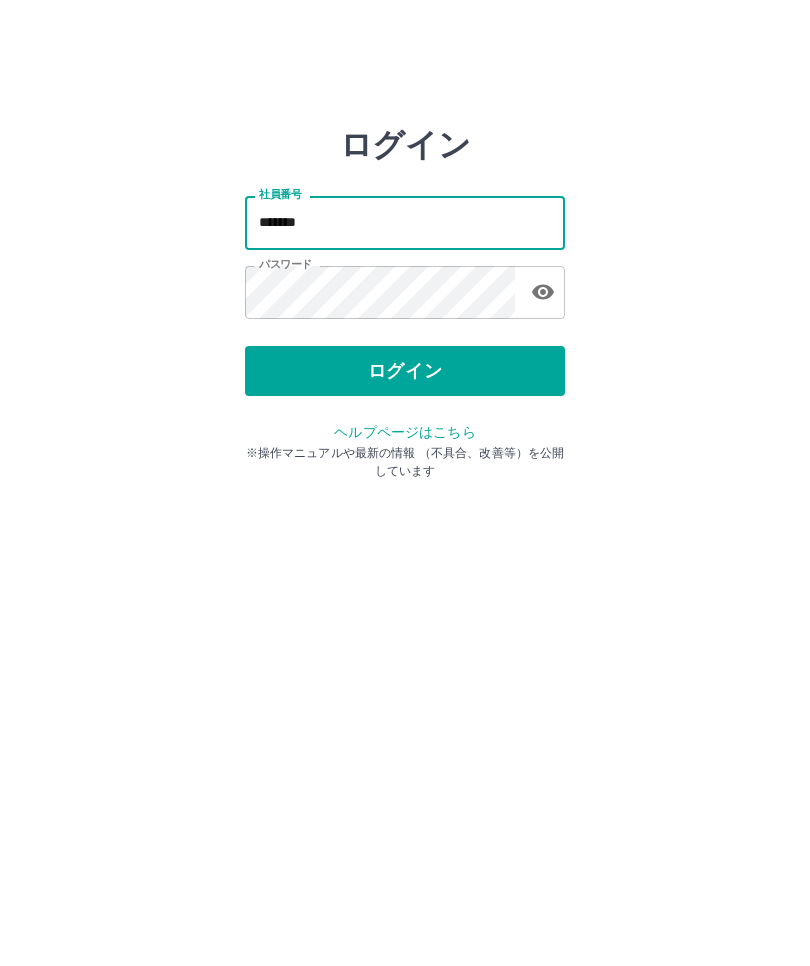 type on "*******" 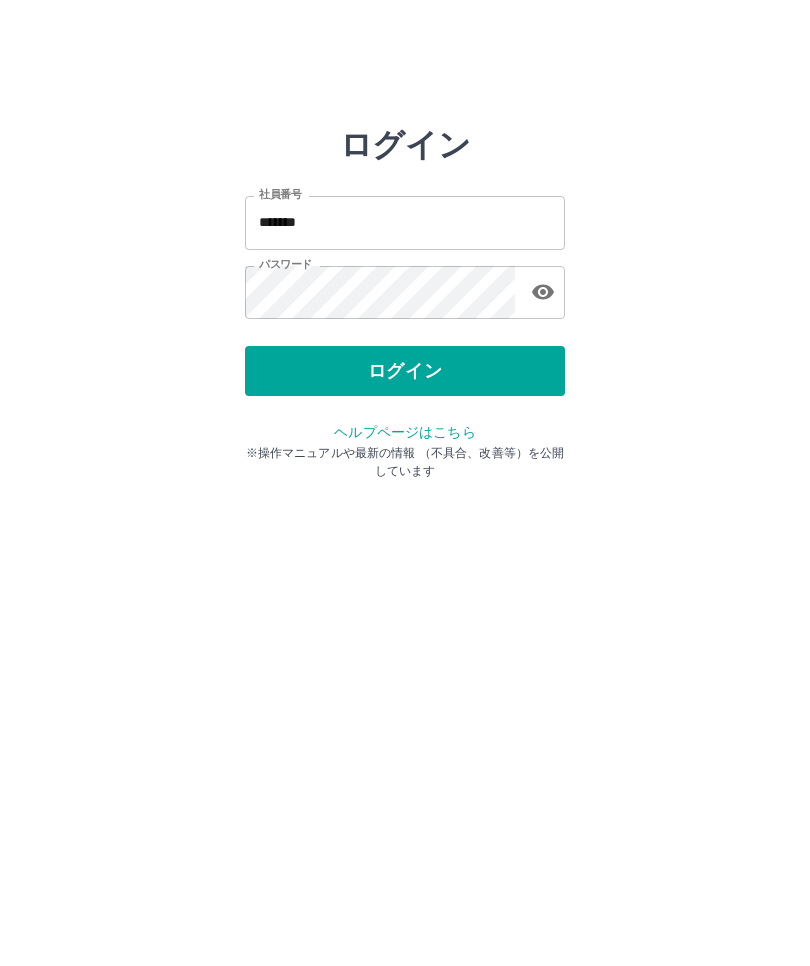 click on "パスワード" at bounding box center (285, 264) 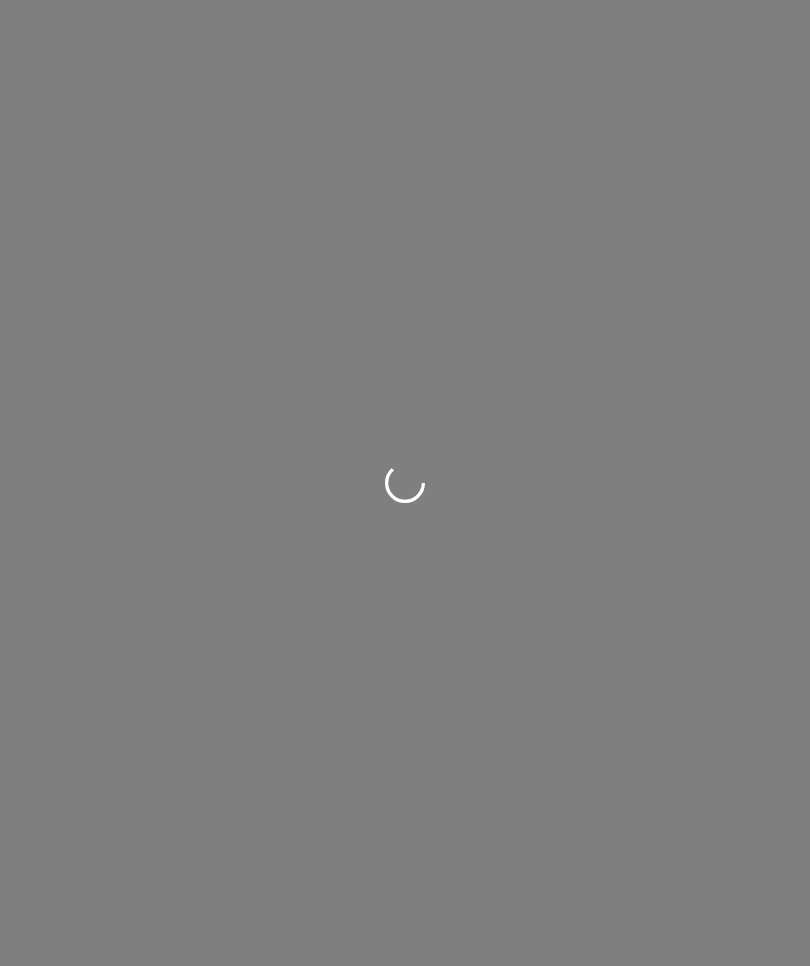 scroll, scrollTop: 0, scrollLeft: 0, axis: both 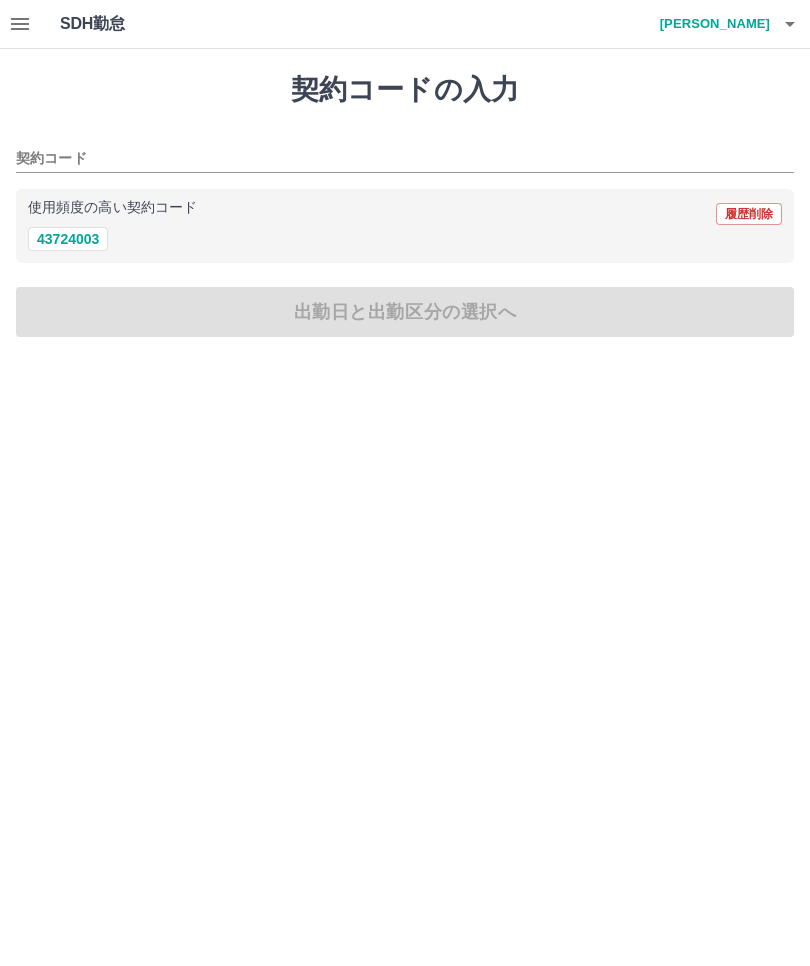 click on "43724003" at bounding box center [68, 239] 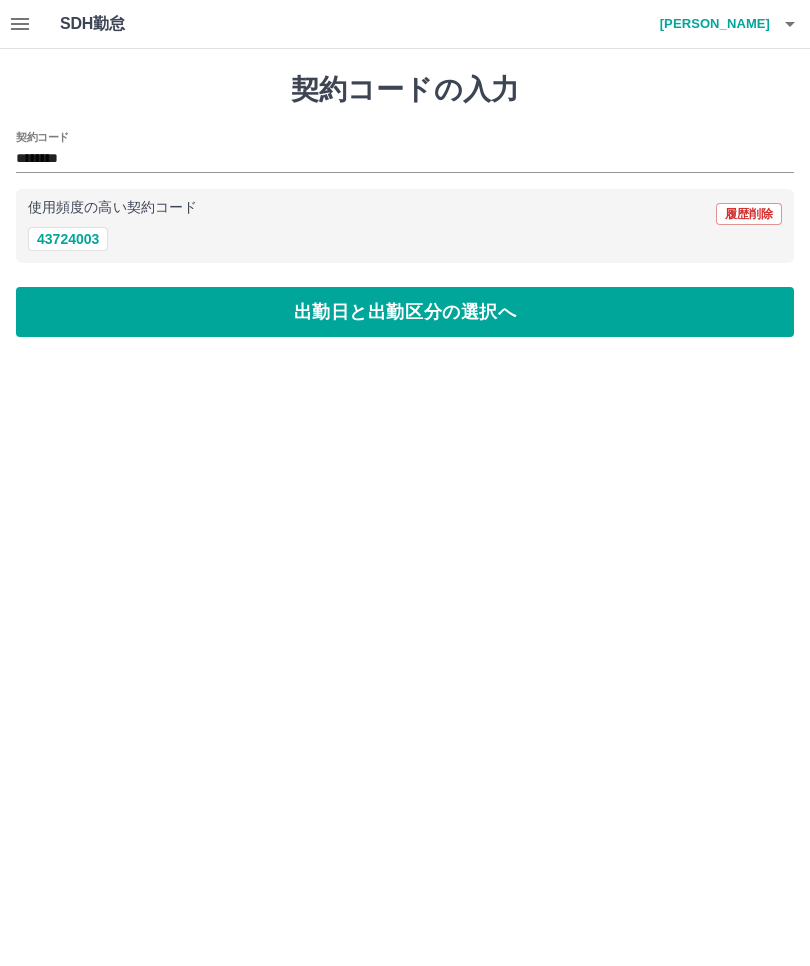 type on "********" 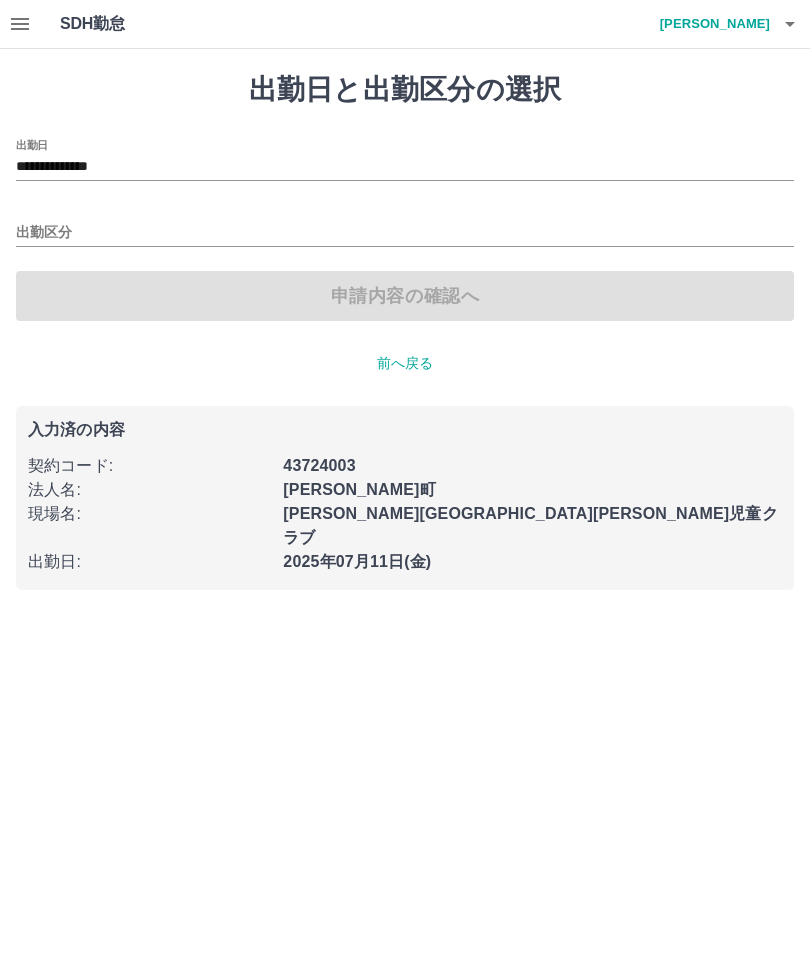 click on "出勤区分" at bounding box center [405, 233] 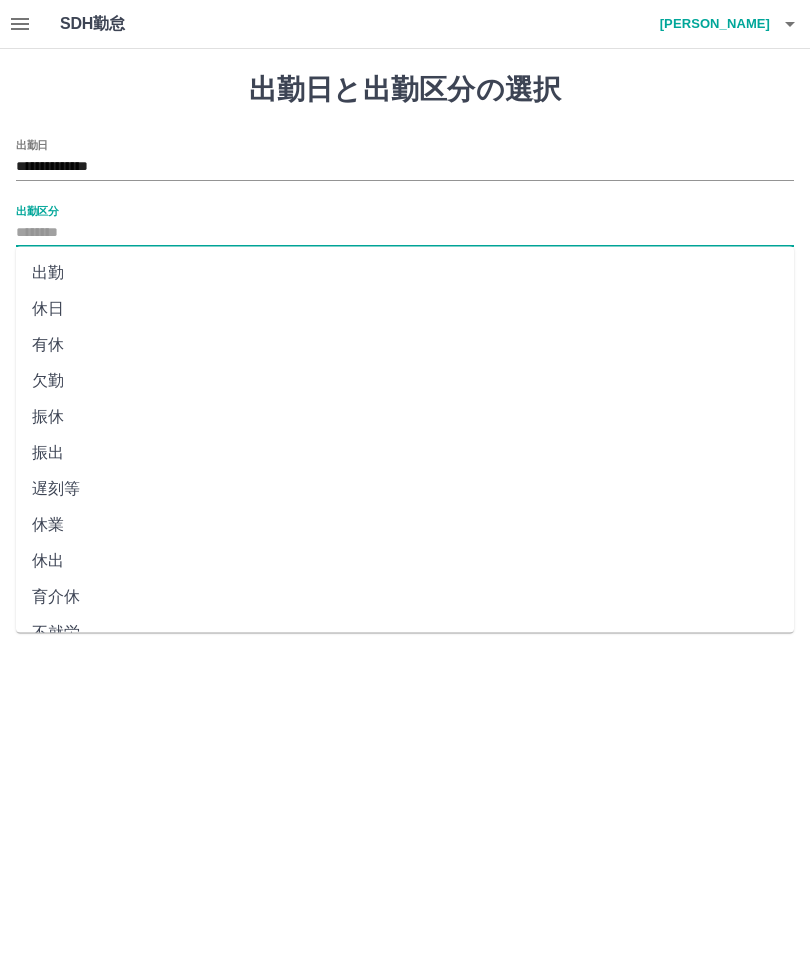 click on "出勤" at bounding box center (405, 273) 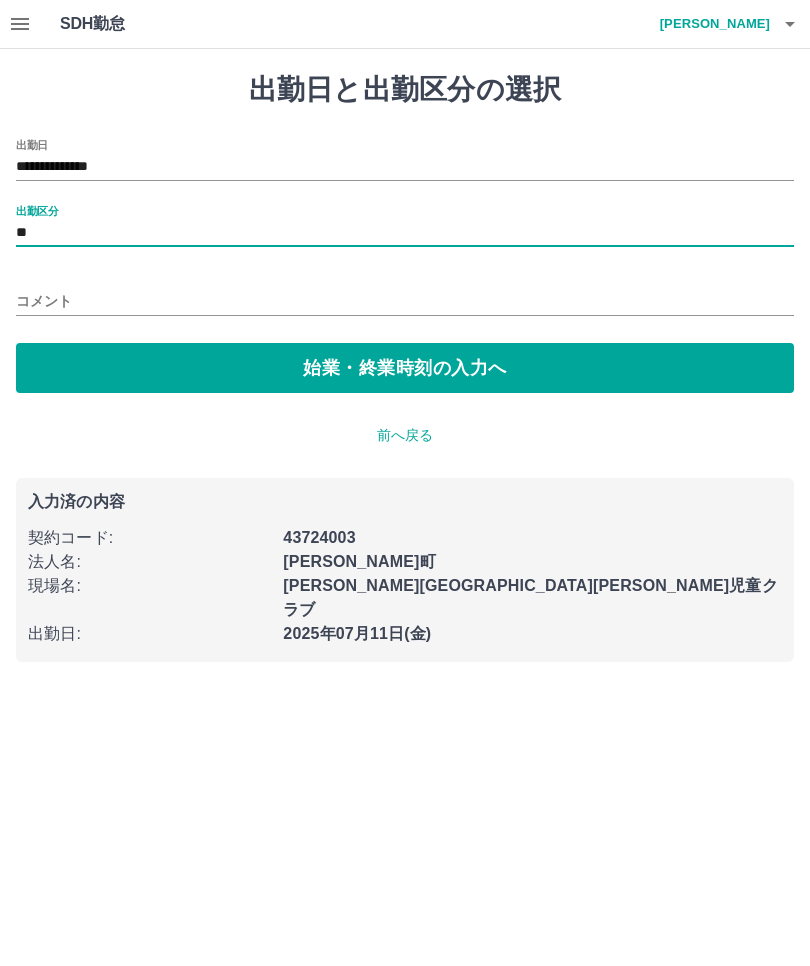 click on "コメント" at bounding box center (405, 301) 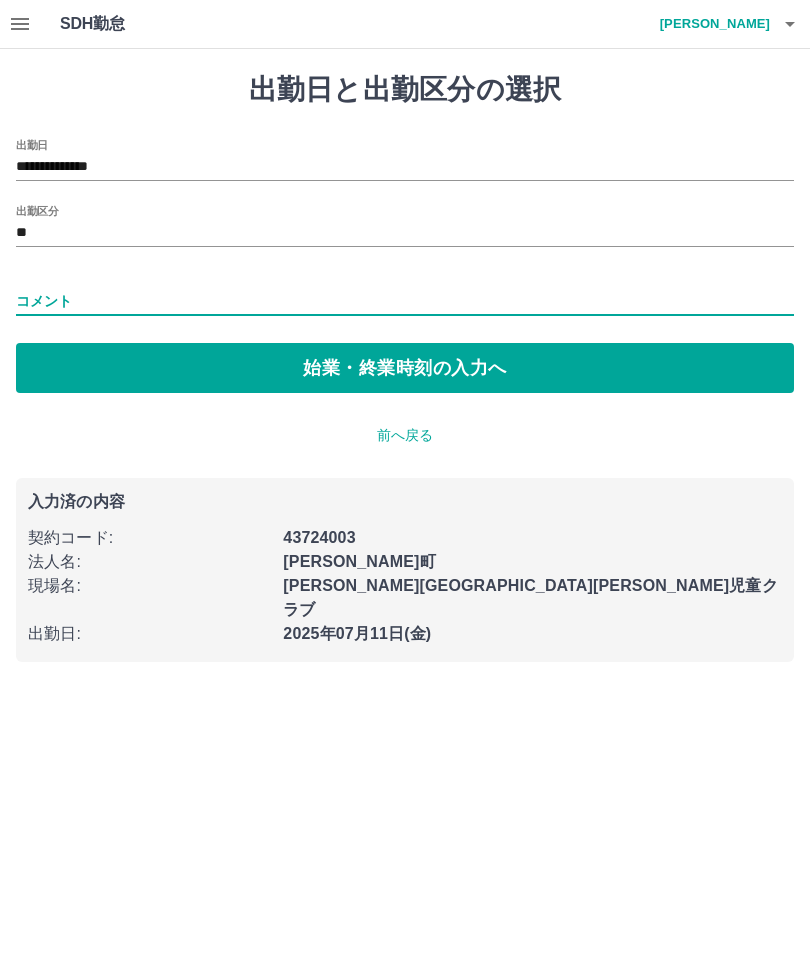 click on "コメント" at bounding box center [405, 301] 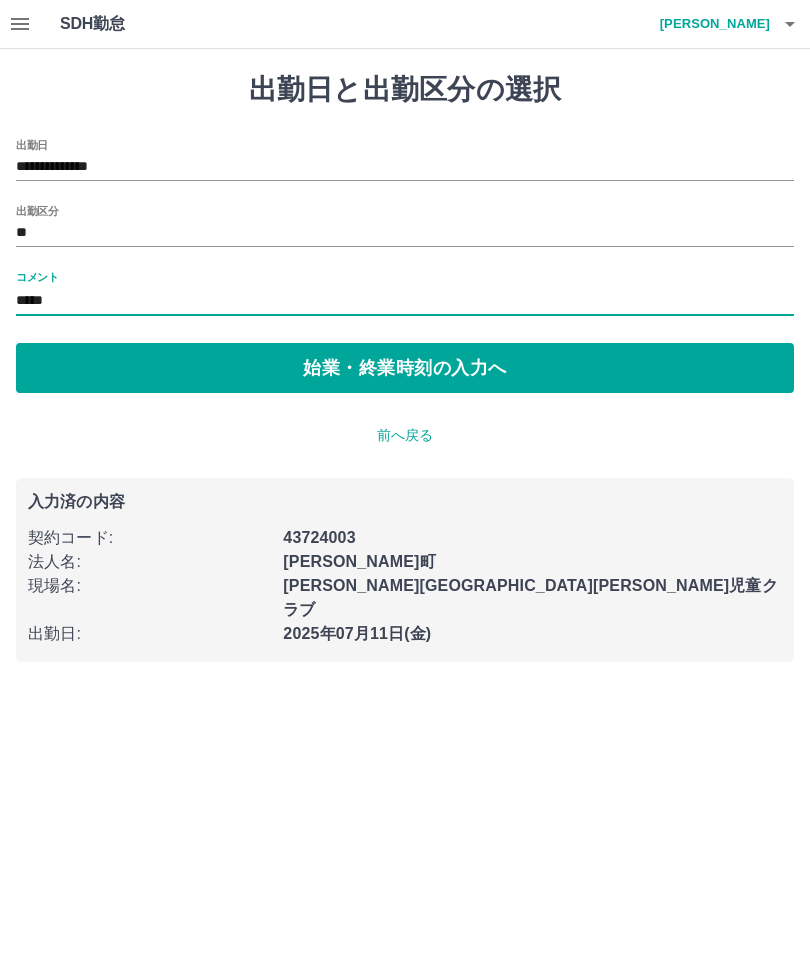 type on "*****" 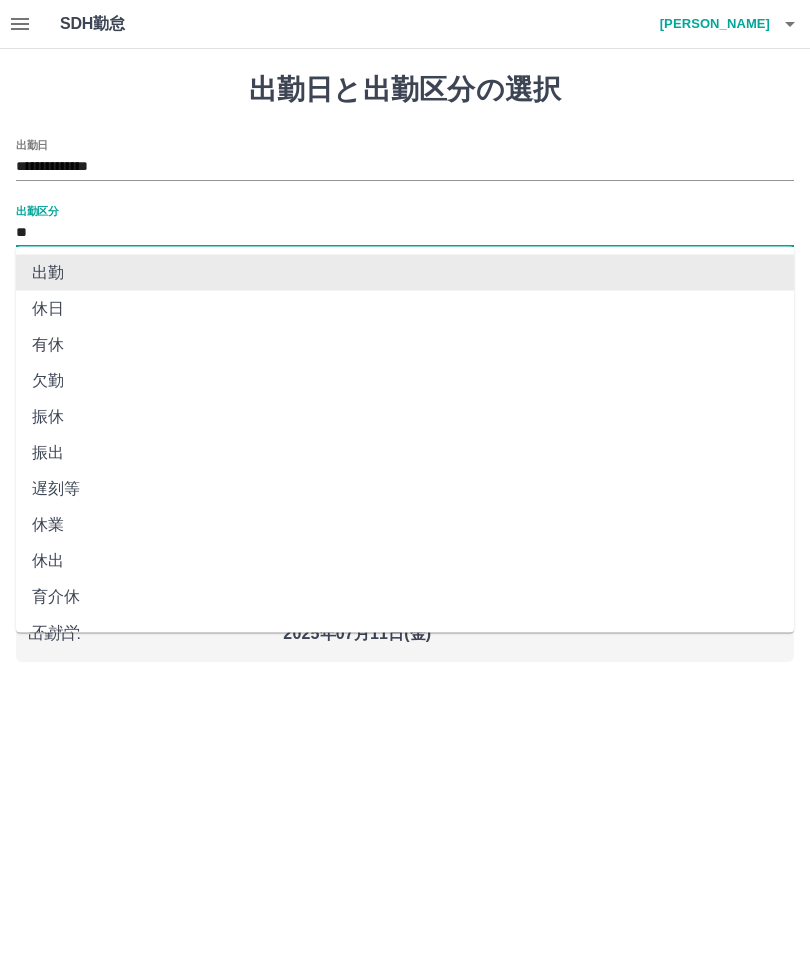 click on "**********" at bounding box center (405, 266) 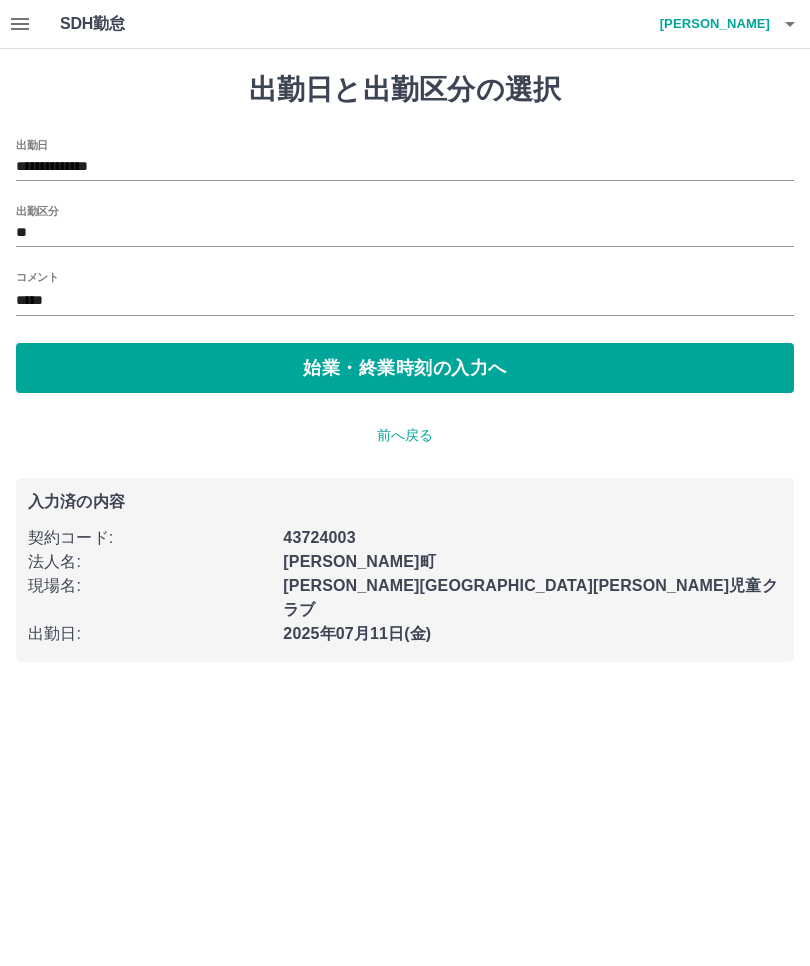 click on "**" at bounding box center (405, 233) 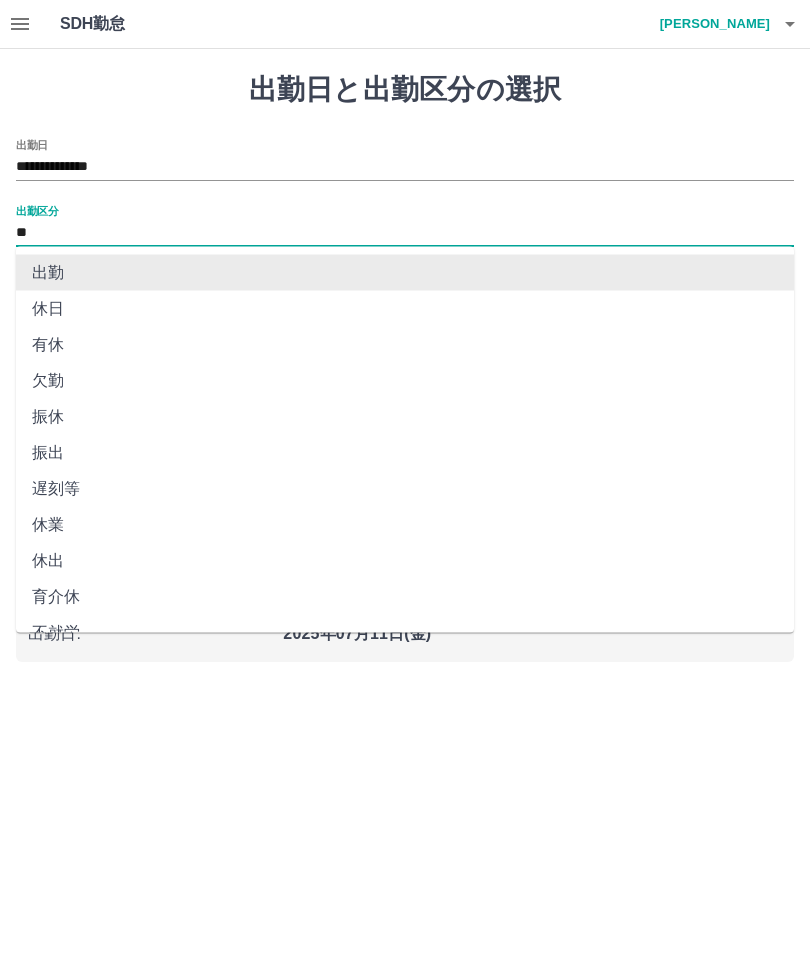 click on "出勤" at bounding box center (405, 273) 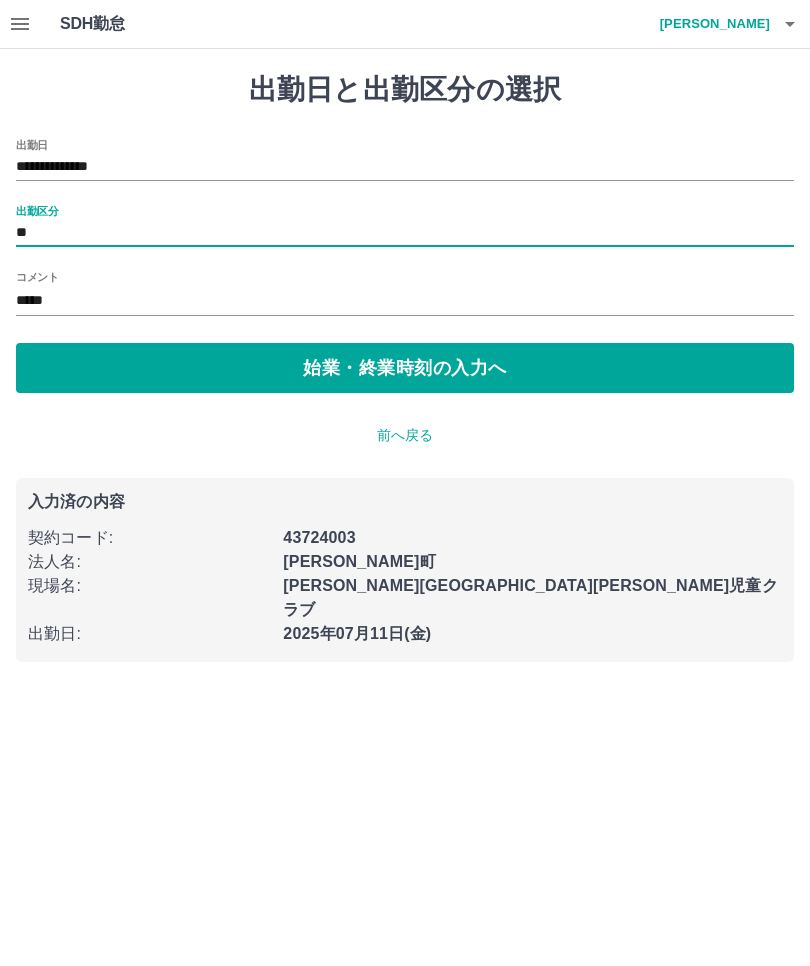 click on "始業・終業時刻の入力へ" at bounding box center (405, 368) 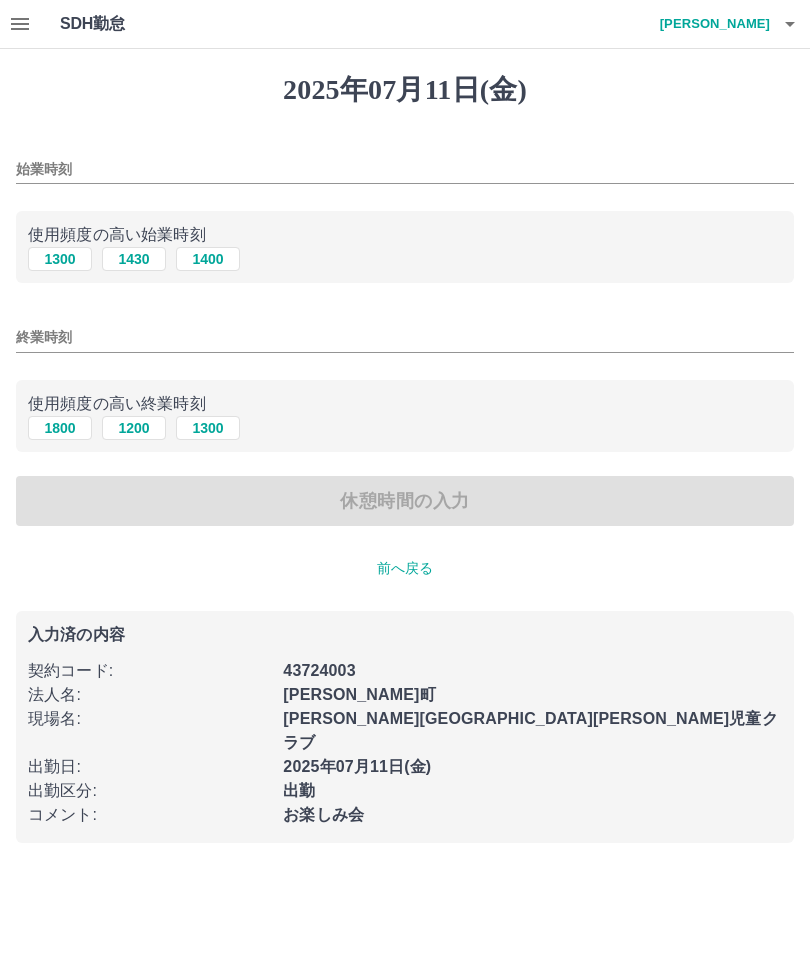 click on "1300" at bounding box center (60, 259) 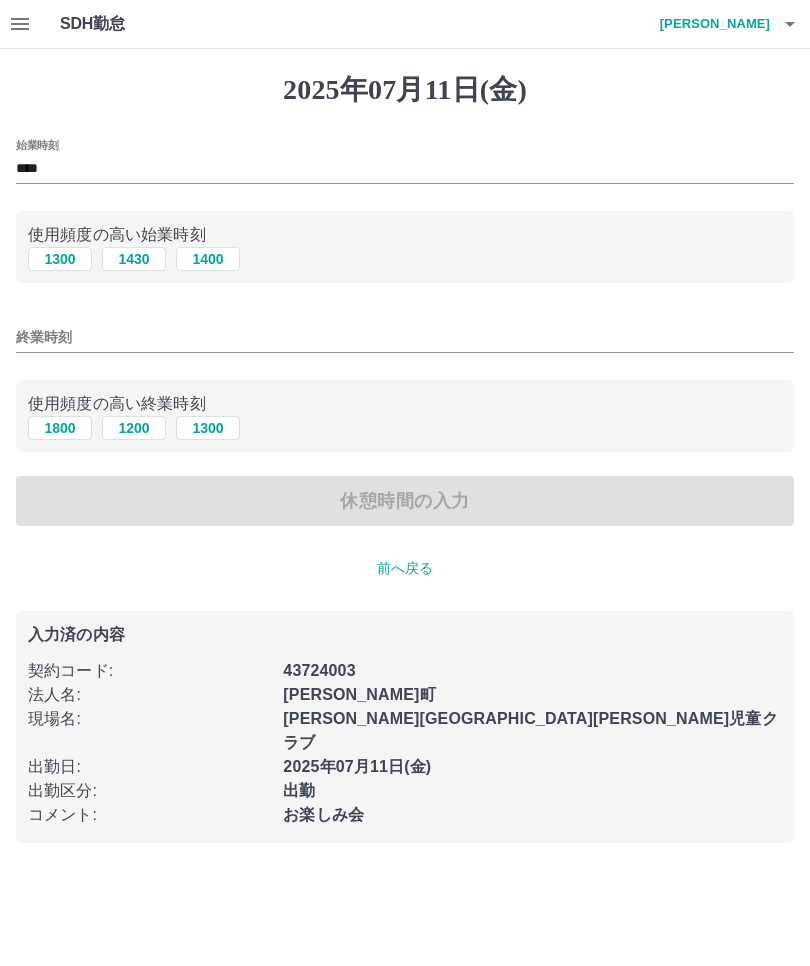 click on "1800" at bounding box center (60, 428) 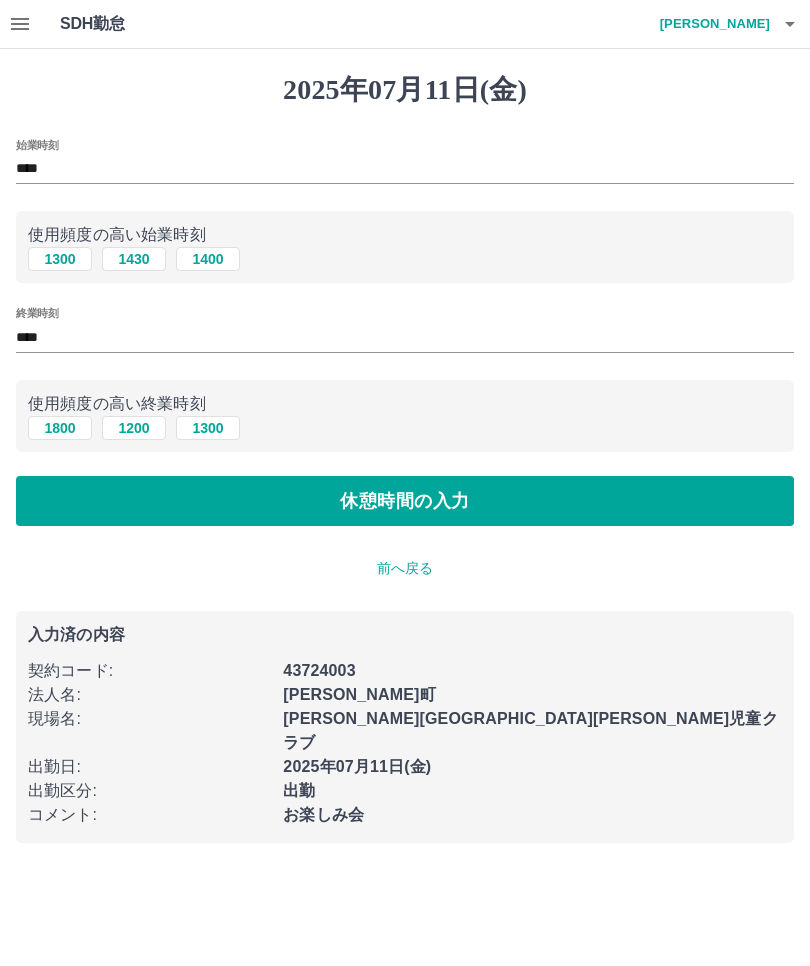 click on "休憩時間の入力" at bounding box center [405, 501] 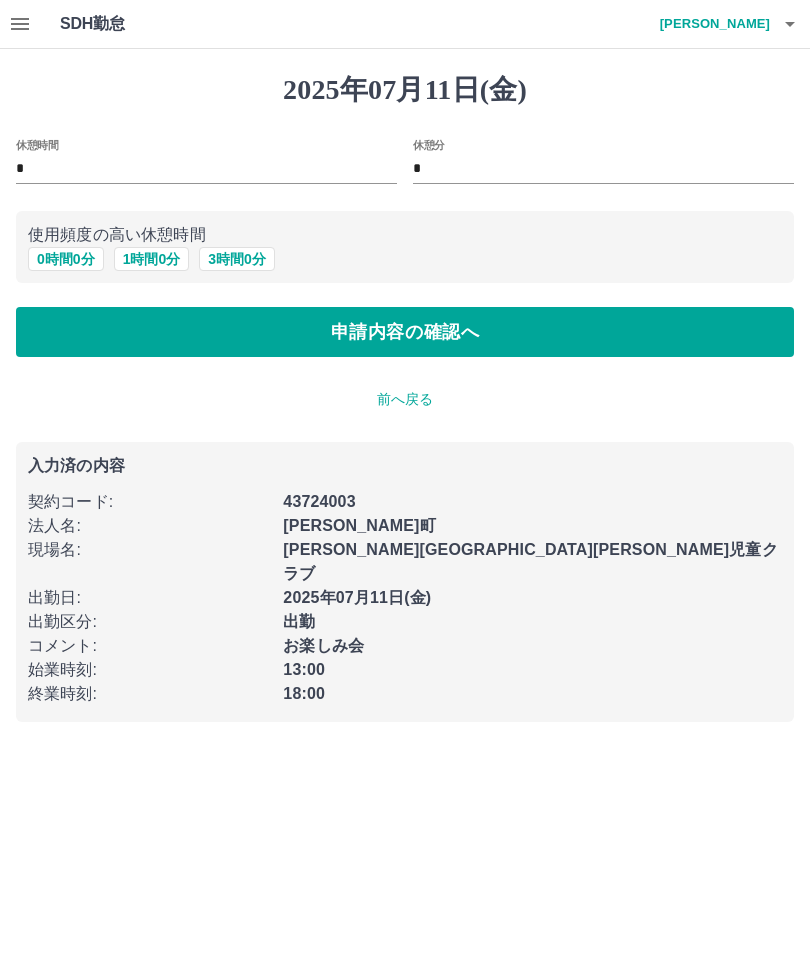 click on "0 時間 0 分" at bounding box center [66, 259] 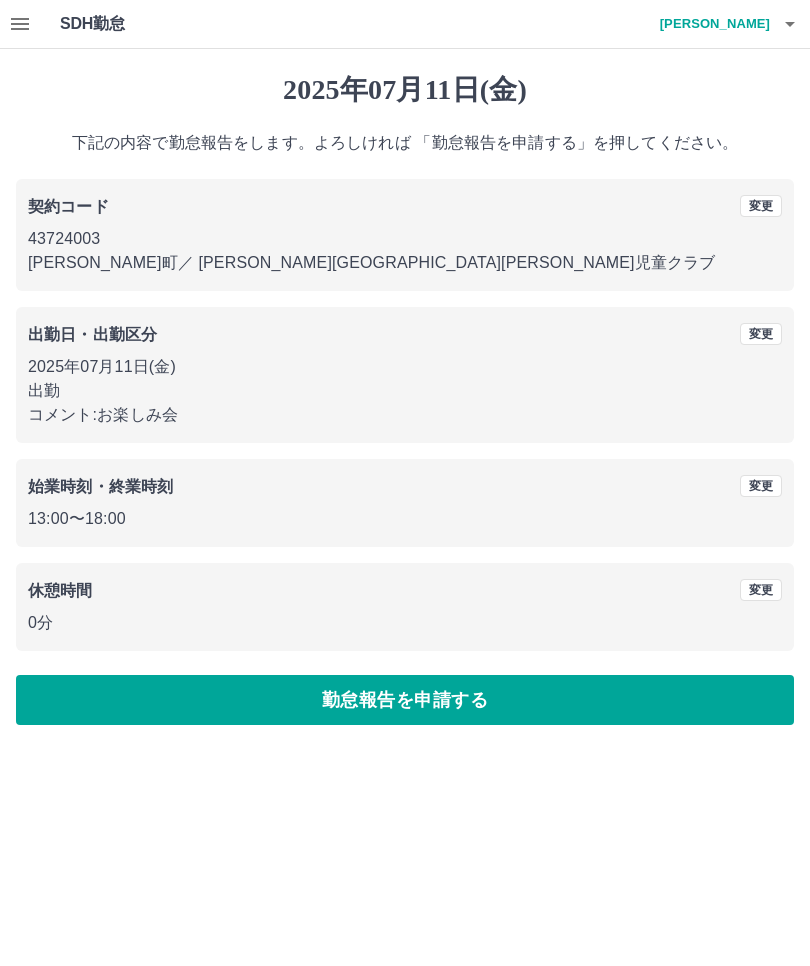 click on "勤怠報告を申請する" at bounding box center (405, 700) 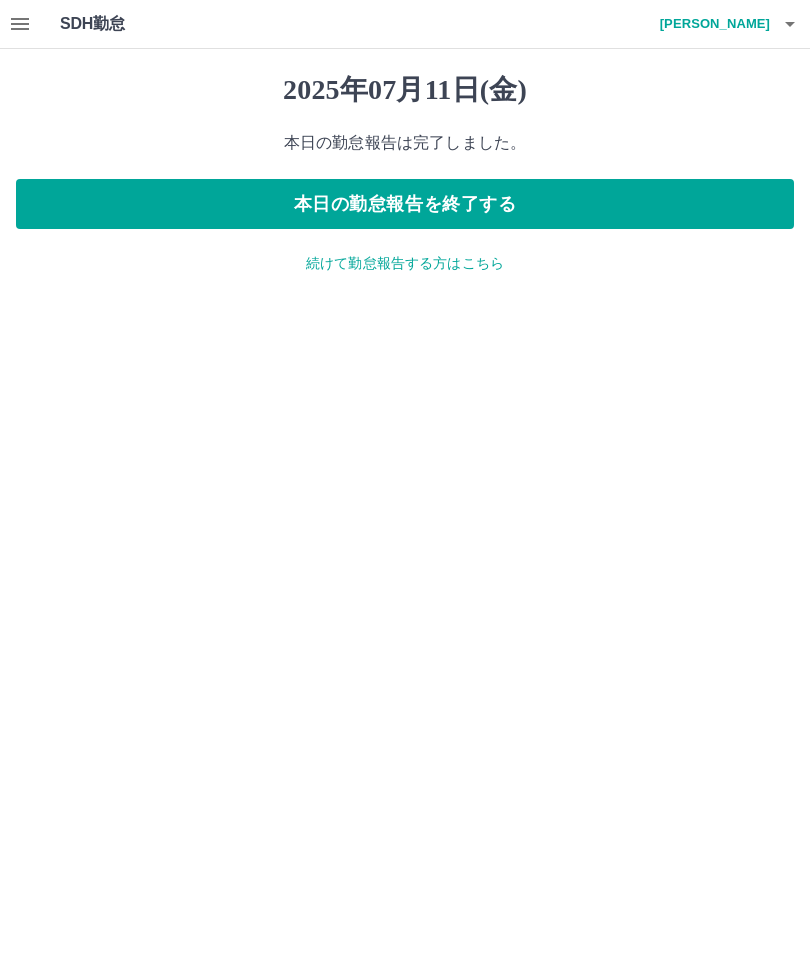 click on "本日の勤怠報告を終了する" at bounding box center (405, 204) 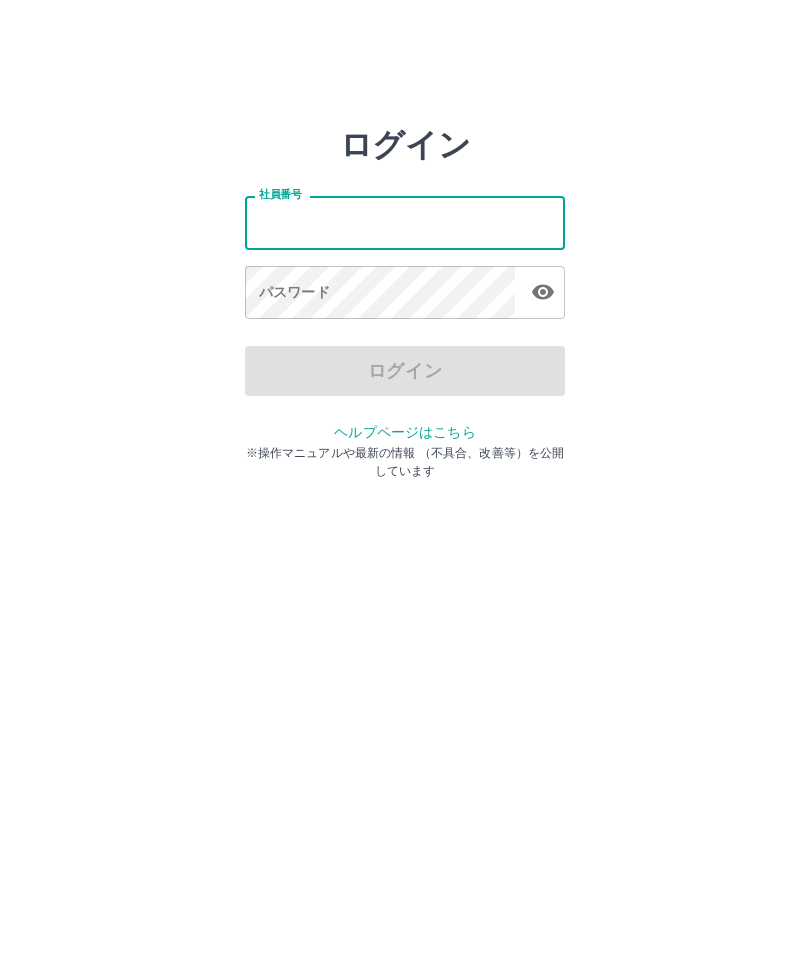 scroll, scrollTop: 0, scrollLeft: 0, axis: both 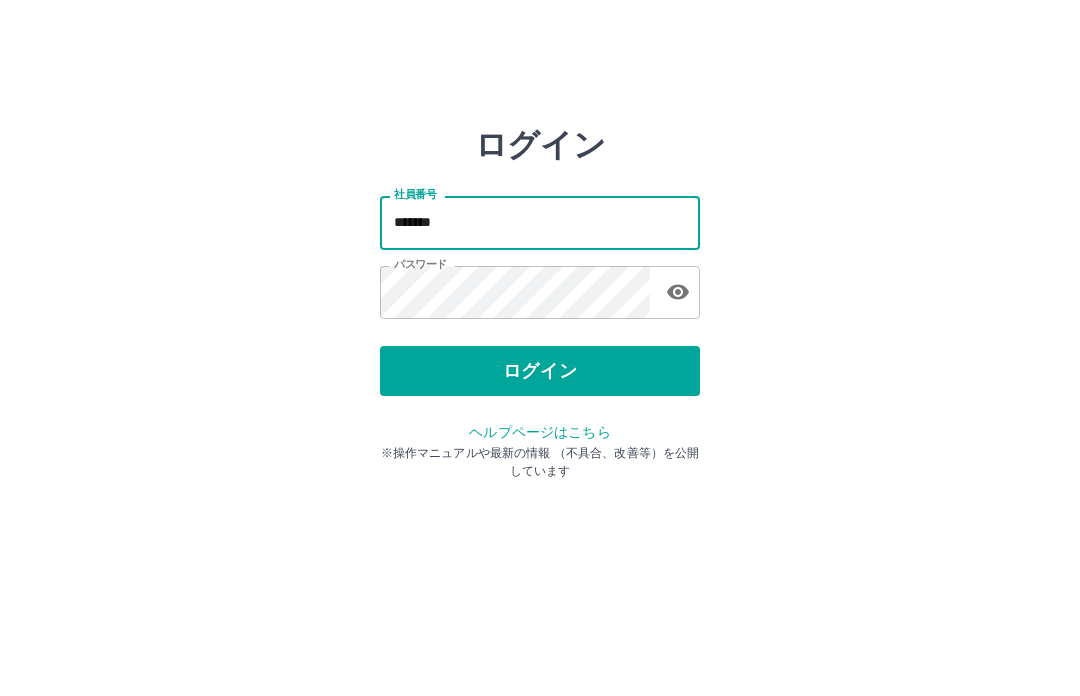 click on "*******" at bounding box center [540, 222] 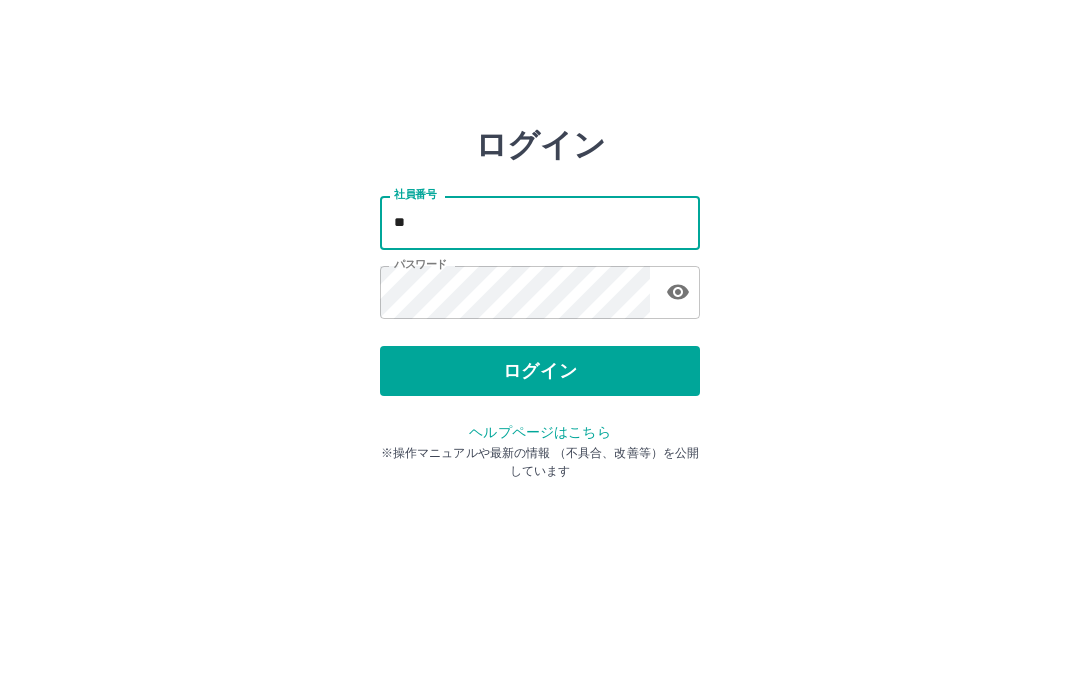 type on "*" 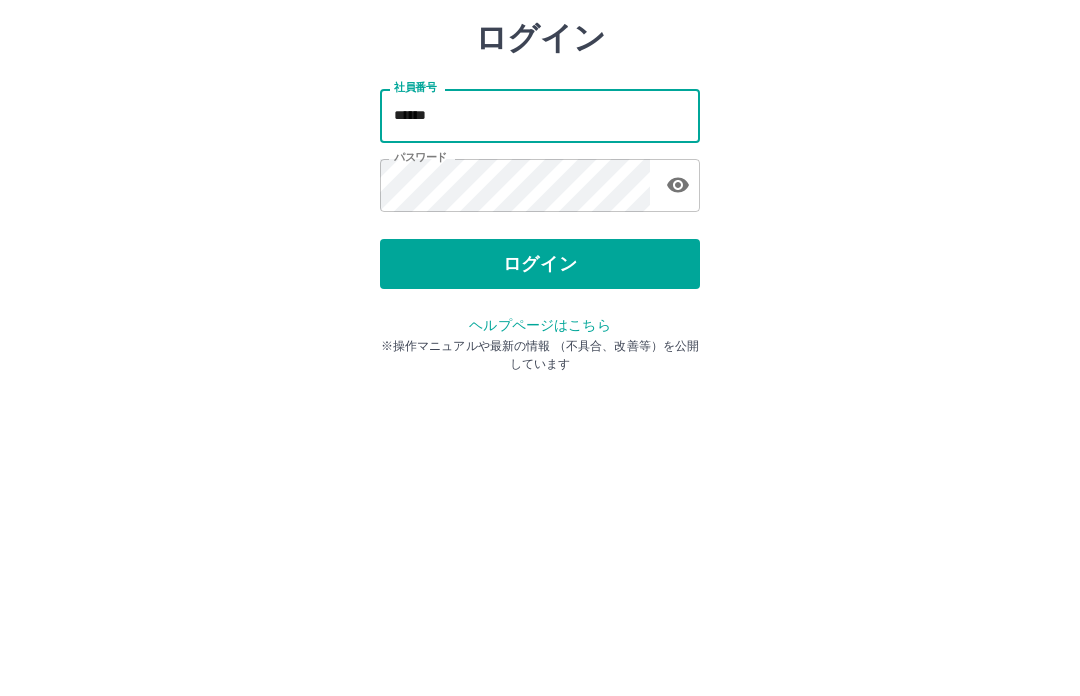 type on "*******" 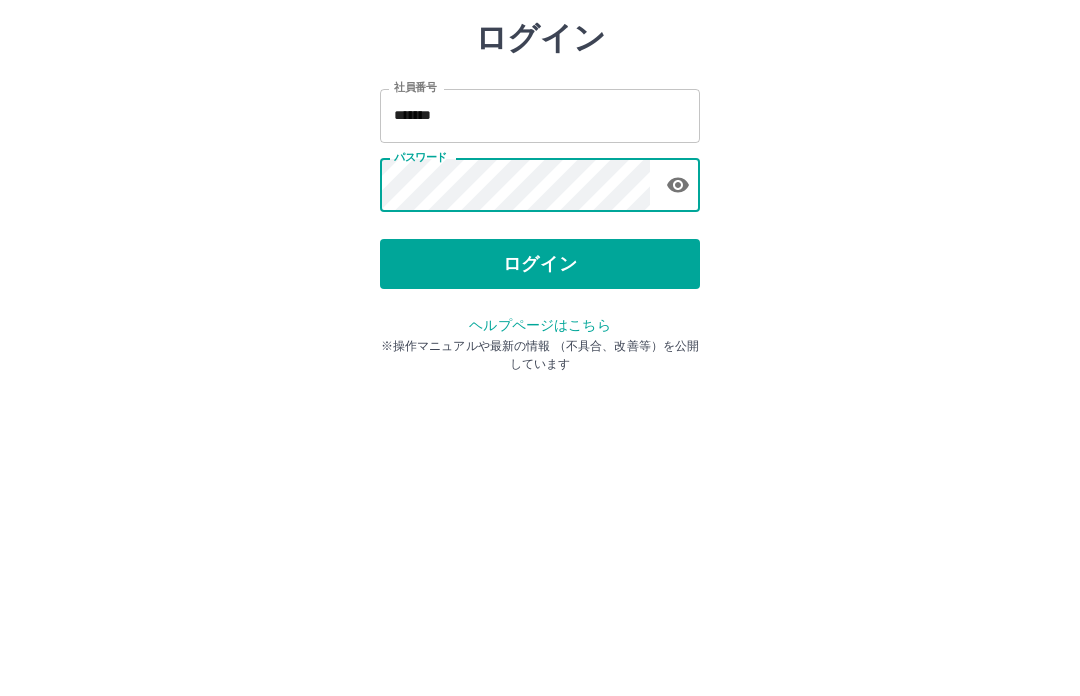 click on "ログイン" at bounding box center [540, 371] 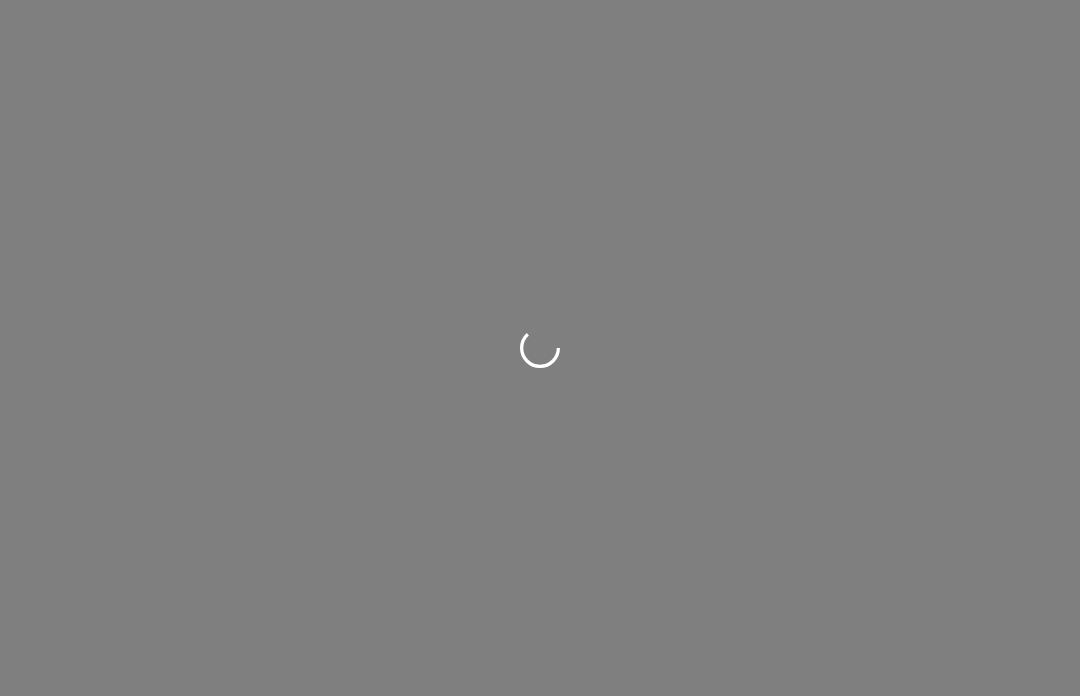 scroll, scrollTop: 0, scrollLeft: 0, axis: both 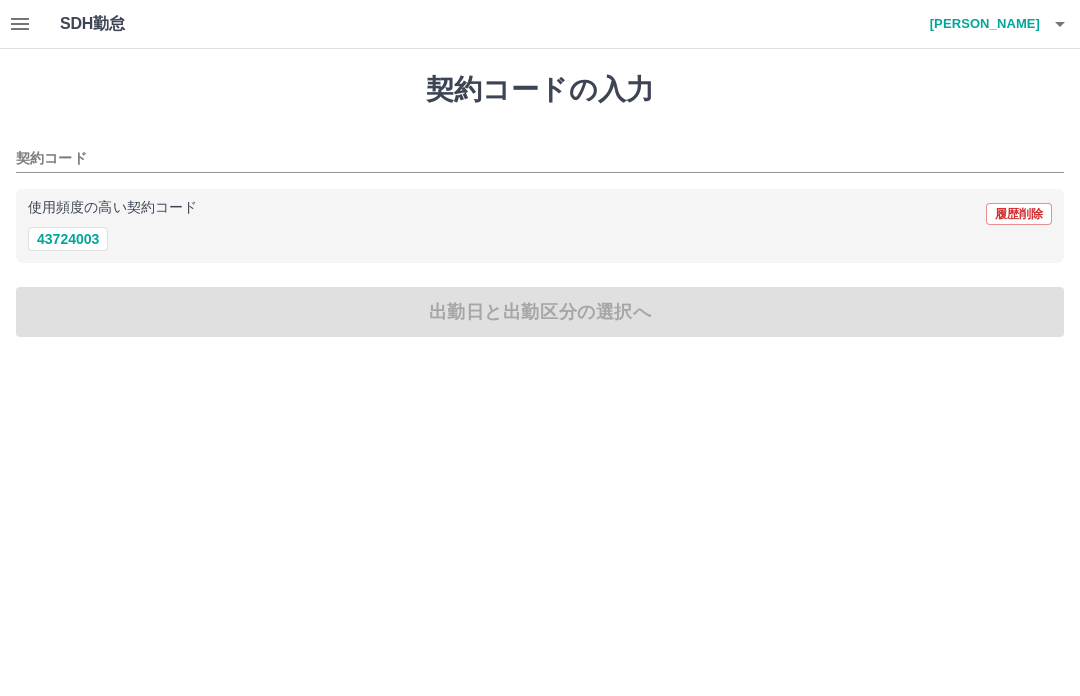 click on "43724003" at bounding box center [68, 239] 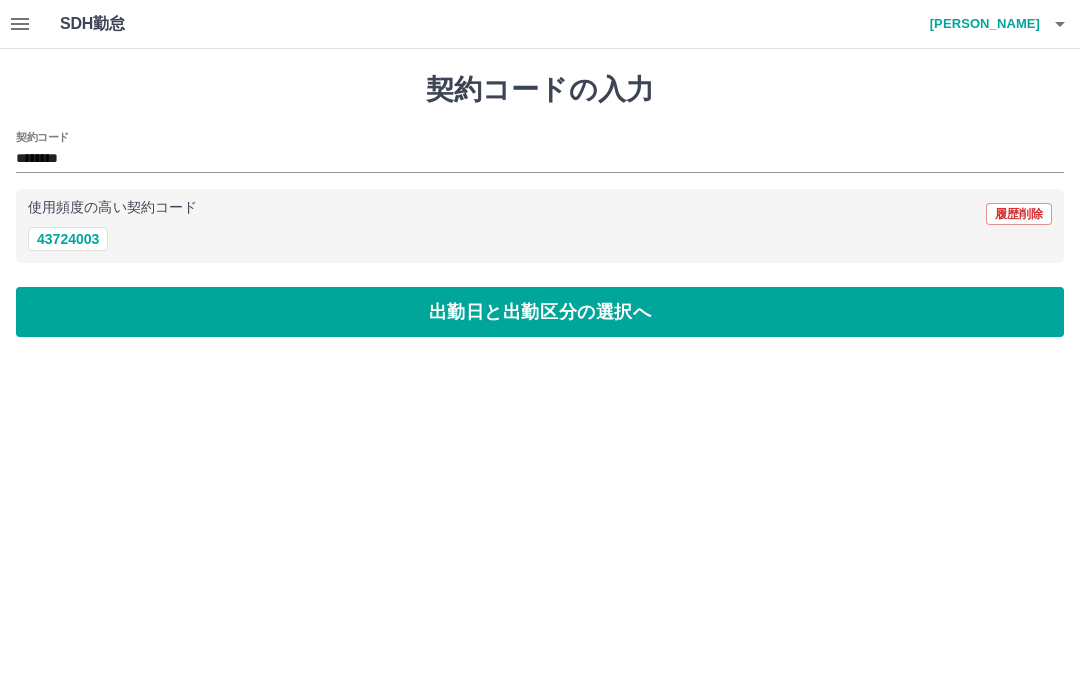 click on "出勤日と出勤区分の選択へ" at bounding box center (540, 312) 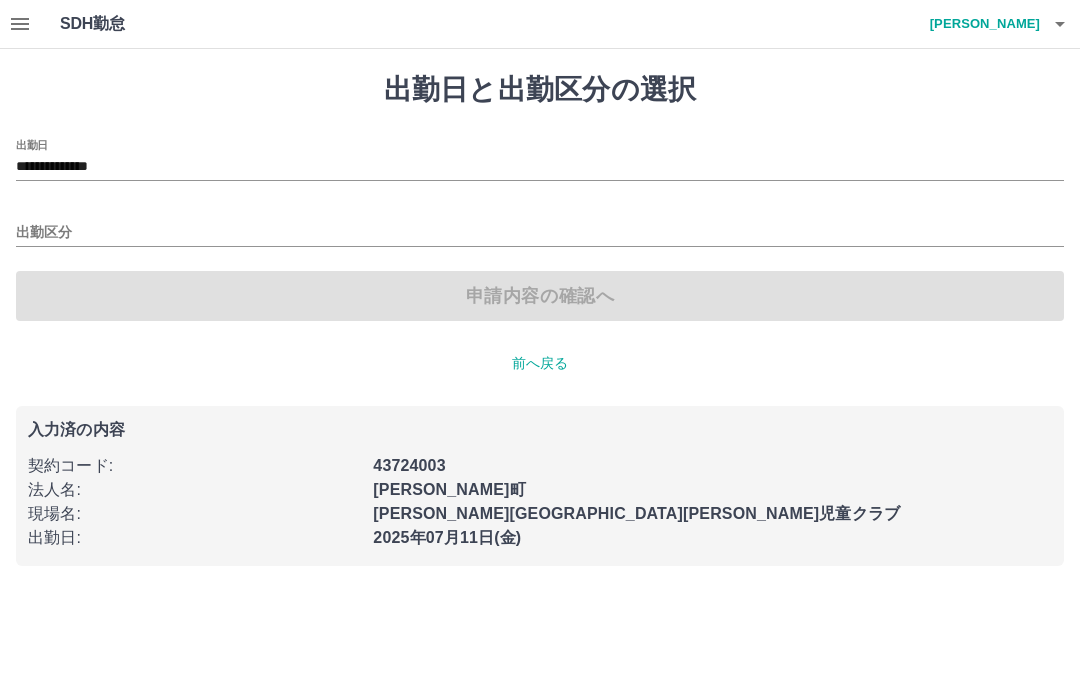 click on "出勤区分" at bounding box center (540, 233) 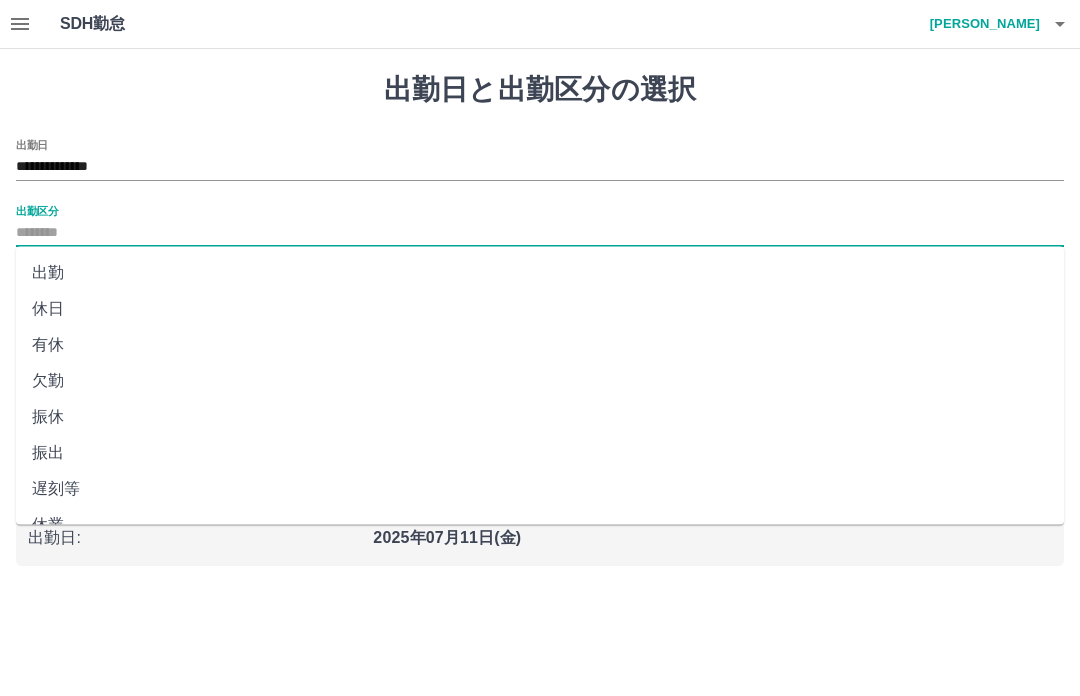 click on "出勤" at bounding box center (540, 273) 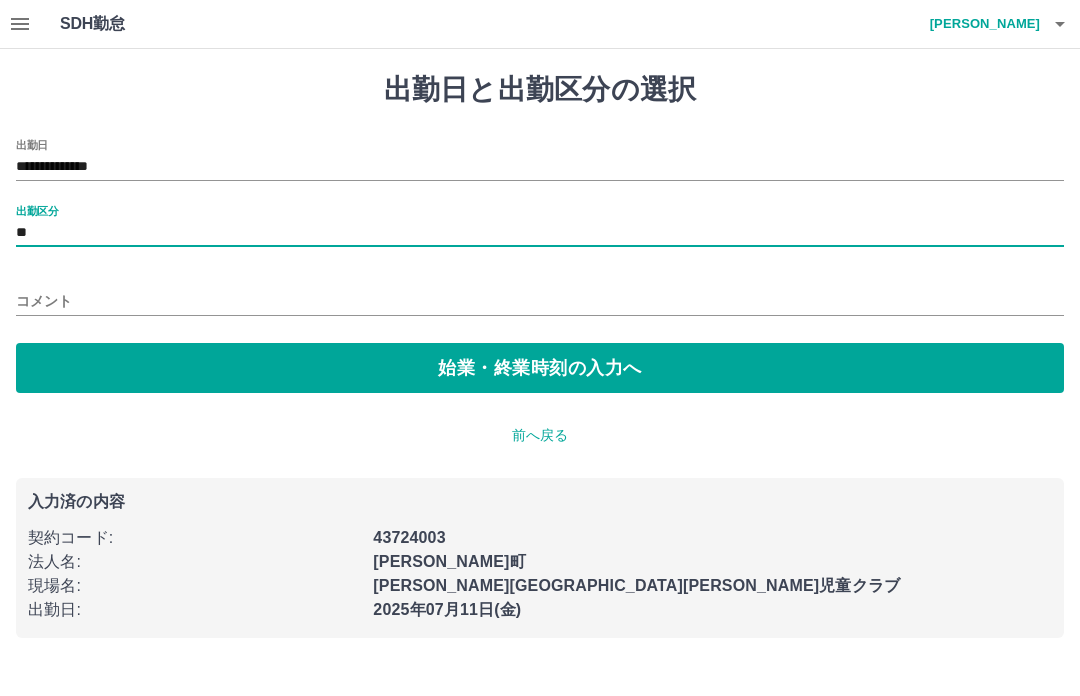 click on "**" at bounding box center [540, 233] 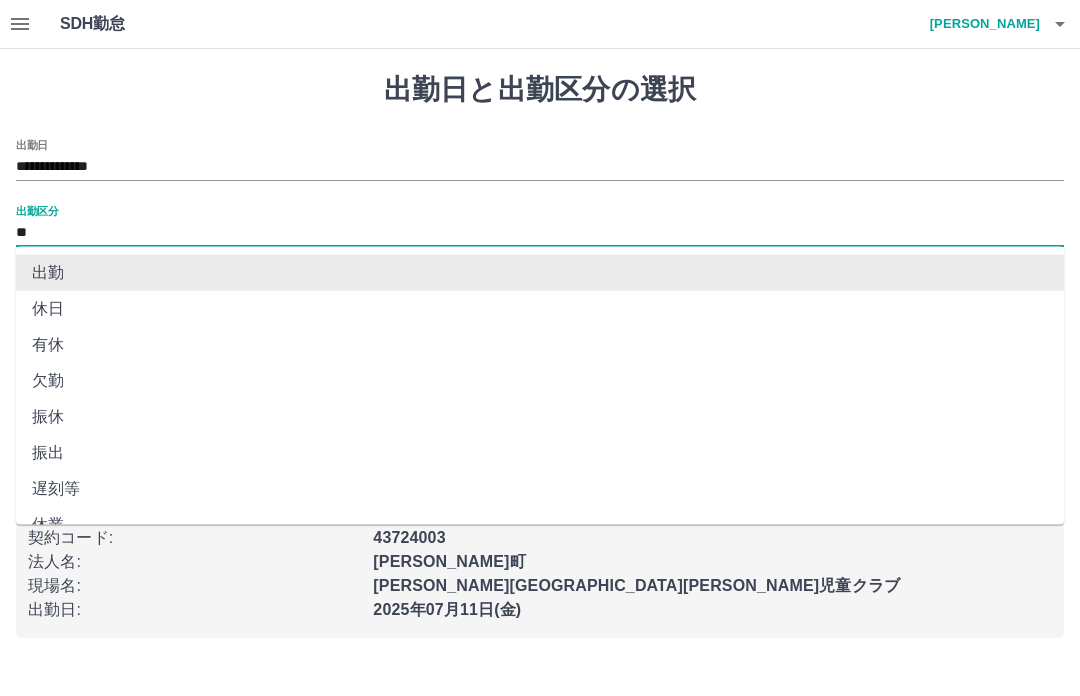 click on "**" at bounding box center (540, 233) 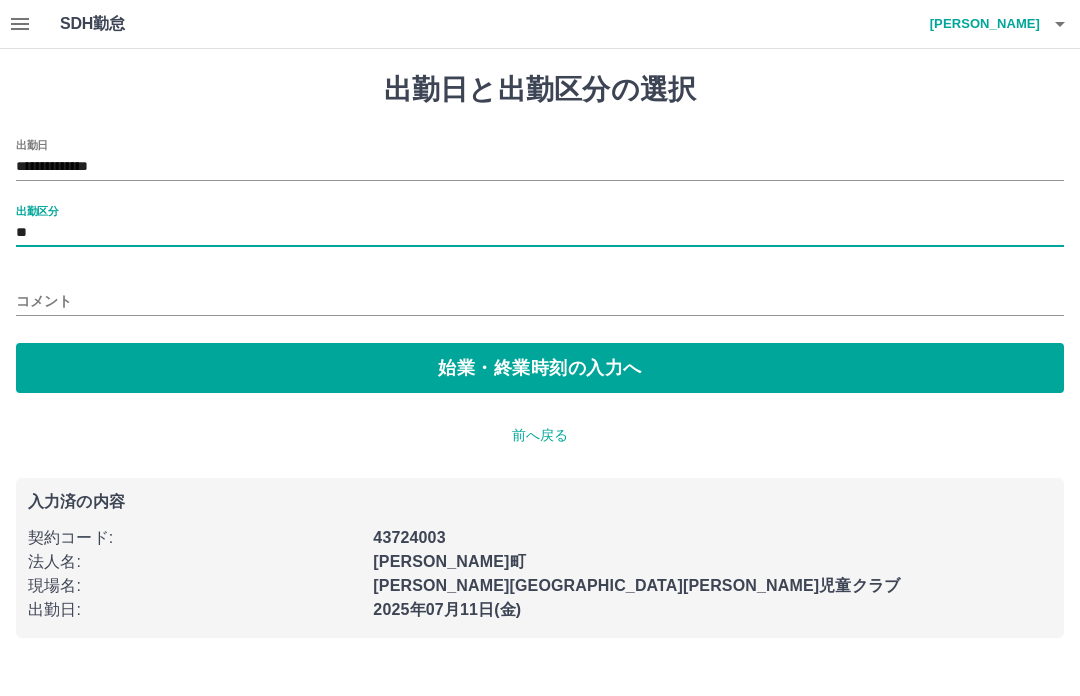 click on "始業・終業時刻の入力へ" at bounding box center [540, 368] 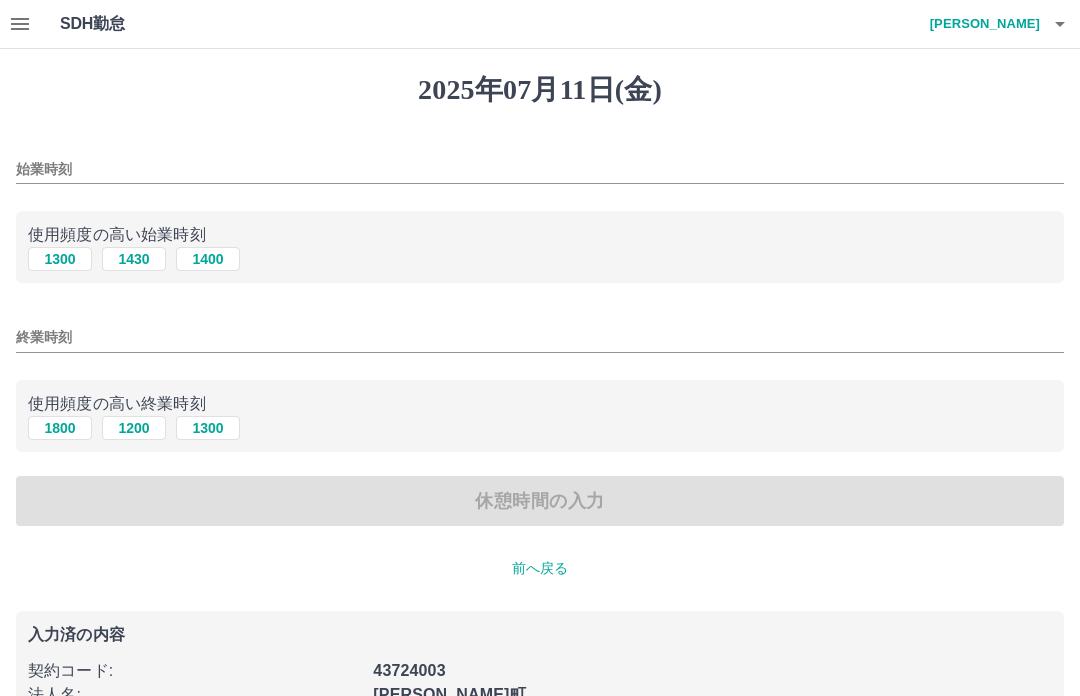 click on "1300" at bounding box center [60, 259] 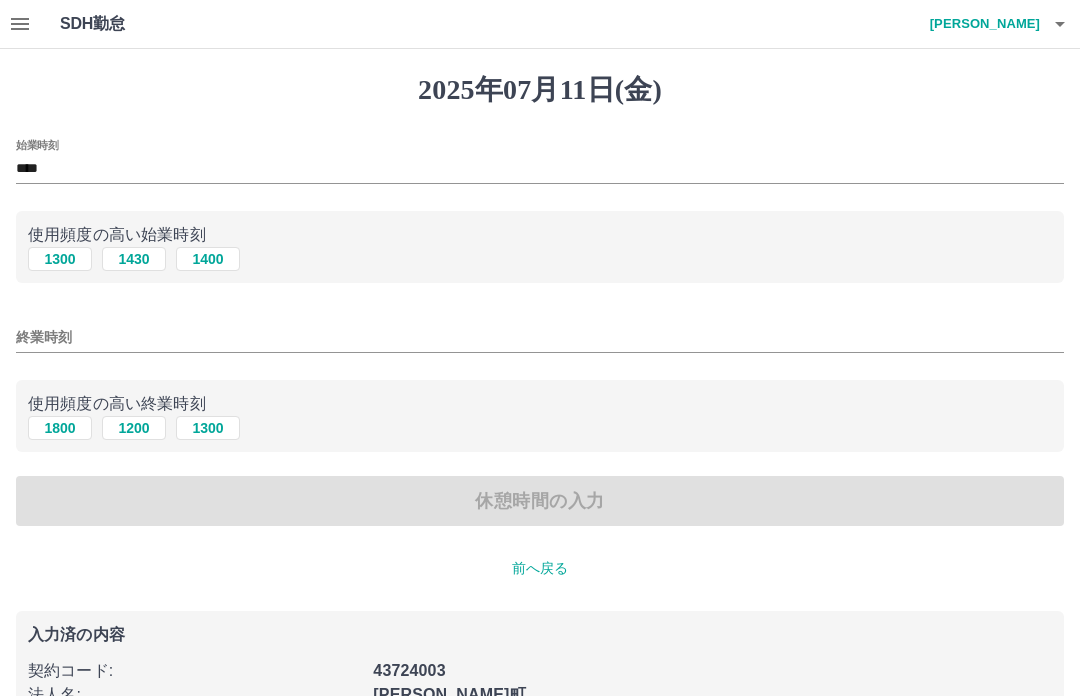 click on "1800" at bounding box center (60, 428) 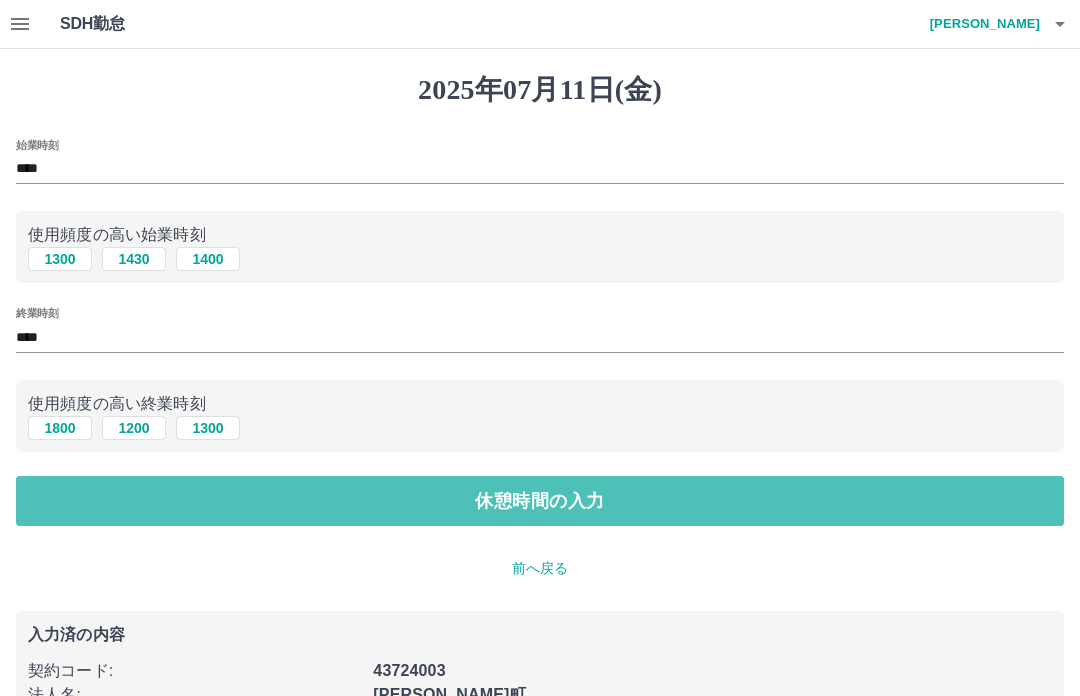 click on "休憩時間の入力" at bounding box center (540, 501) 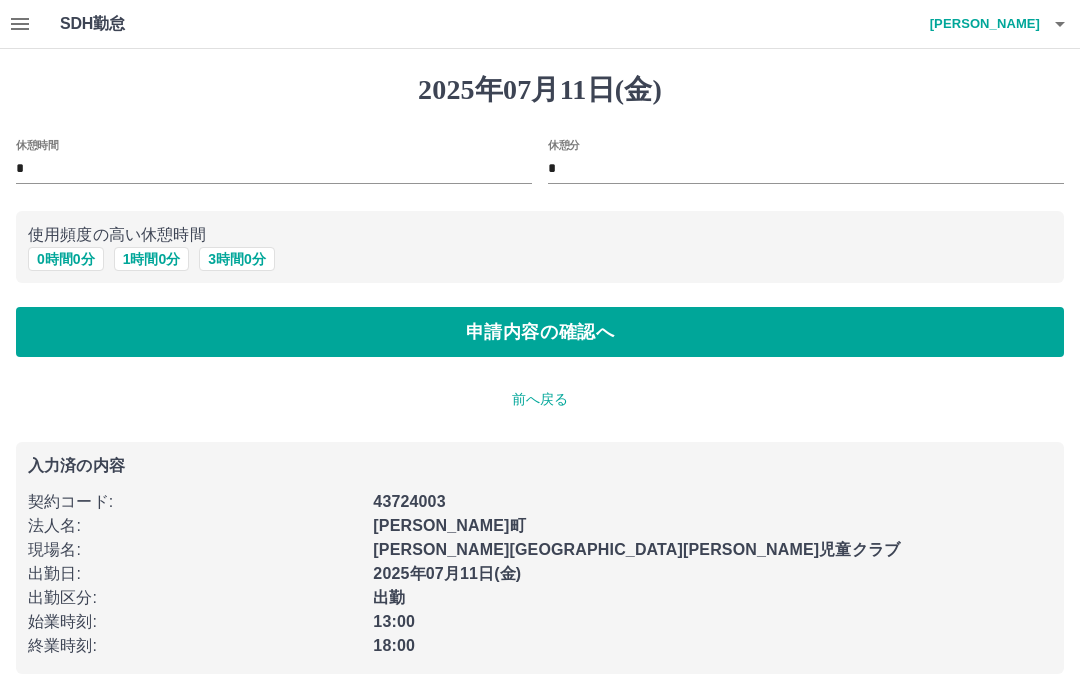 click on "申請内容の確認へ" at bounding box center [540, 332] 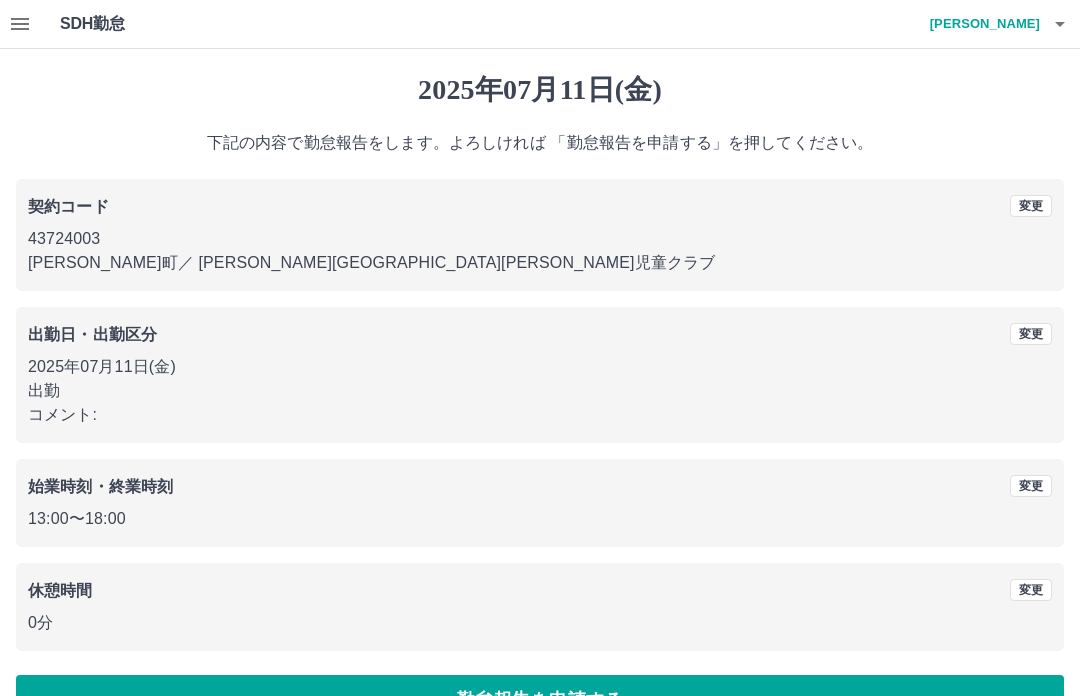 click on "コメント:" at bounding box center [540, 415] 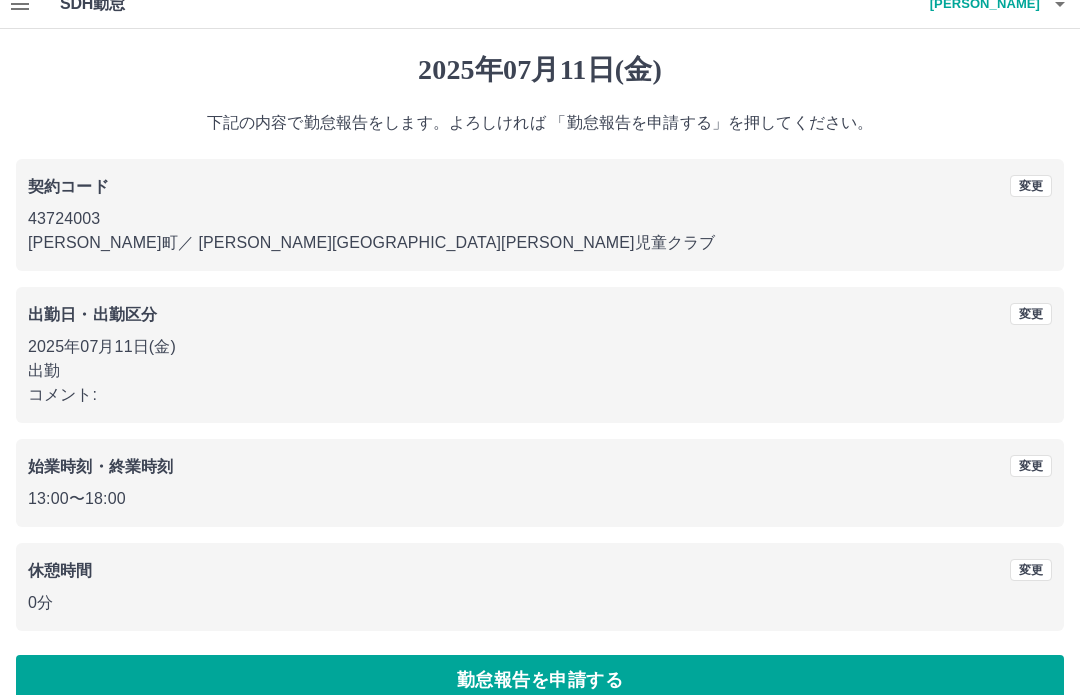scroll, scrollTop: 52, scrollLeft: 0, axis: vertical 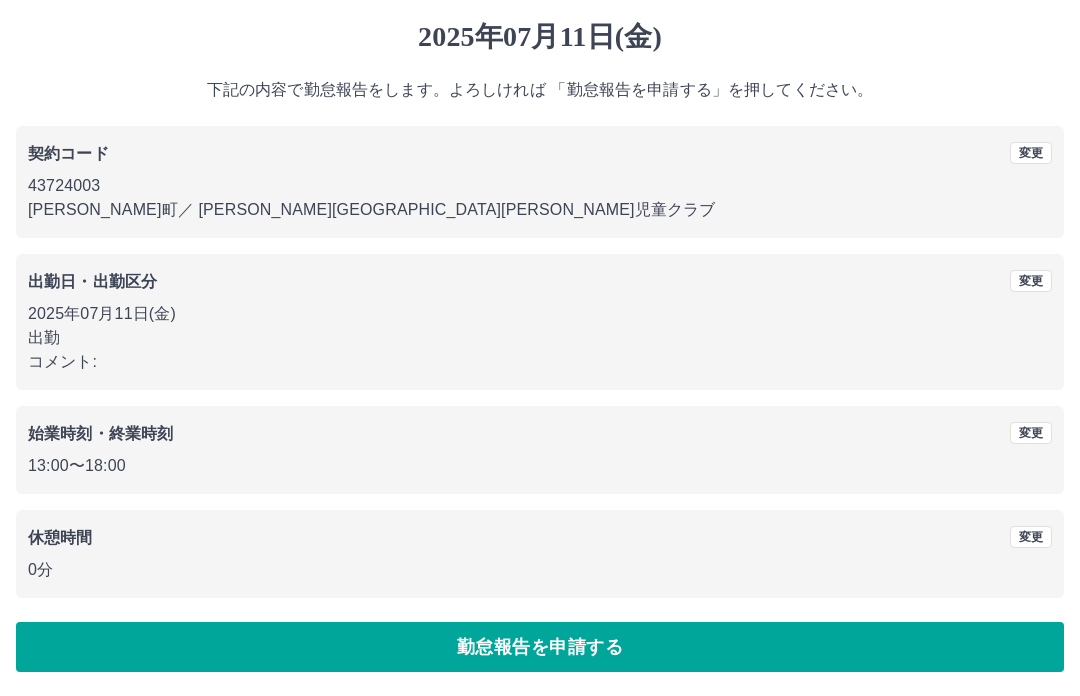 click on "コメント:" at bounding box center [540, 363] 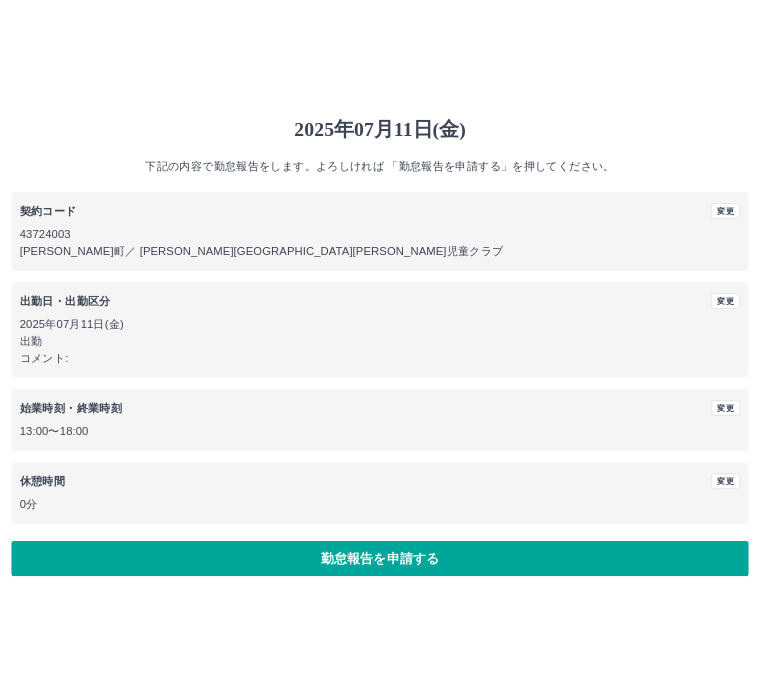scroll, scrollTop: 0, scrollLeft: 0, axis: both 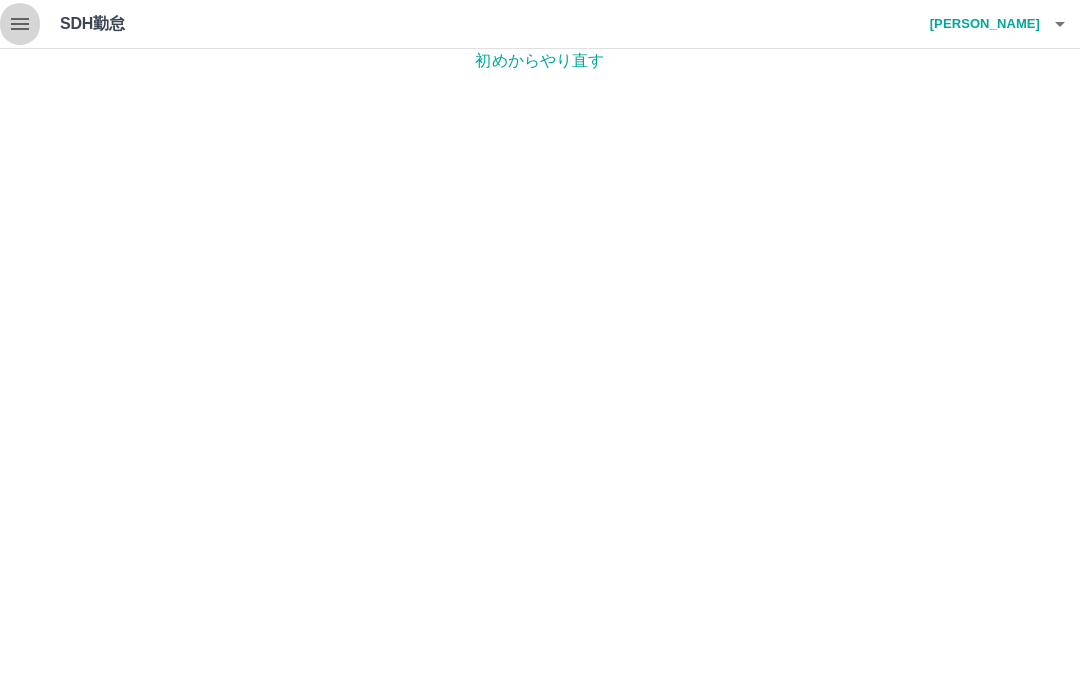 click 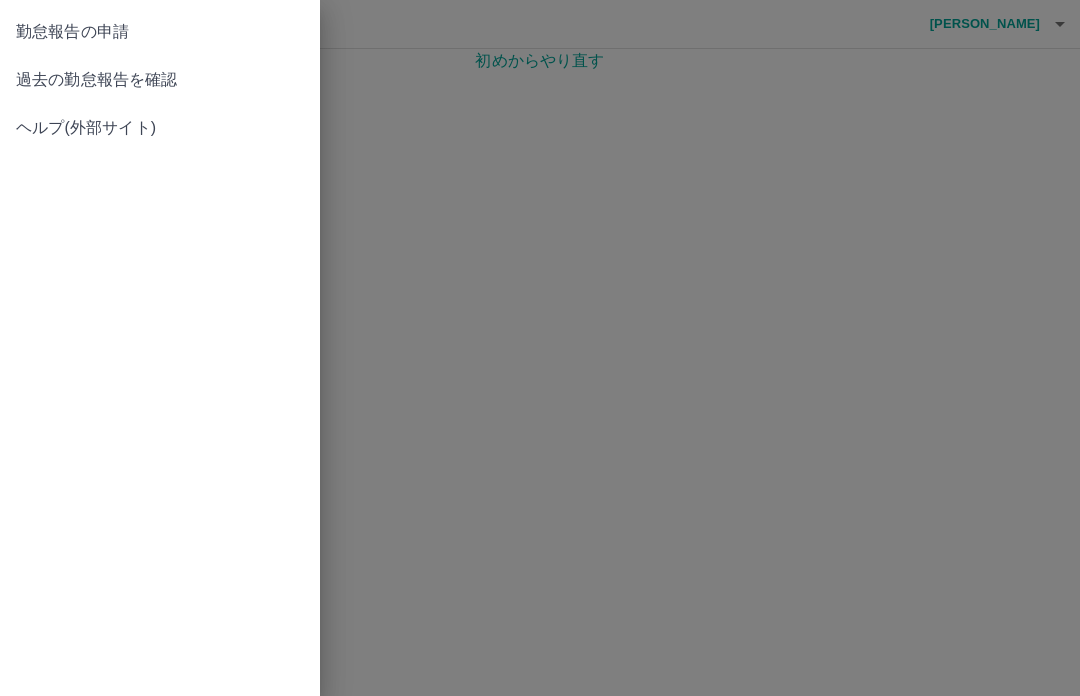 click on "勤怠報告の申請 過去の勤怠報告を確認 ヘルプ(外部サイト)" at bounding box center (160, 348) 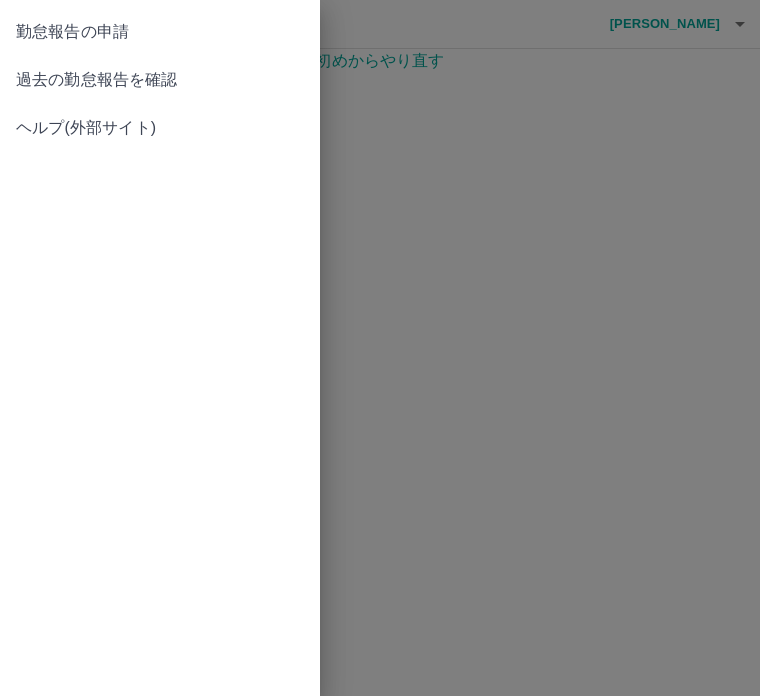 click on "過去の勤怠報告を確認" at bounding box center [160, 80] 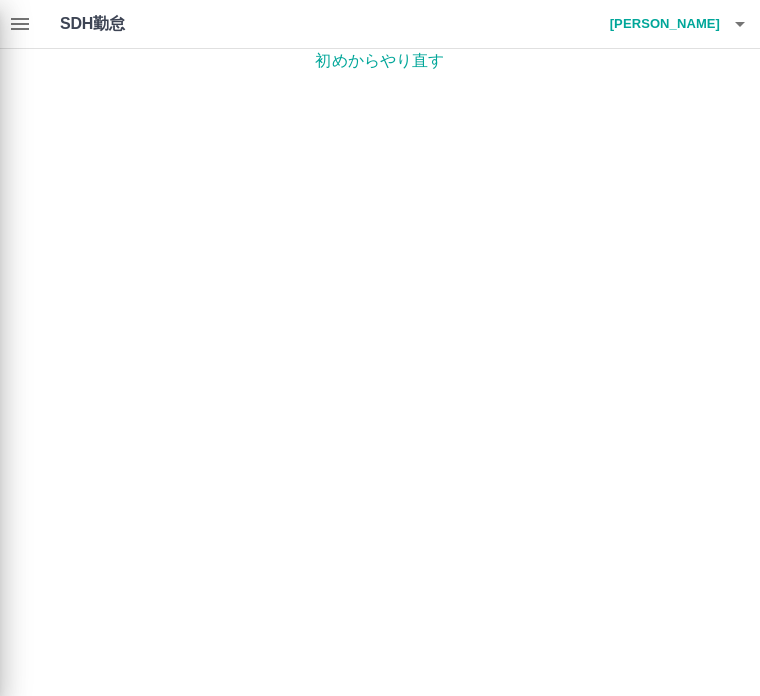 click on "過去の勤怠報告を確認" at bounding box center (-160, 80) 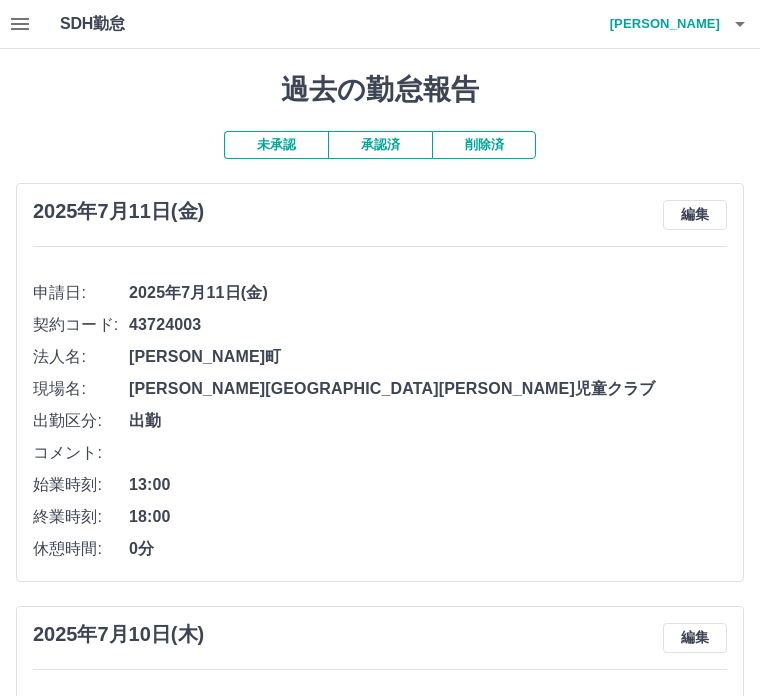click on "編集" at bounding box center [695, 215] 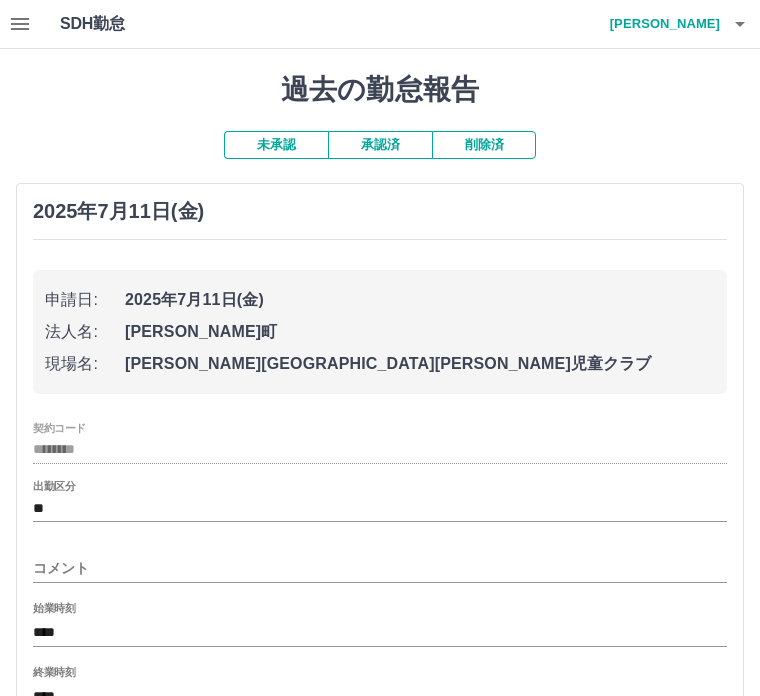 click on "コメント" at bounding box center [380, 568] 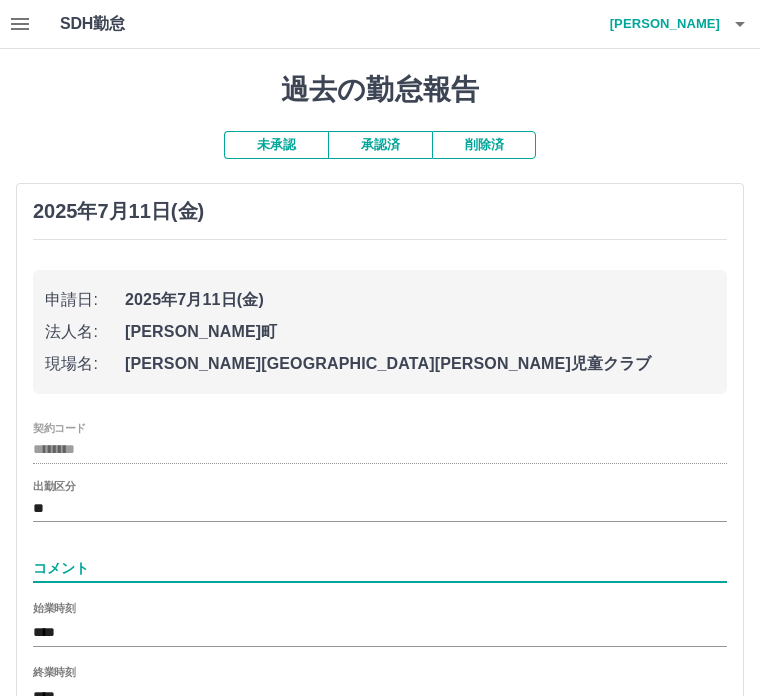 scroll, scrollTop: 14, scrollLeft: 0, axis: vertical 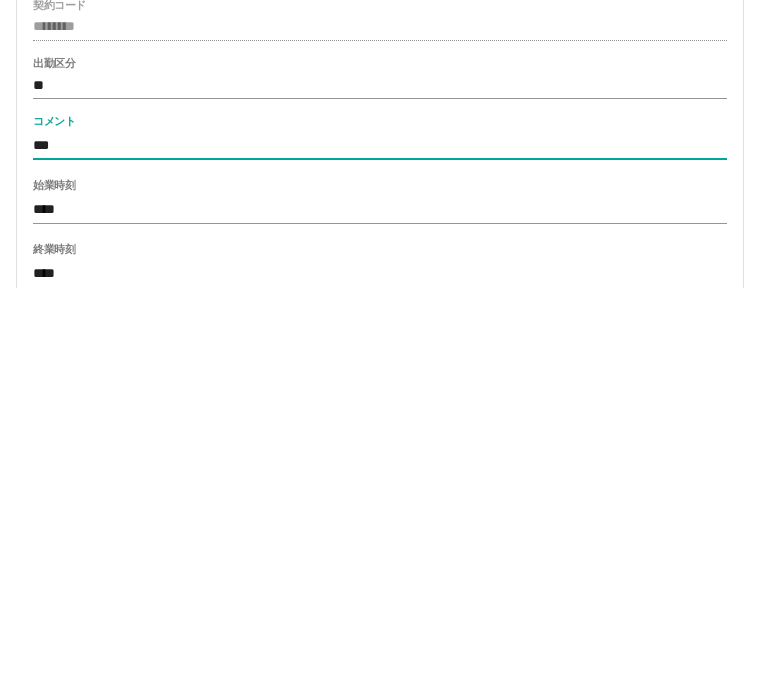 type on "*****" 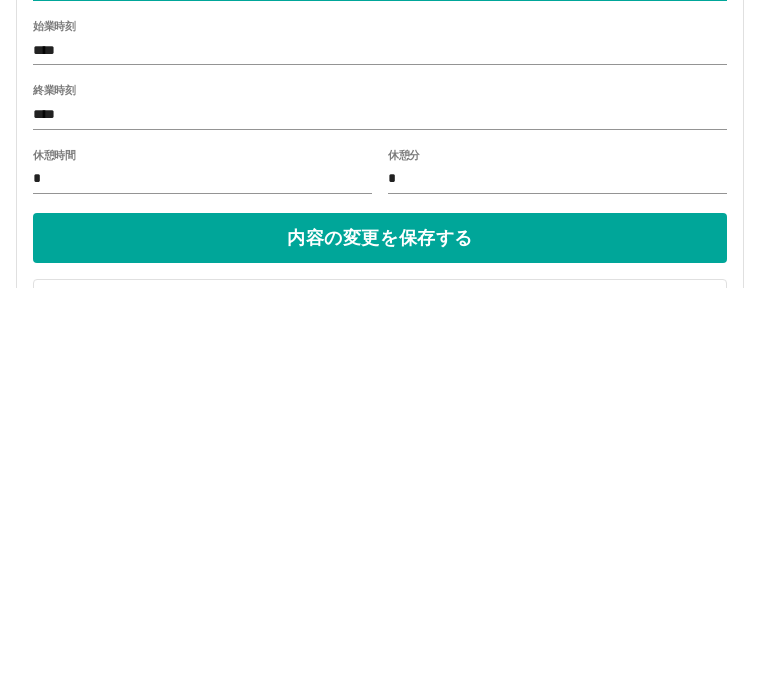 scroll, scrollTop: 235, scrollLeft: 0, axis: vertical 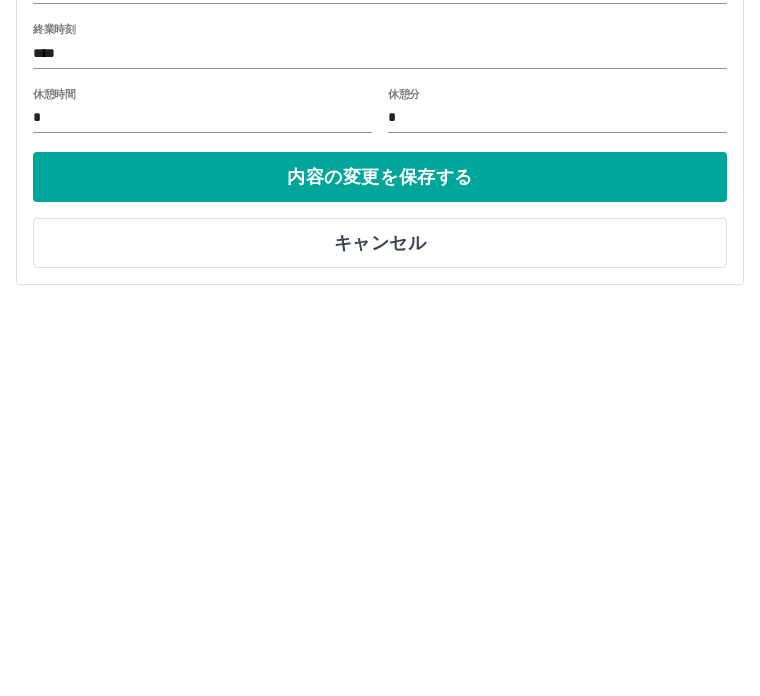 click on "内容の変更を保存する" at bounding box center [380, 585] 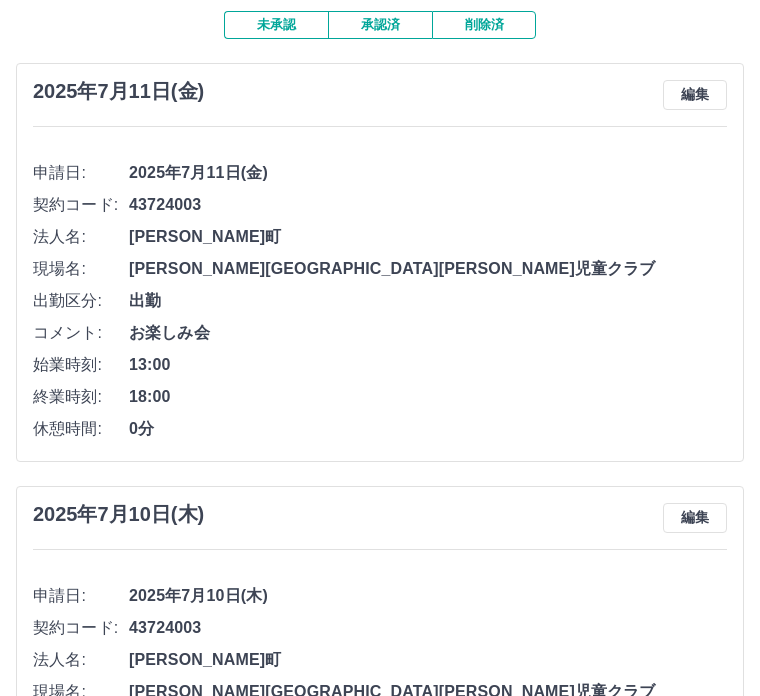 scroll, scrollTop: 120, scrollLeft: 0, axis: vertical 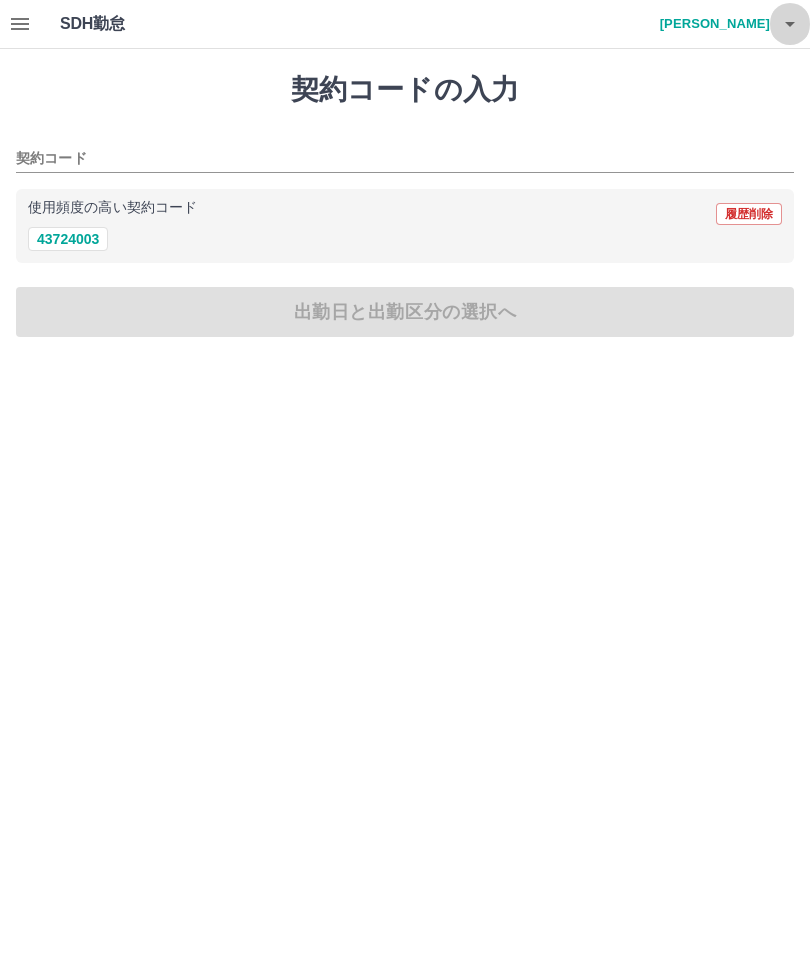 click 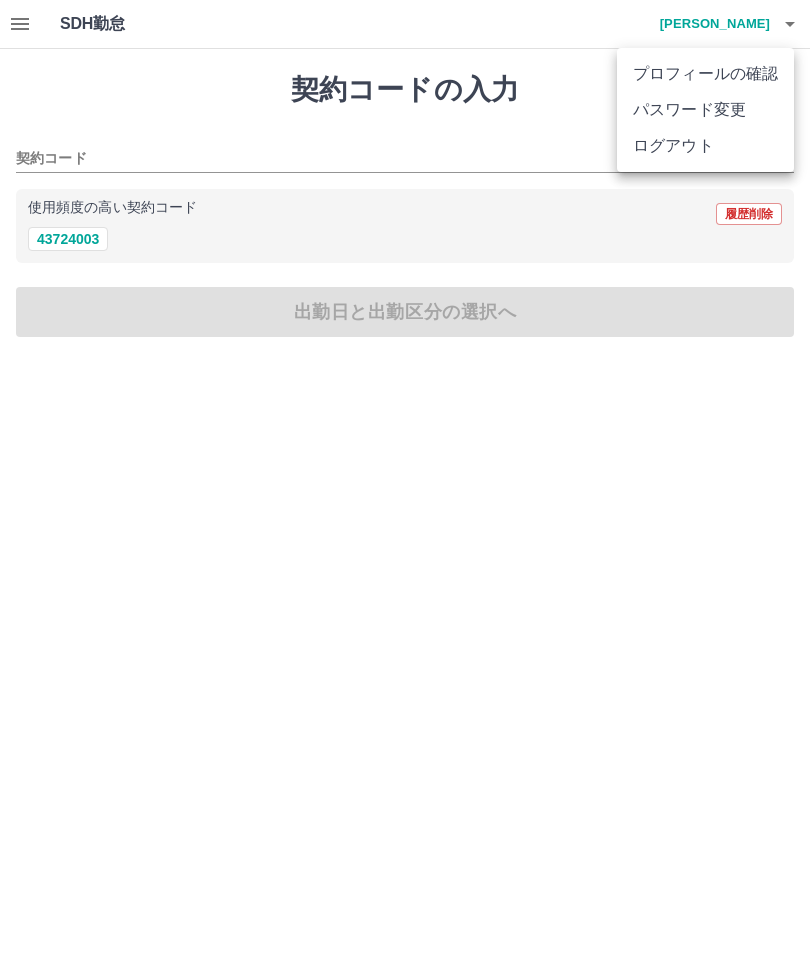 click on "ログアウト" at bounding box center [705, 146] 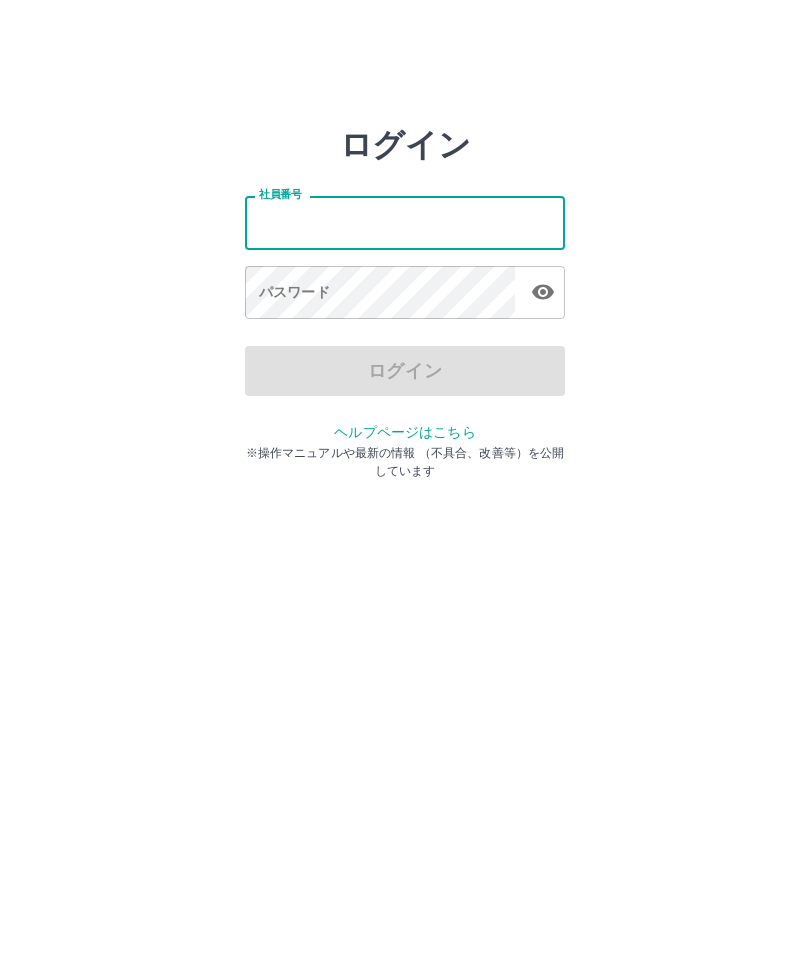 scroll, scrollTop: 0, scrollLeft: 0, axis: both 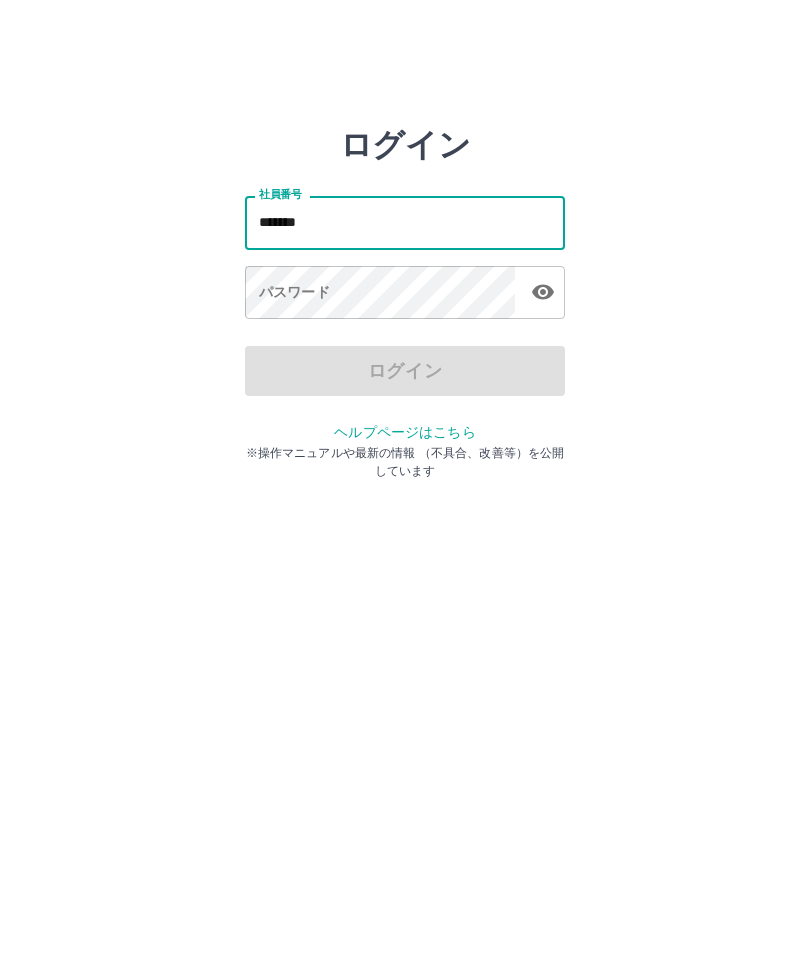 type on "*******" 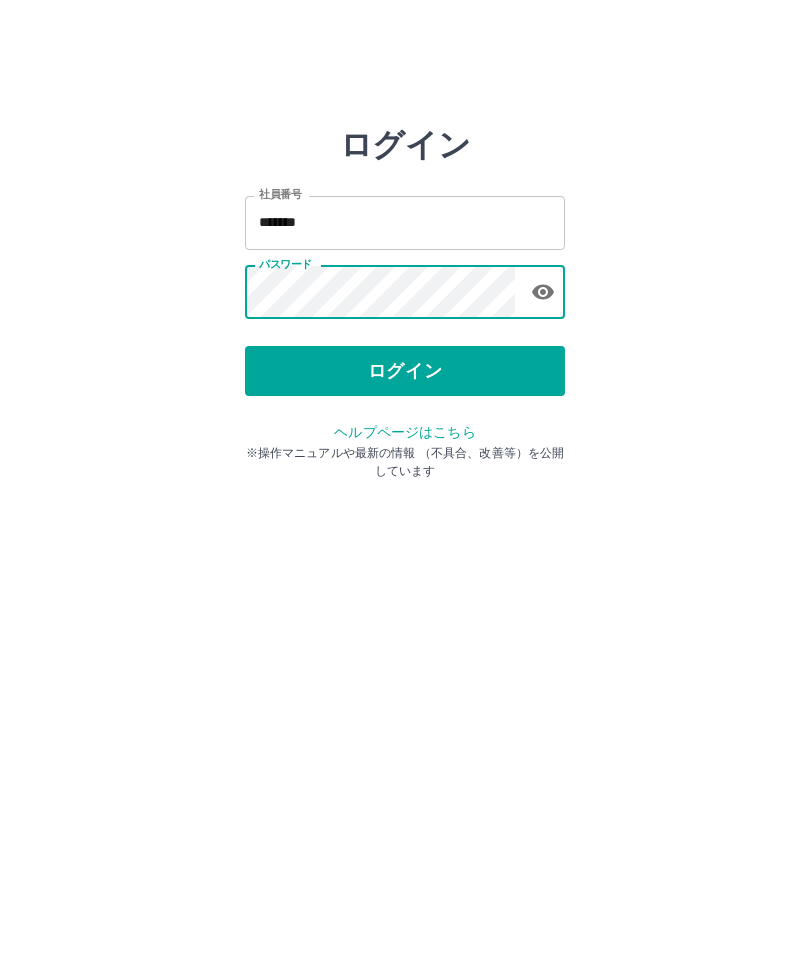 click on "ログイン" at bounding box center [405, 371] 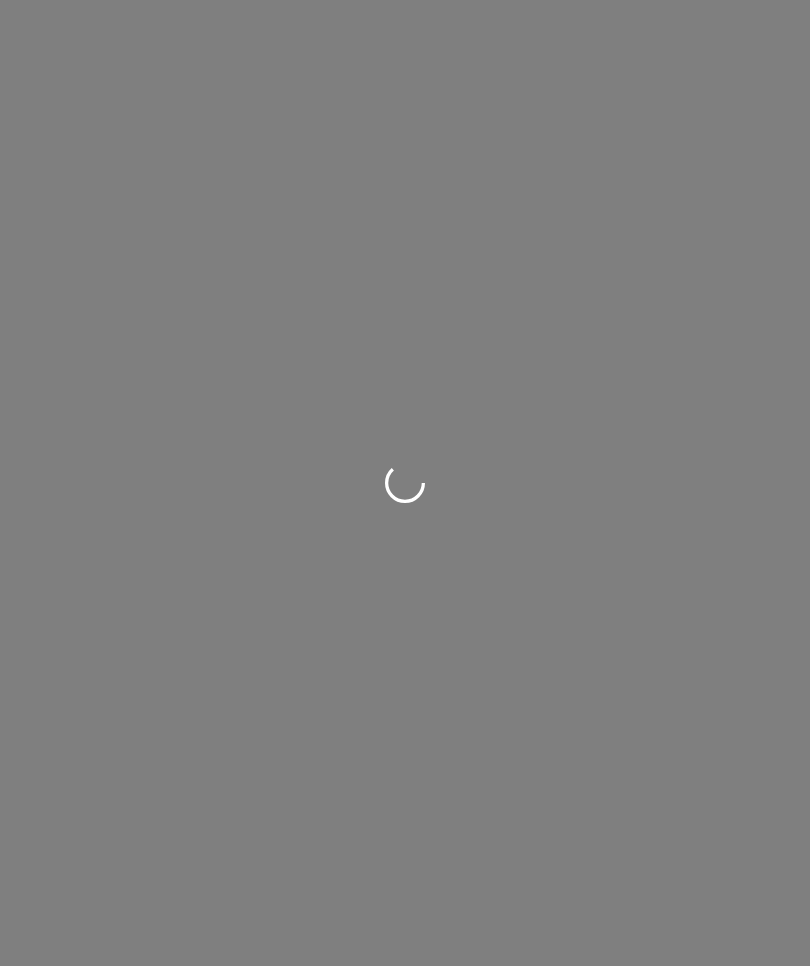 scroll, scrollTop: 0, scrollLeft: 0, axis: both 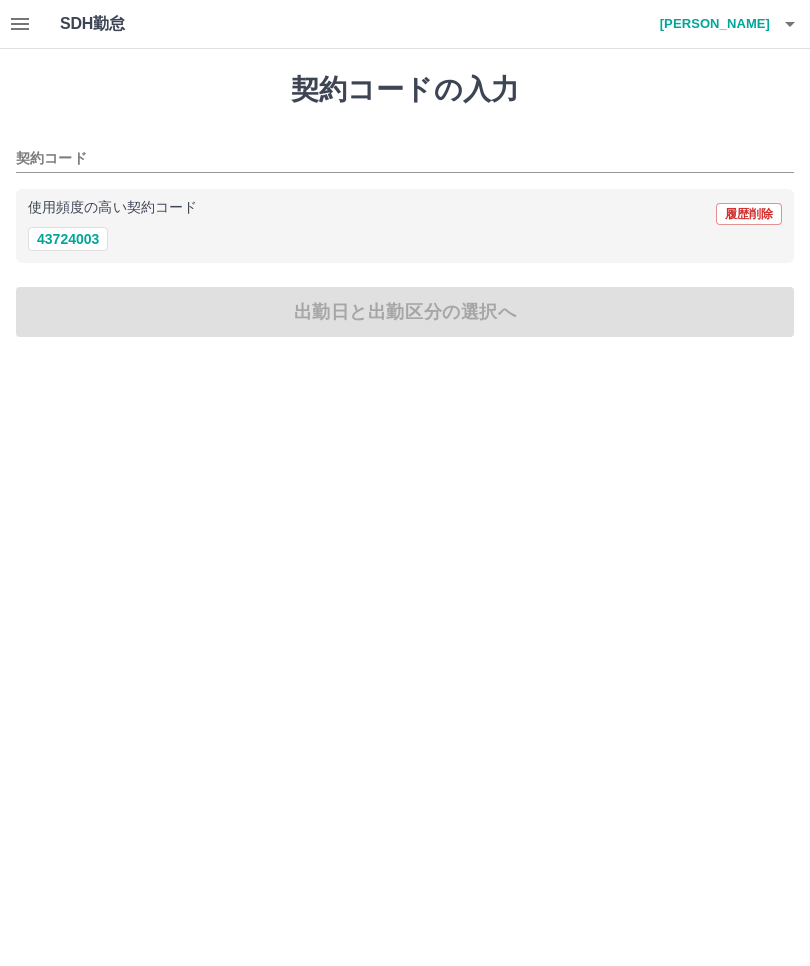 click on "契約コード" at bounding box center (405, 152) 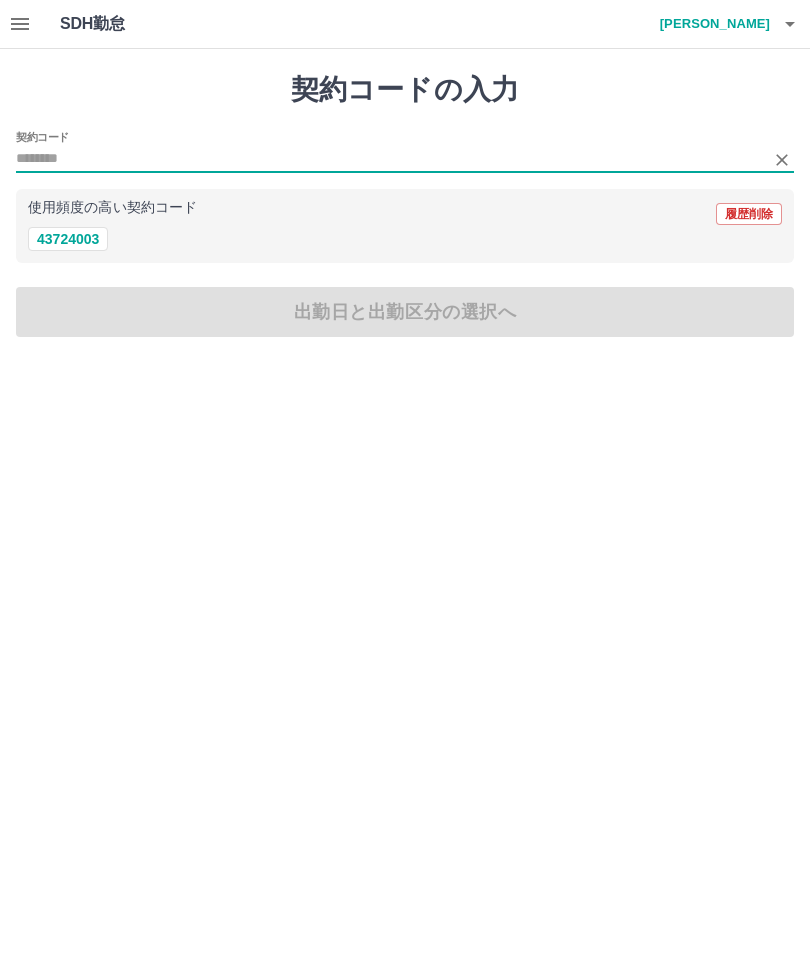 click on "契約コード" at bounding box center [390, 159] 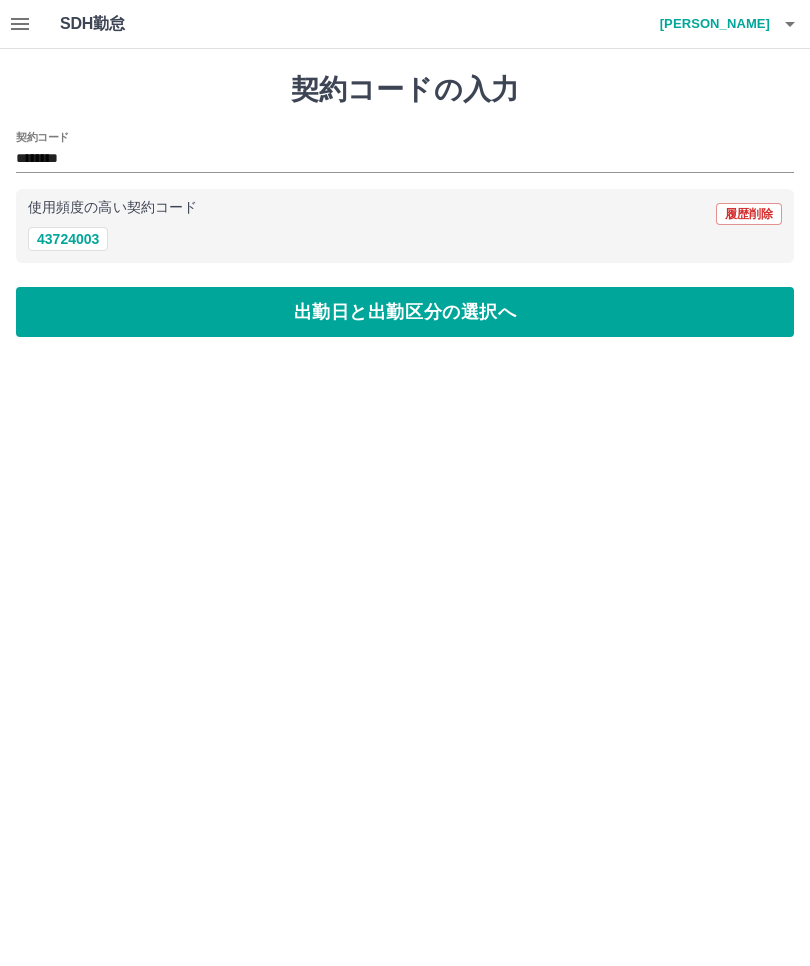 click on "出勤日と出勤区分の選択へ" at bounding box center (405, 312) 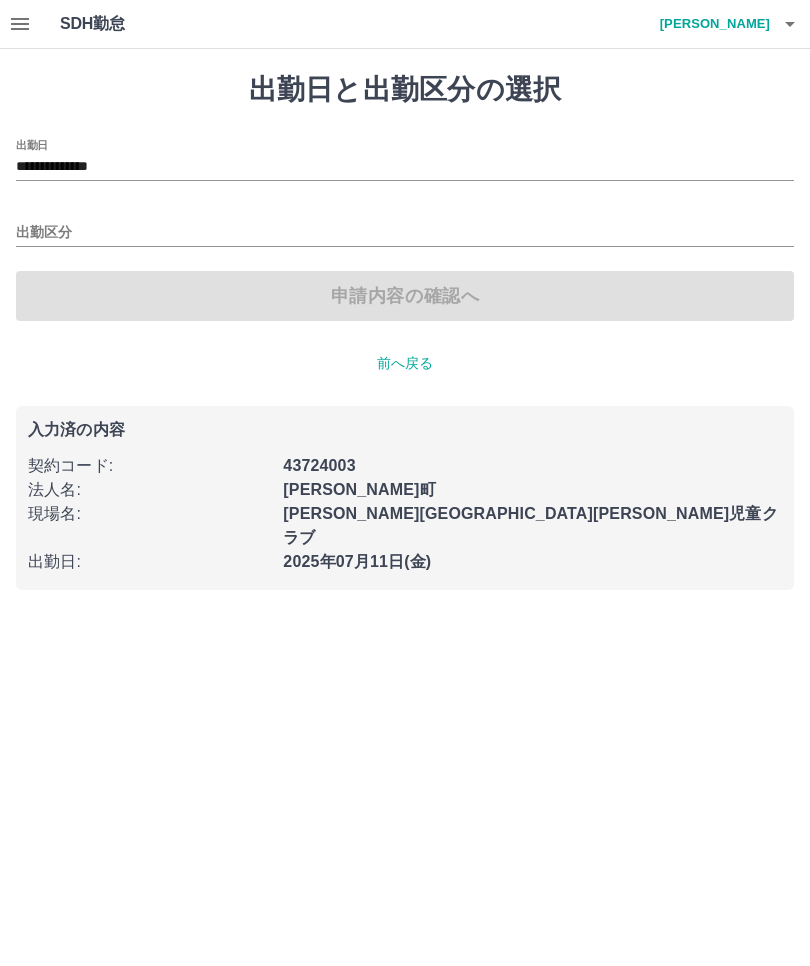 click on "出勤区分" at bounding box center [405, 233] 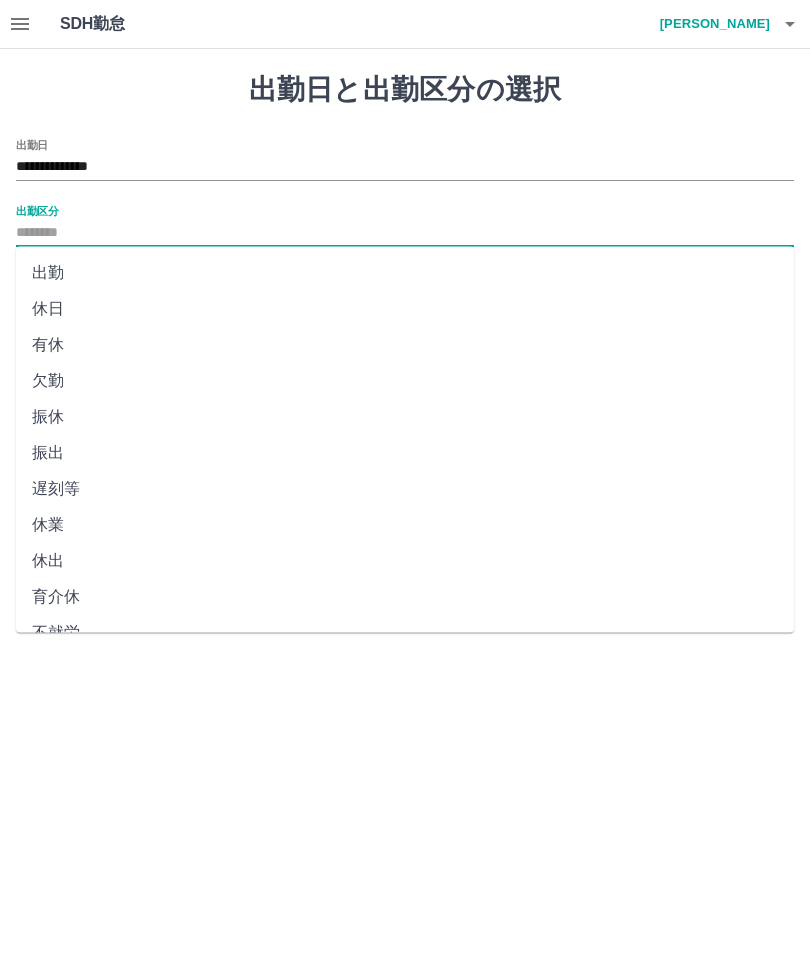 click on "出勤" at bounding box center (405, 273) 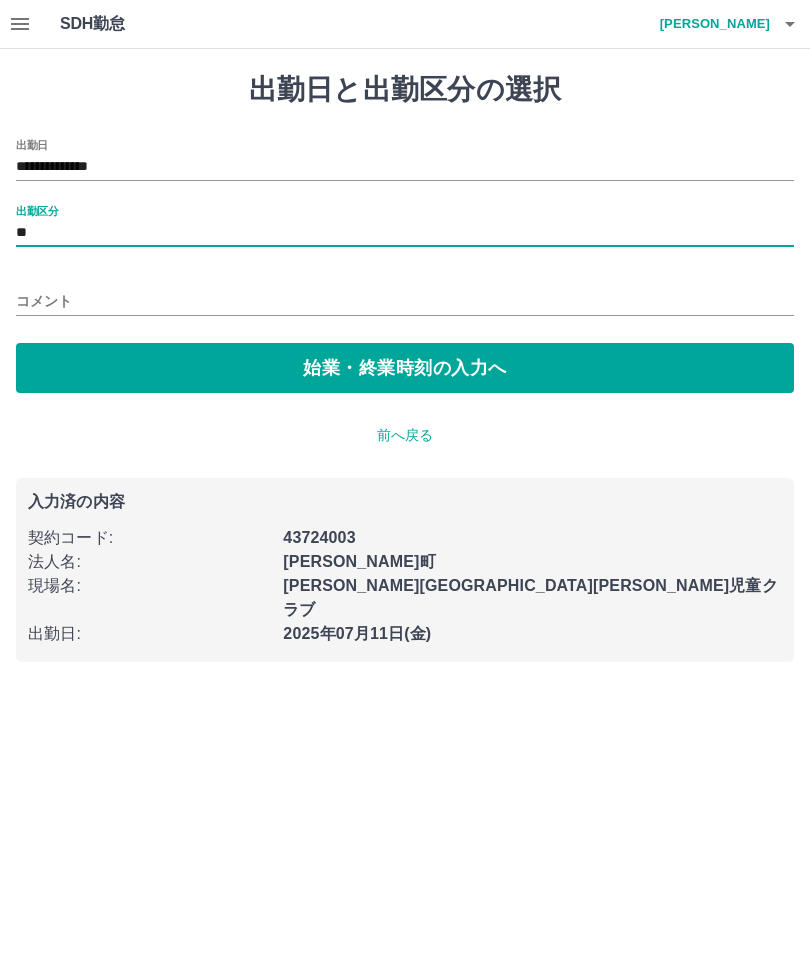 click on "コメント" at bounding box center [405, 301] 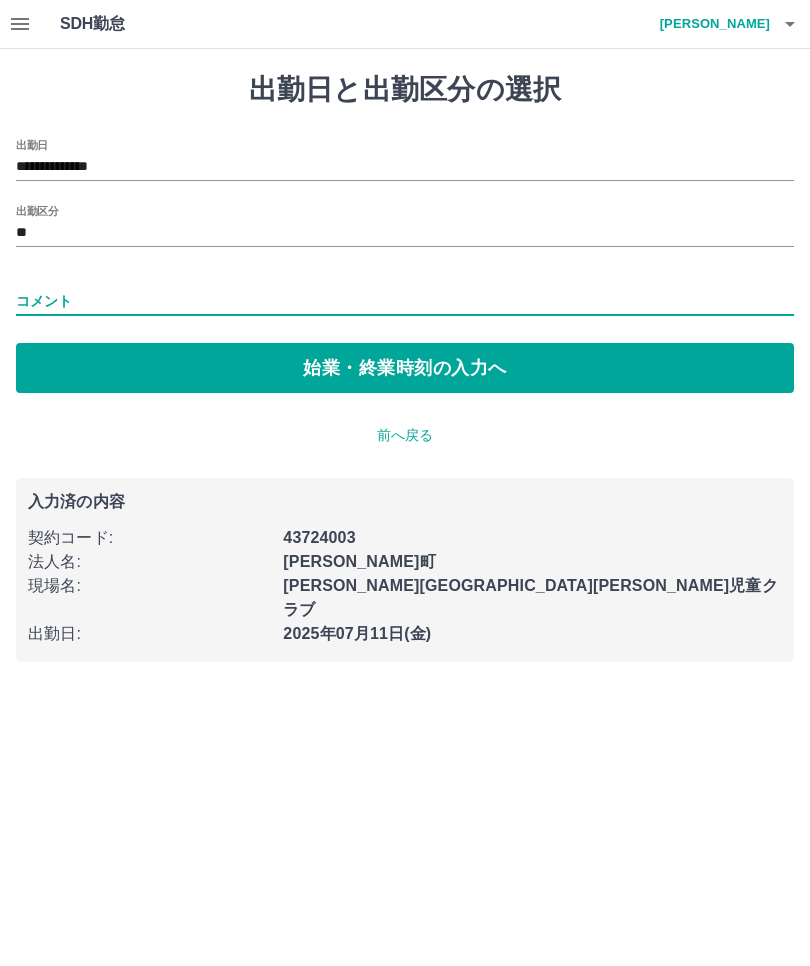 click on "コメント" at bounding box center [405, 295] 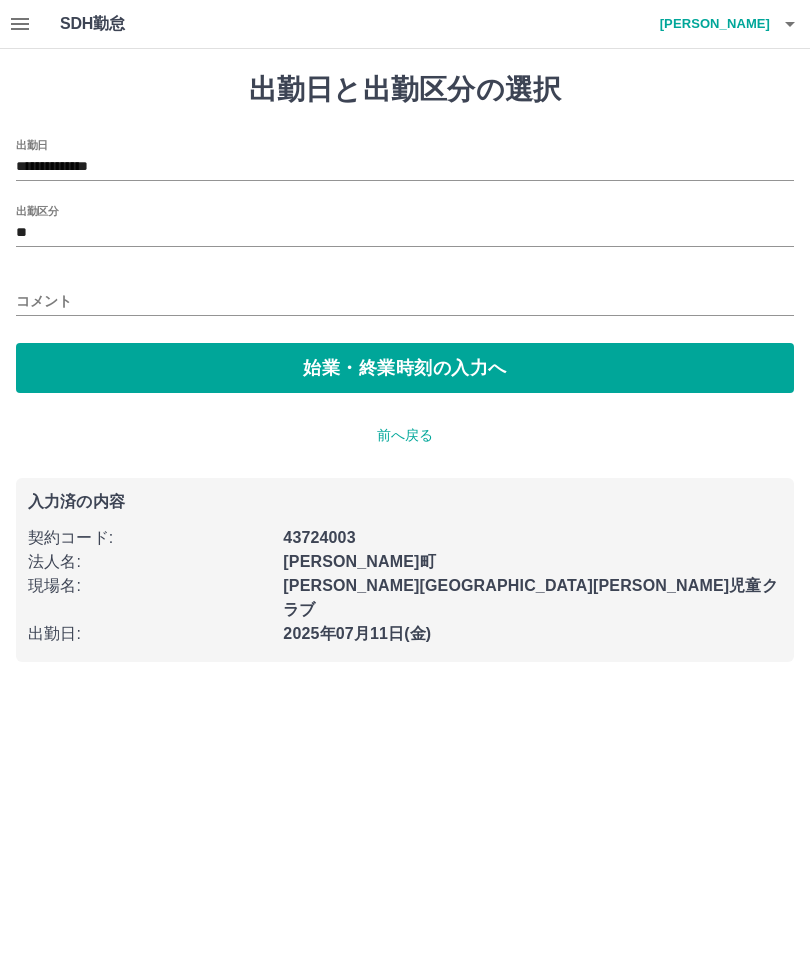 click on "コメント" at bounding box center (405, 295) 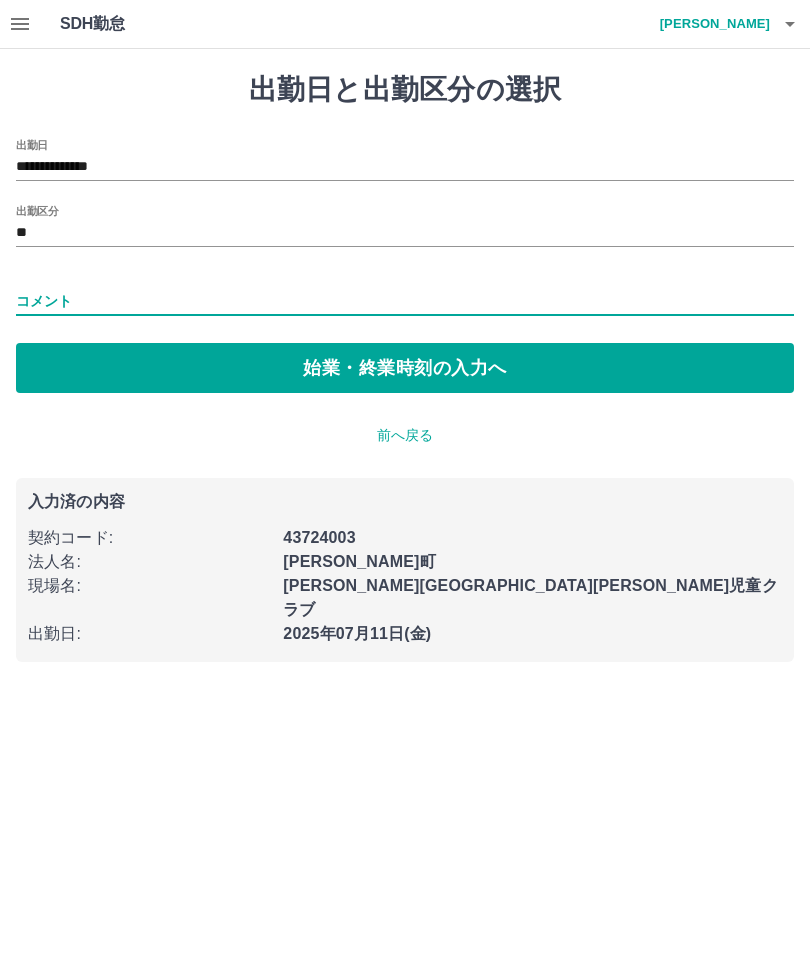 type on "*" 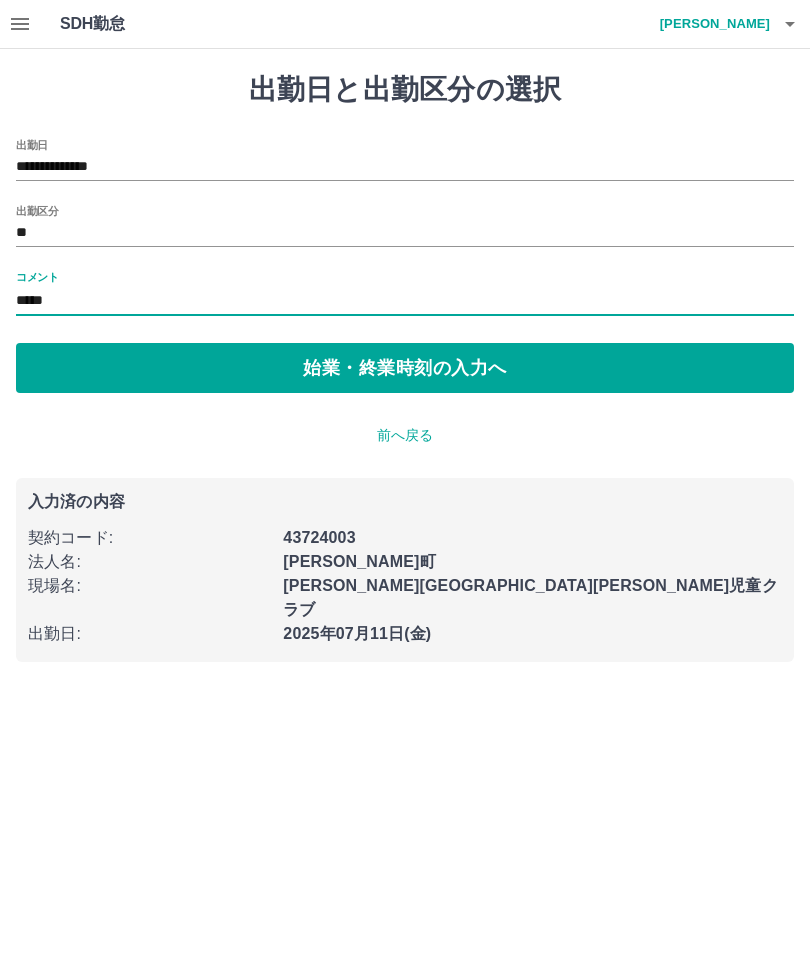 type on "*****" 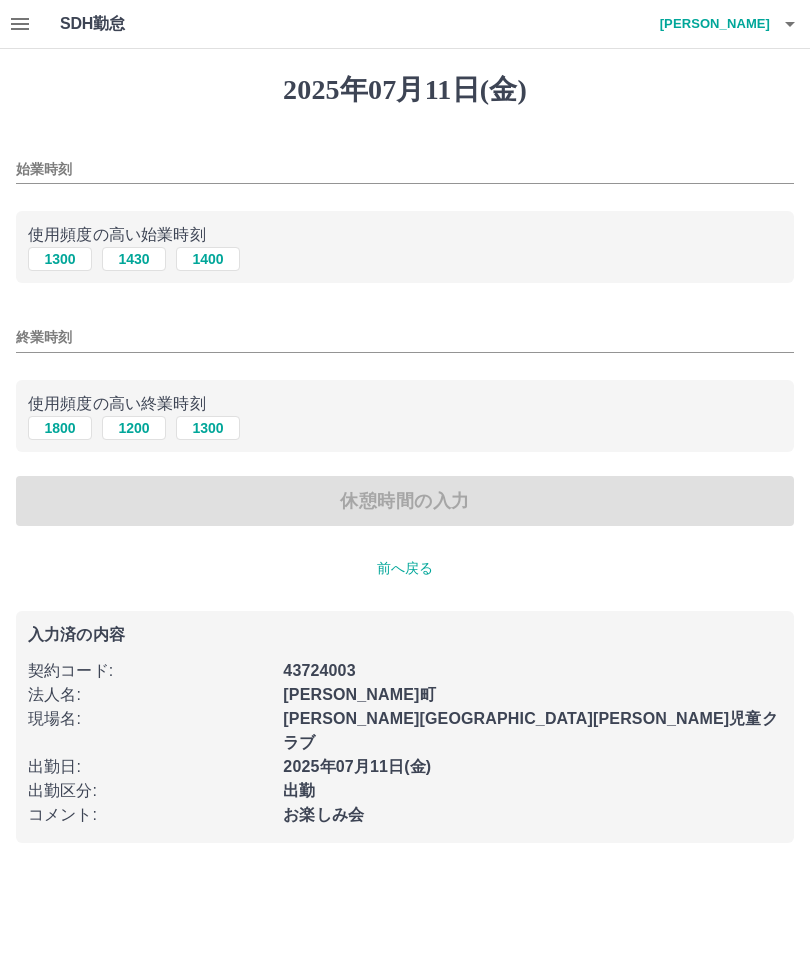 click on "始業時刻" at bounding box center [405, 163] 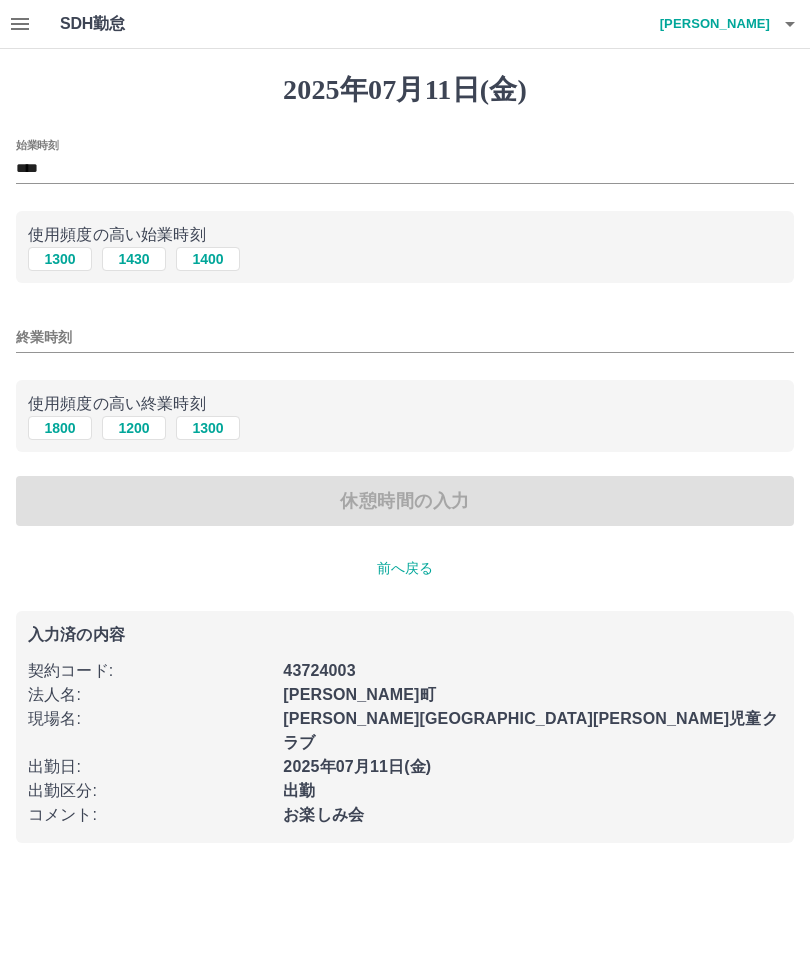 click on "終業時刻" at bounding box center (405, 337) 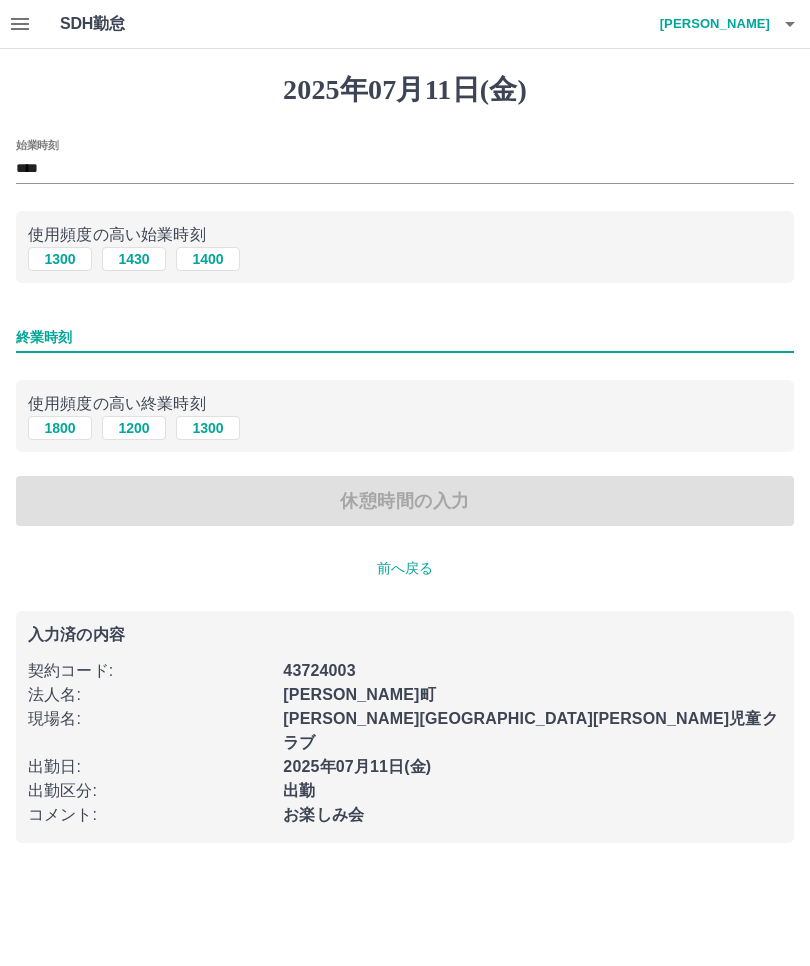 click on "1800" at bounding box center [60, 428] 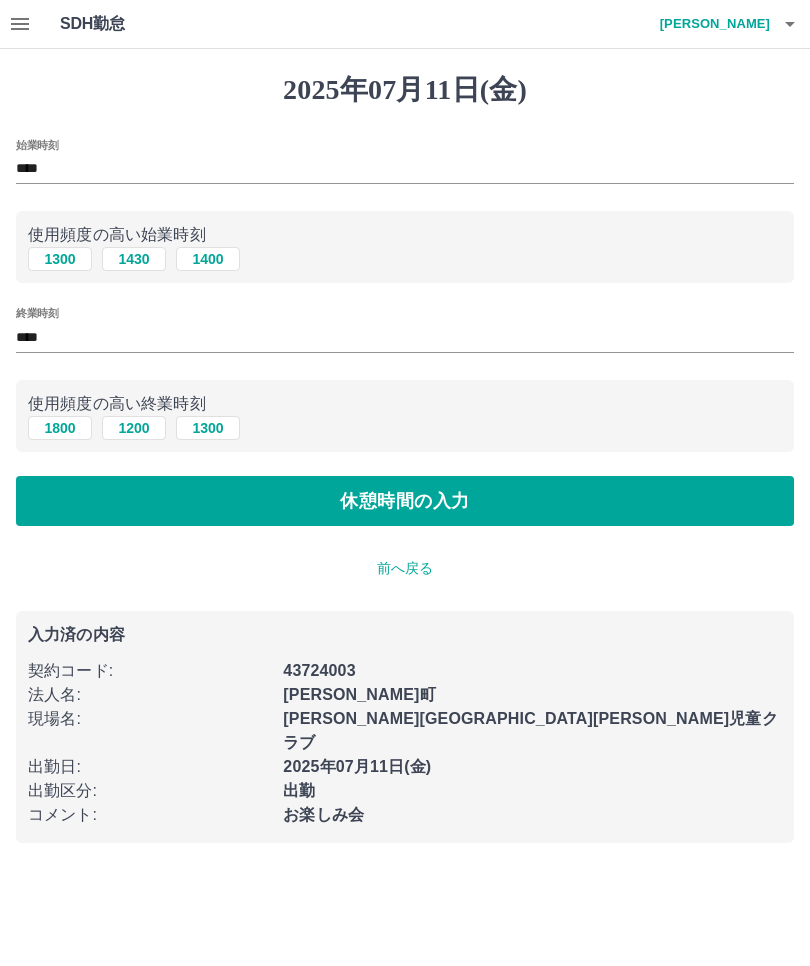 click on "休憩時間の入力" at bounding box center [405, 501] 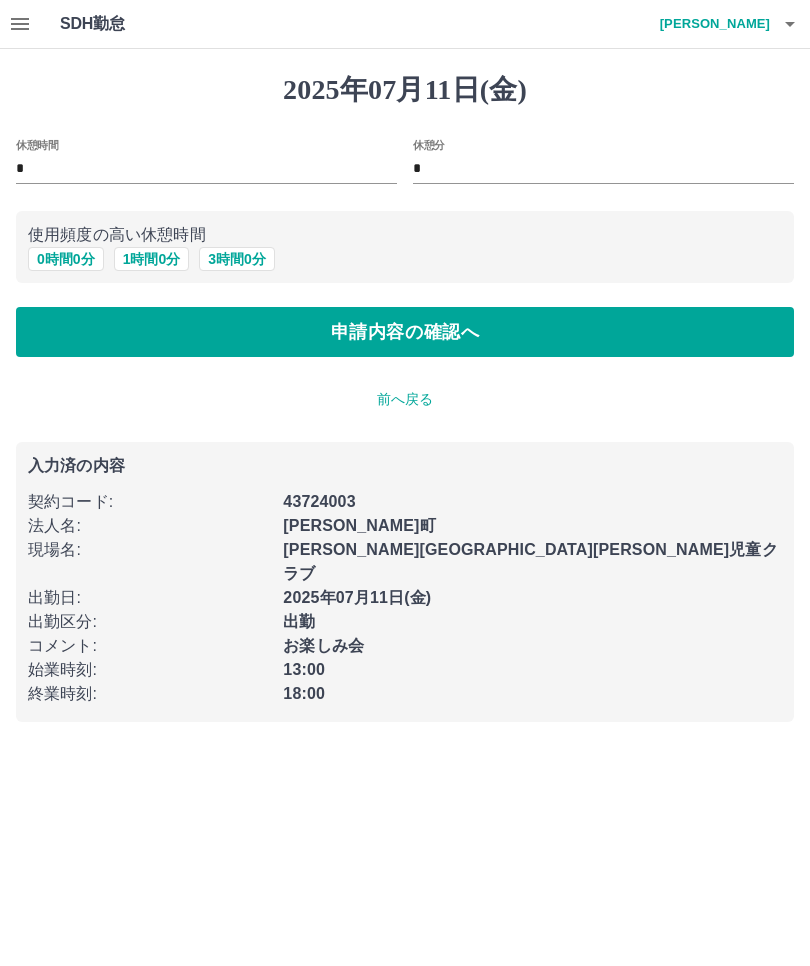 click on "休憩時間 *" at bounding box center [206, 163] 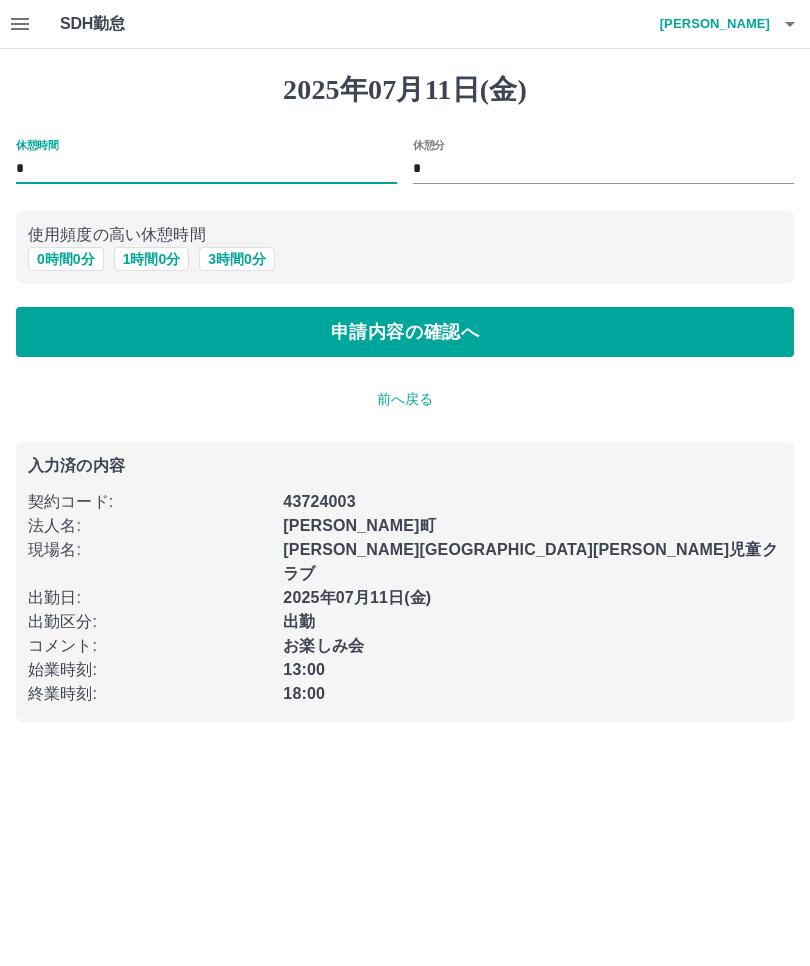 click on "0 時間 0 分" at bounding box center (66, 259) 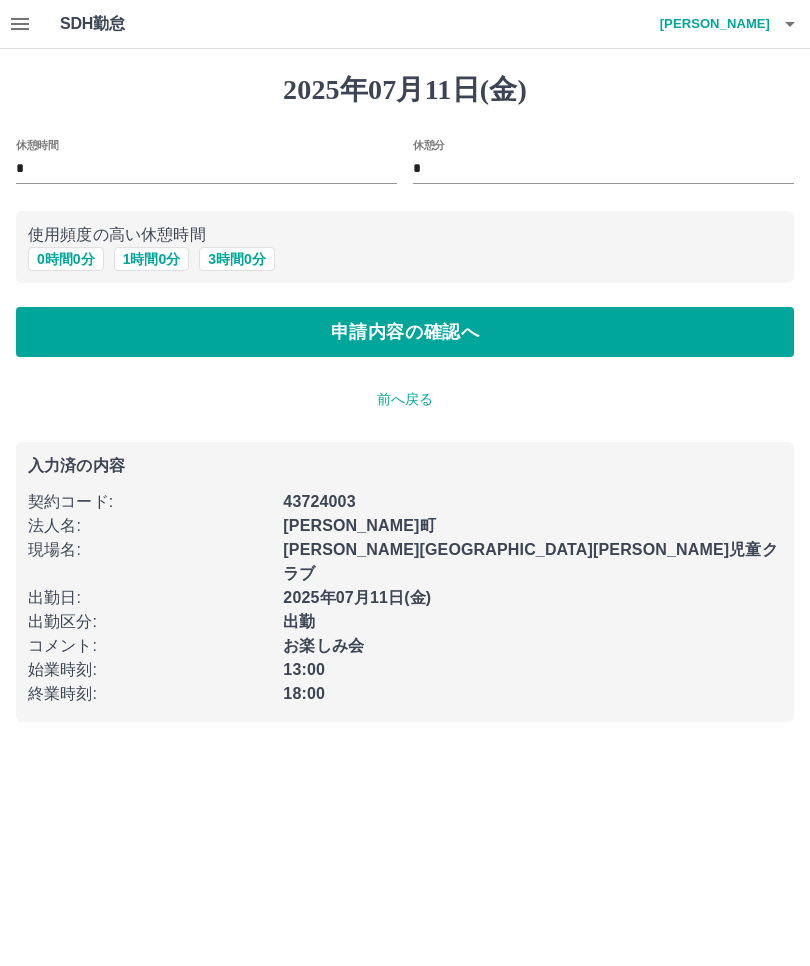 click on "申請内容の確認へ" at bounding box center [405, 332] 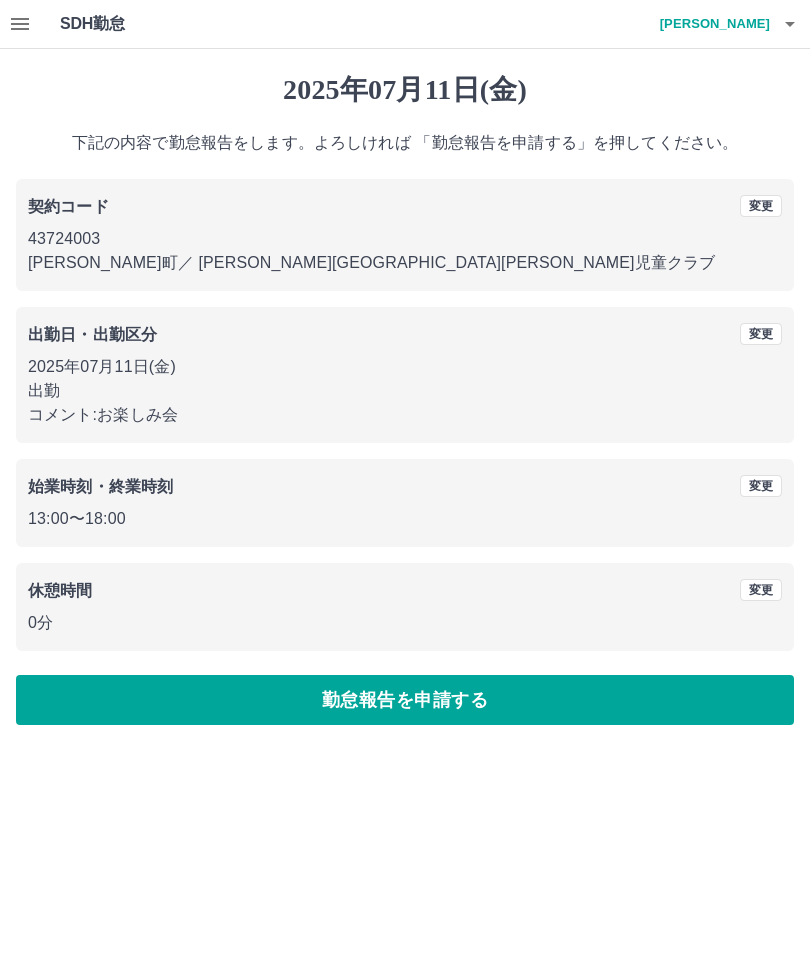 click on "勤怠報告を申請する" at bounding box center (405, 700) 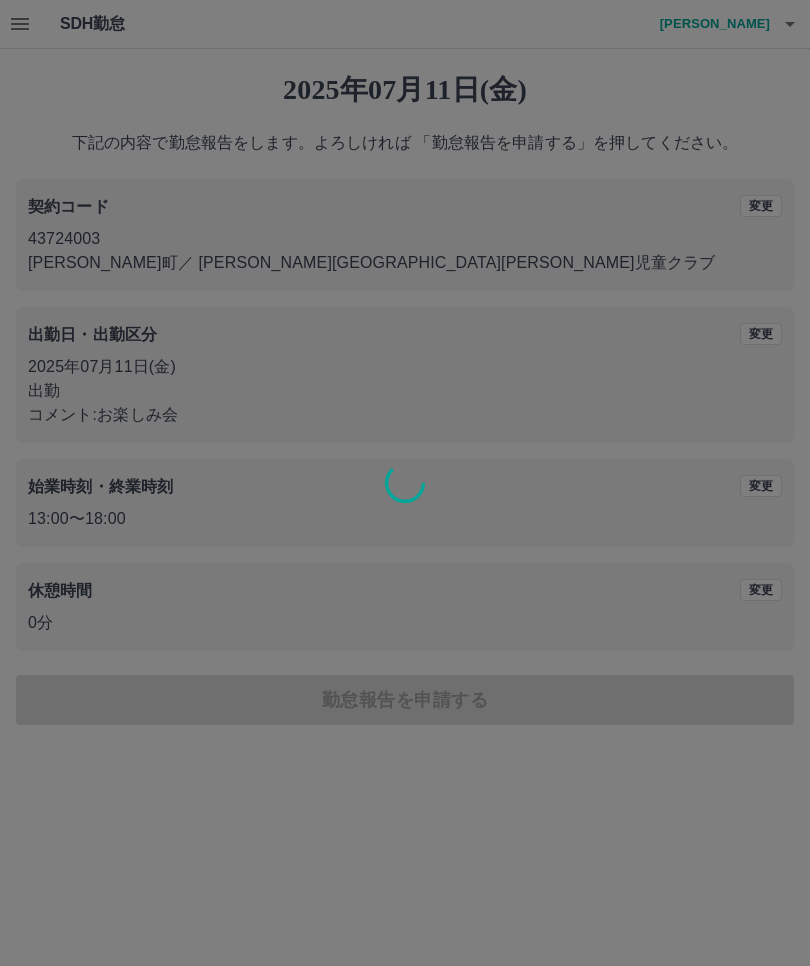 click at bounding box center (405, 483) 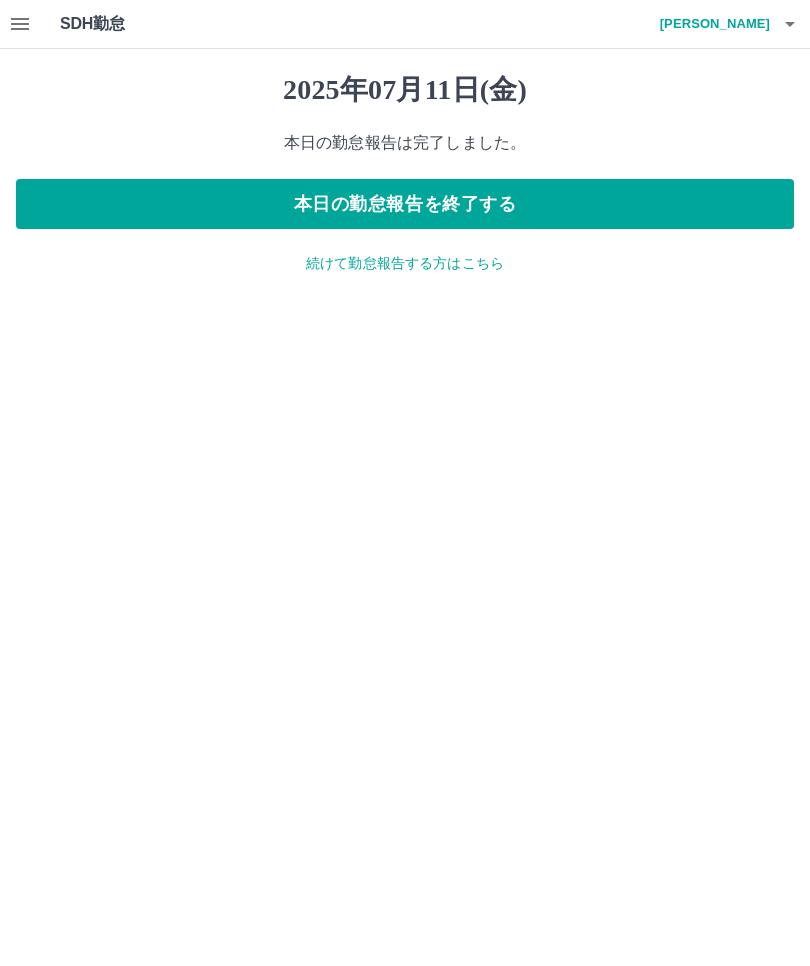 click on "本日の勤怠報告を終了する" at bounding box center [405, 204] 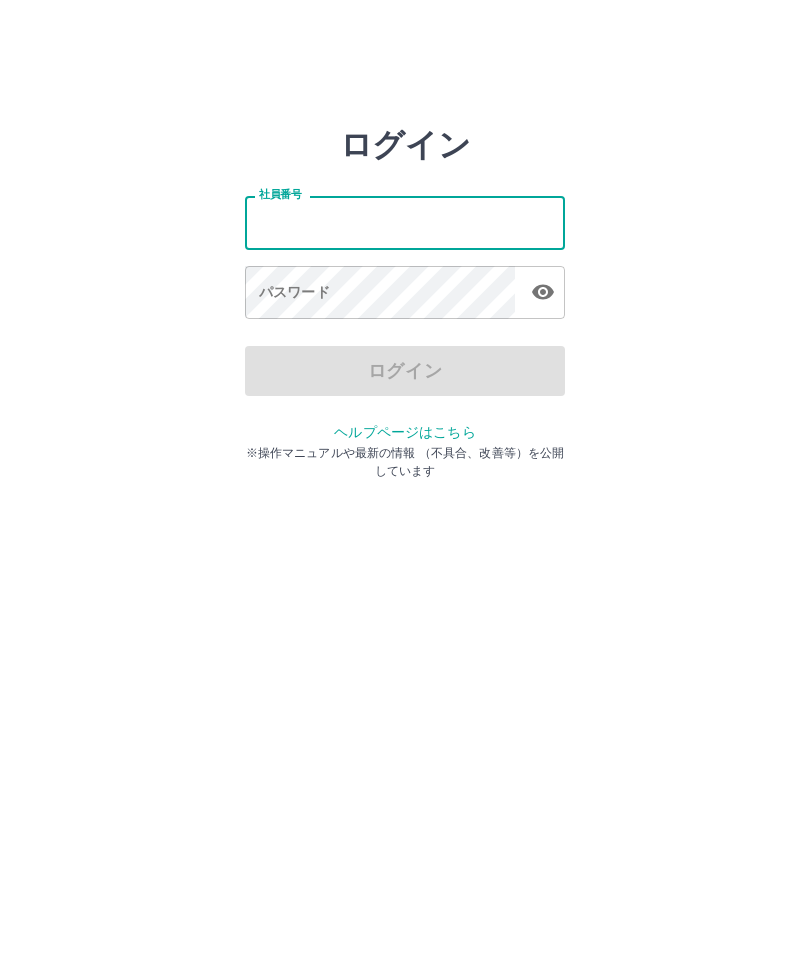 scroll, scrollTop: 0, scrollLeft: 0, axis: both 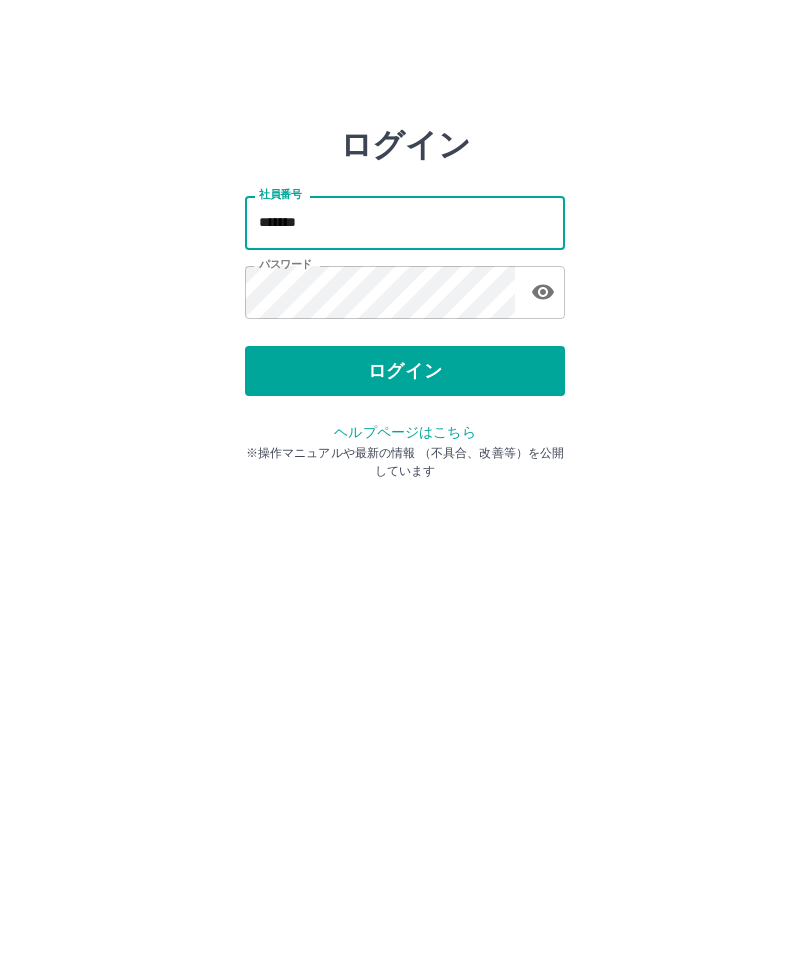 click on "*******" at bounding box center [405, 222] 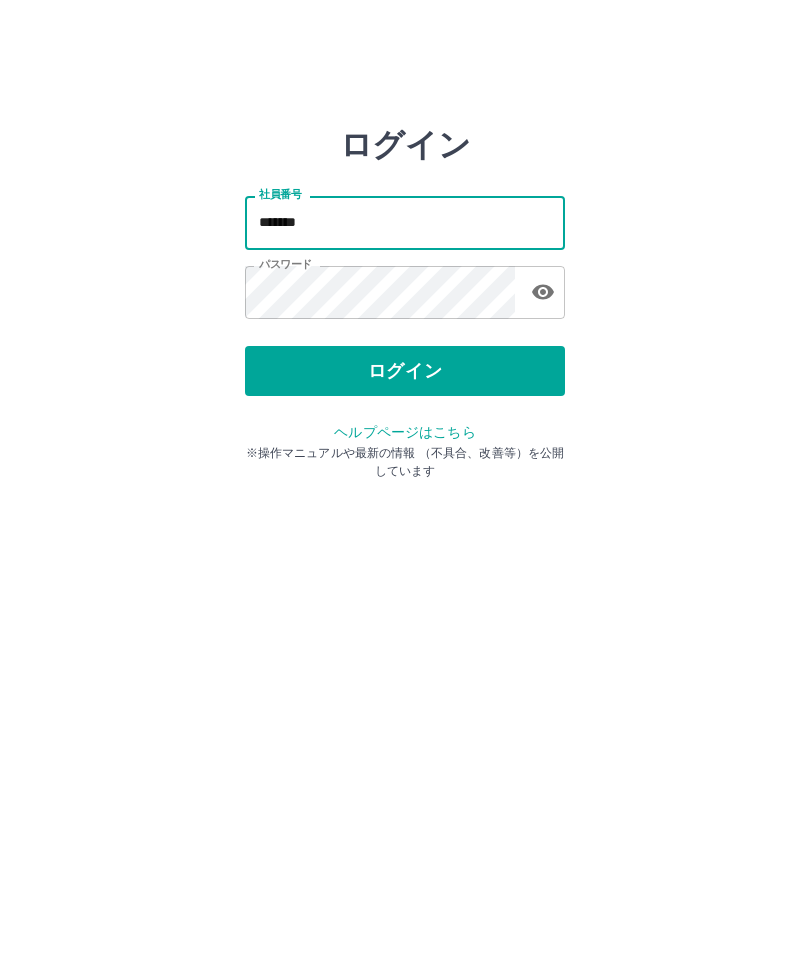 type on "*******" 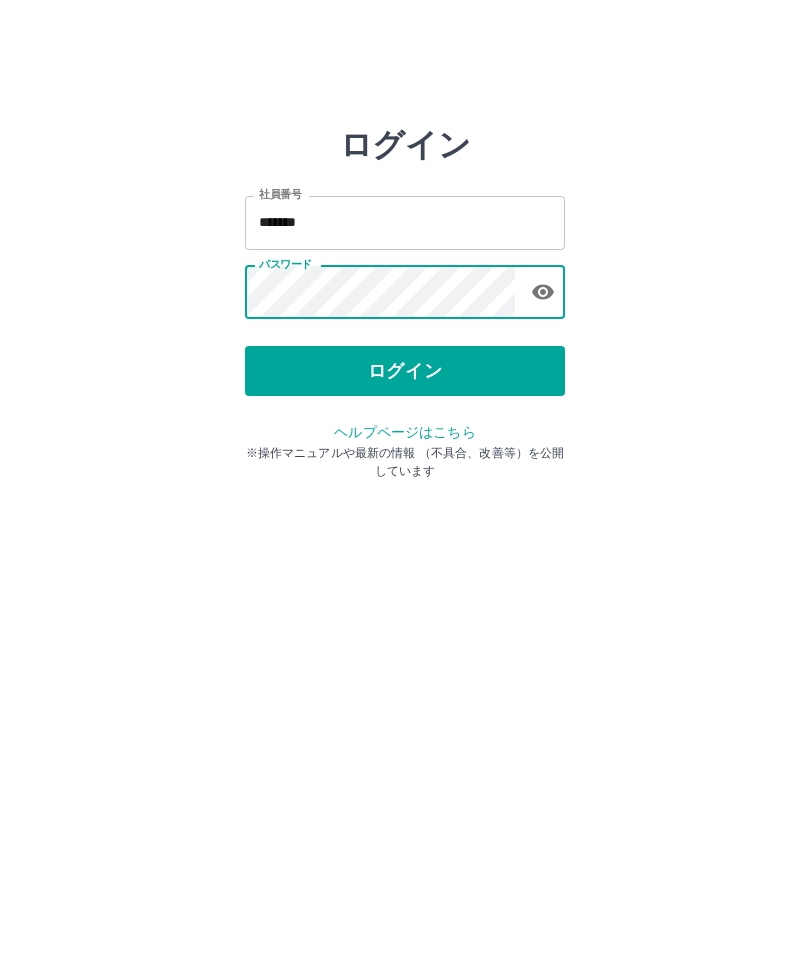 click on "ログイン" at bounding box center [405, 371] 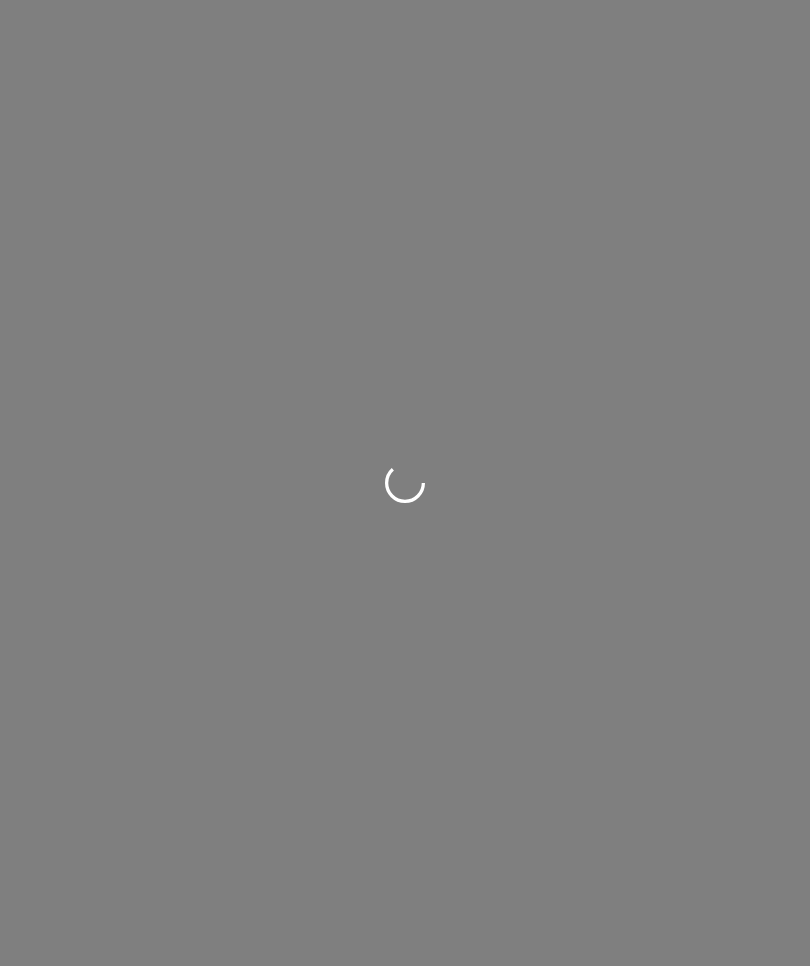 scroll, scrollTop: 0, scrollLeft: 0, axis: both 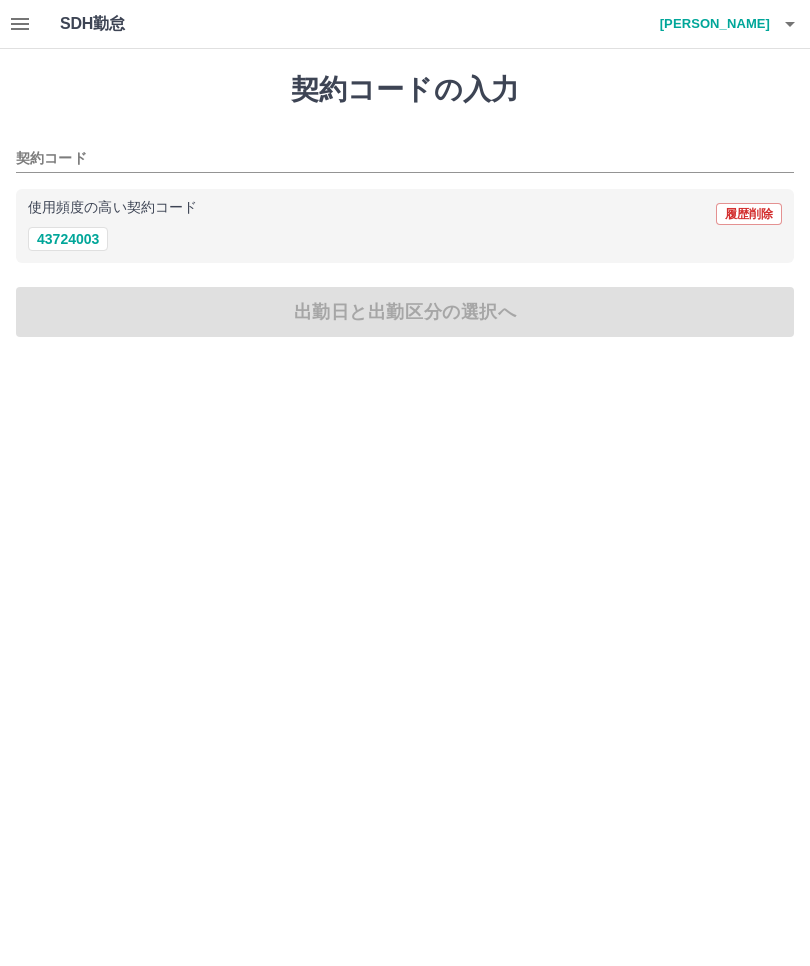 click on "43724003" at bounding box center (68, 239) 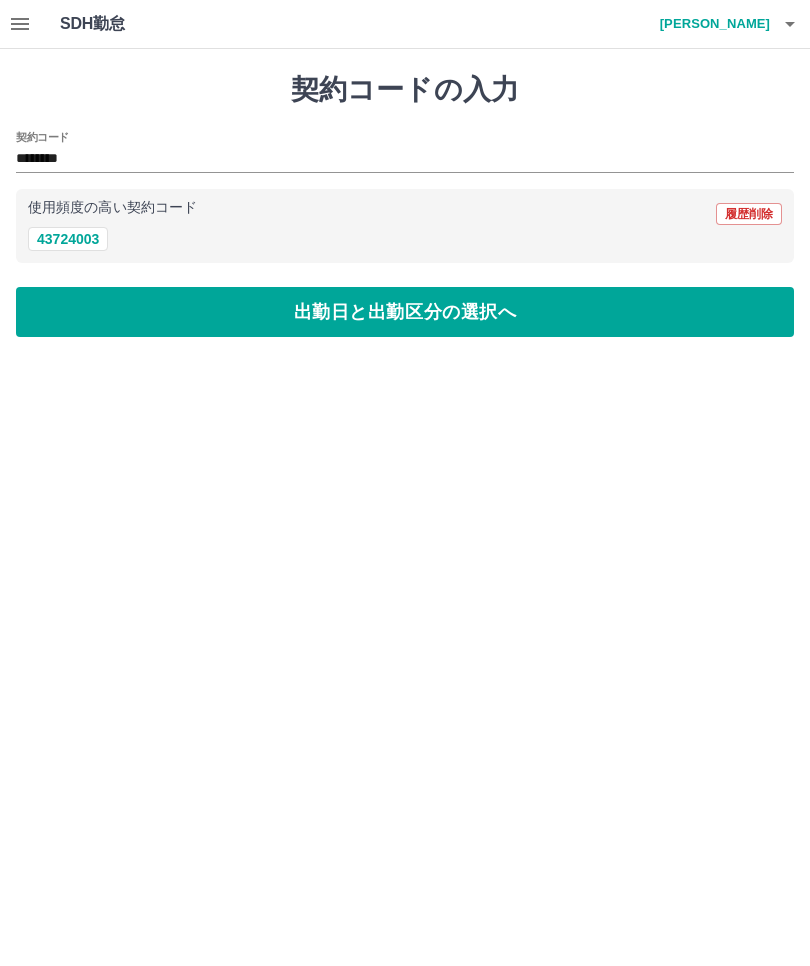 click on "出勤日と出勤区分の選択へ" at bounding box center [405, 312] 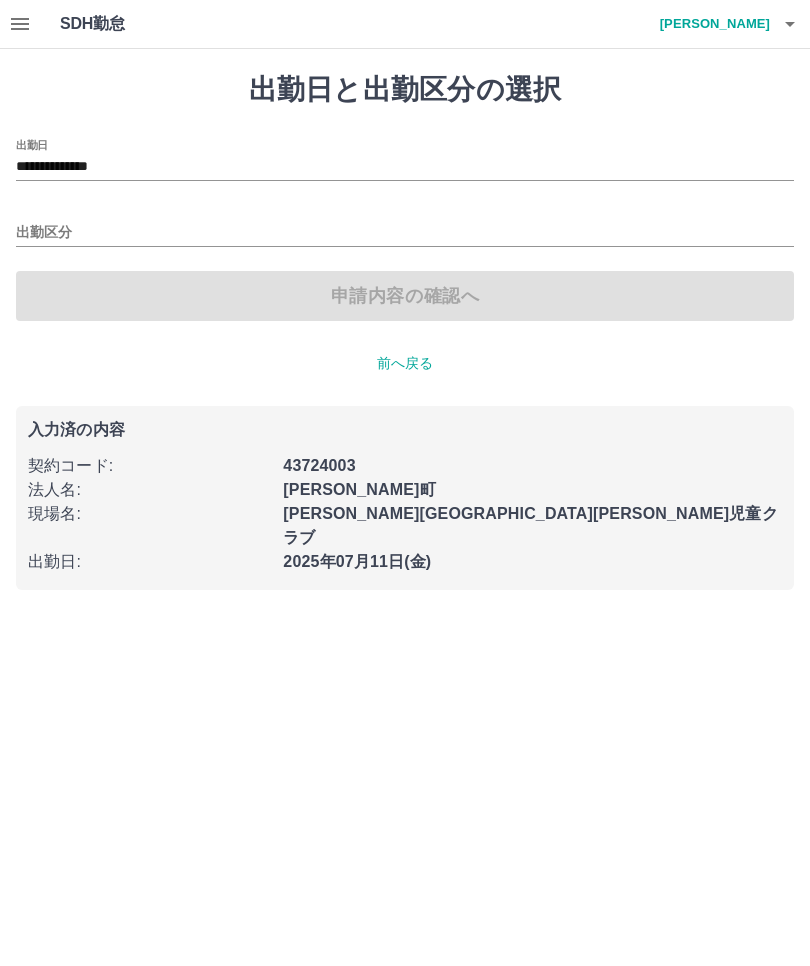 click on "出勤区分" at bounding box center (405, 233) 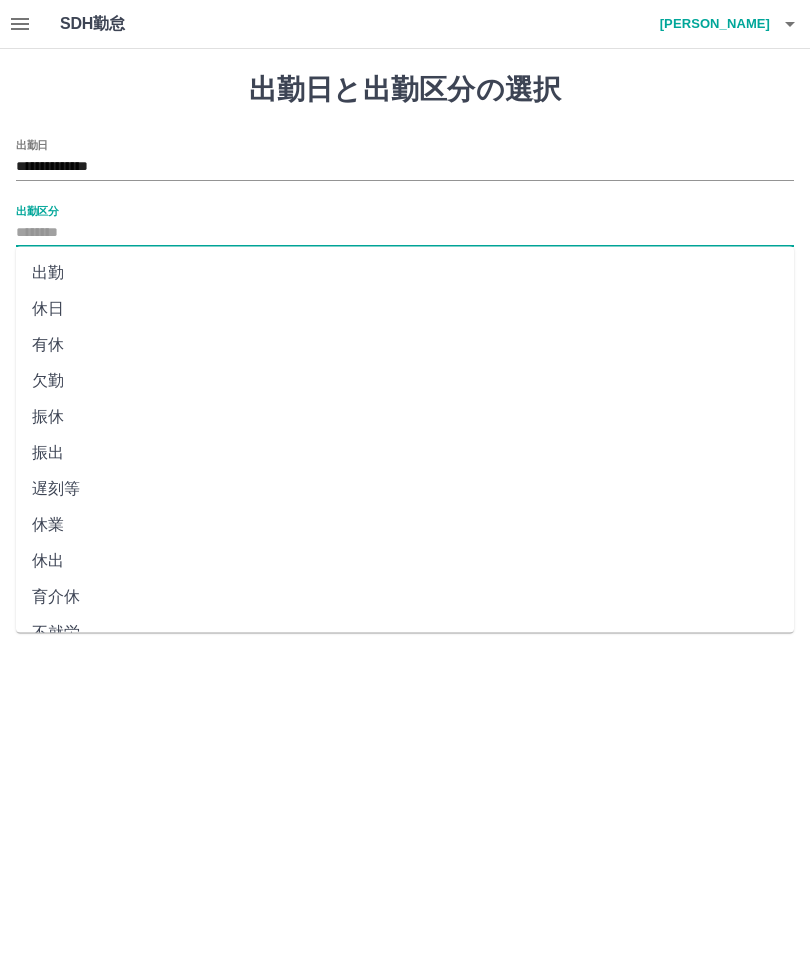 click on "出勤" at bounding box center (405, 273) 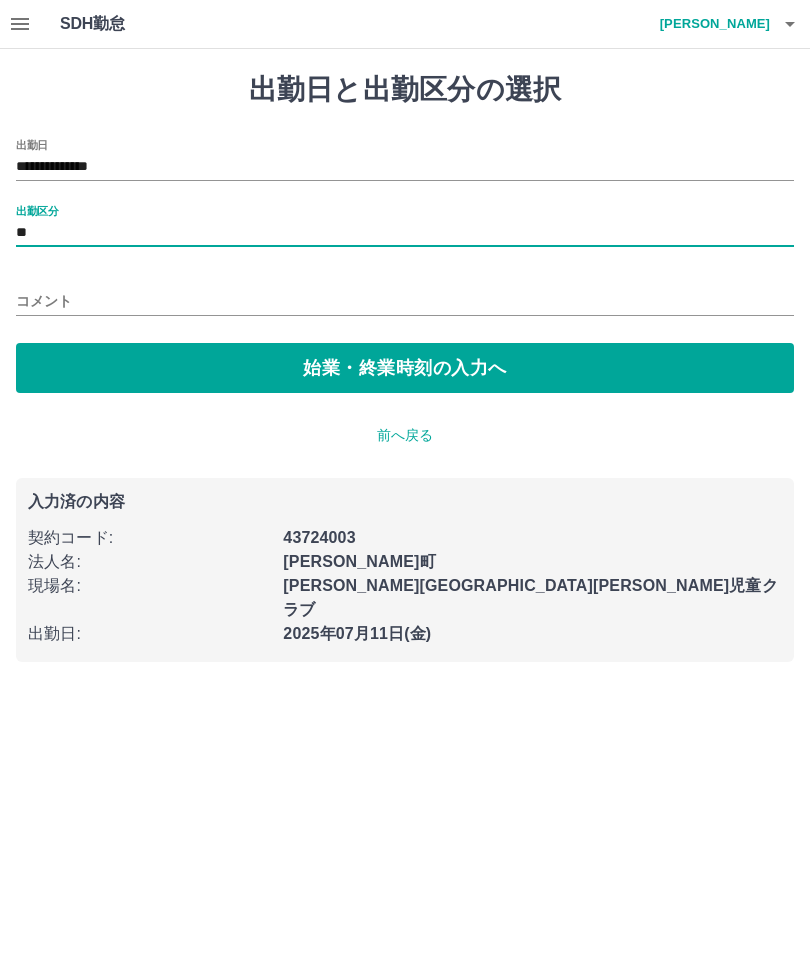 click on "始業・終業時刻の入力へ" at bounding box center [405, 368] 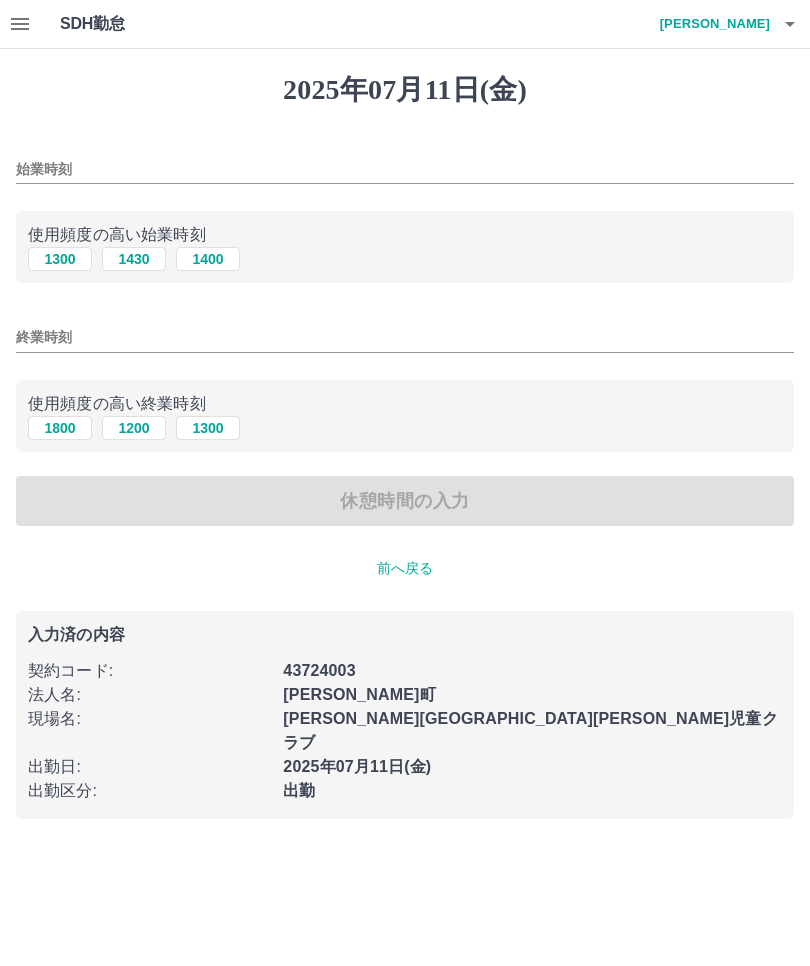click on "1300" at bounding box center (60, 259) 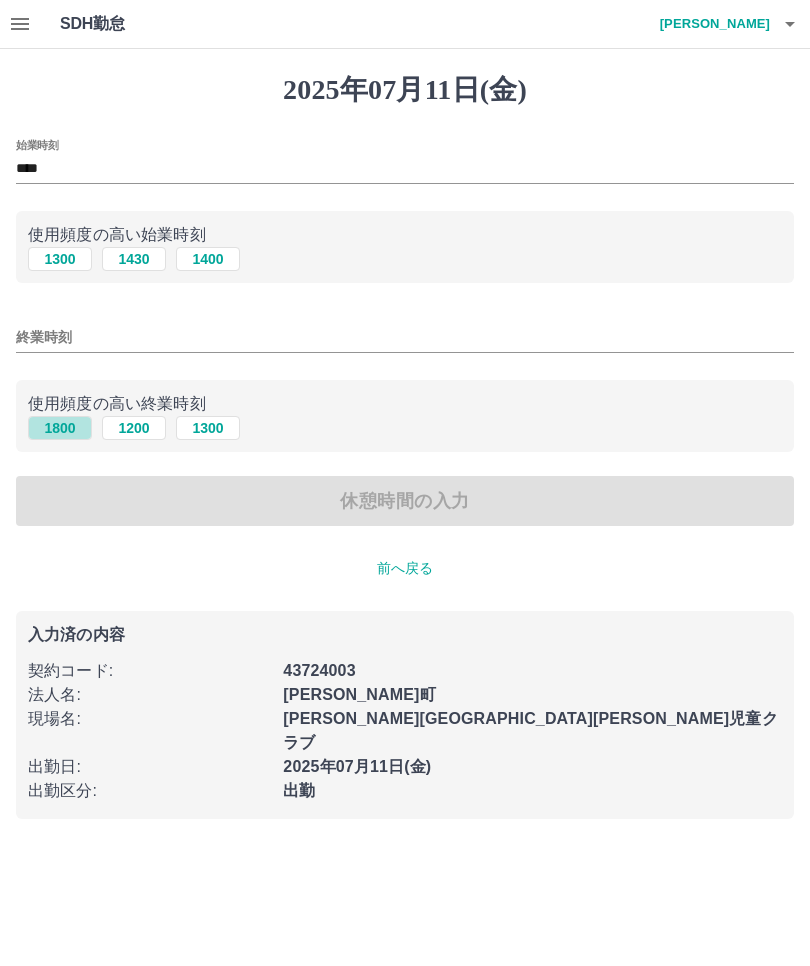 click on "1800" at bounding box center [60, 428] 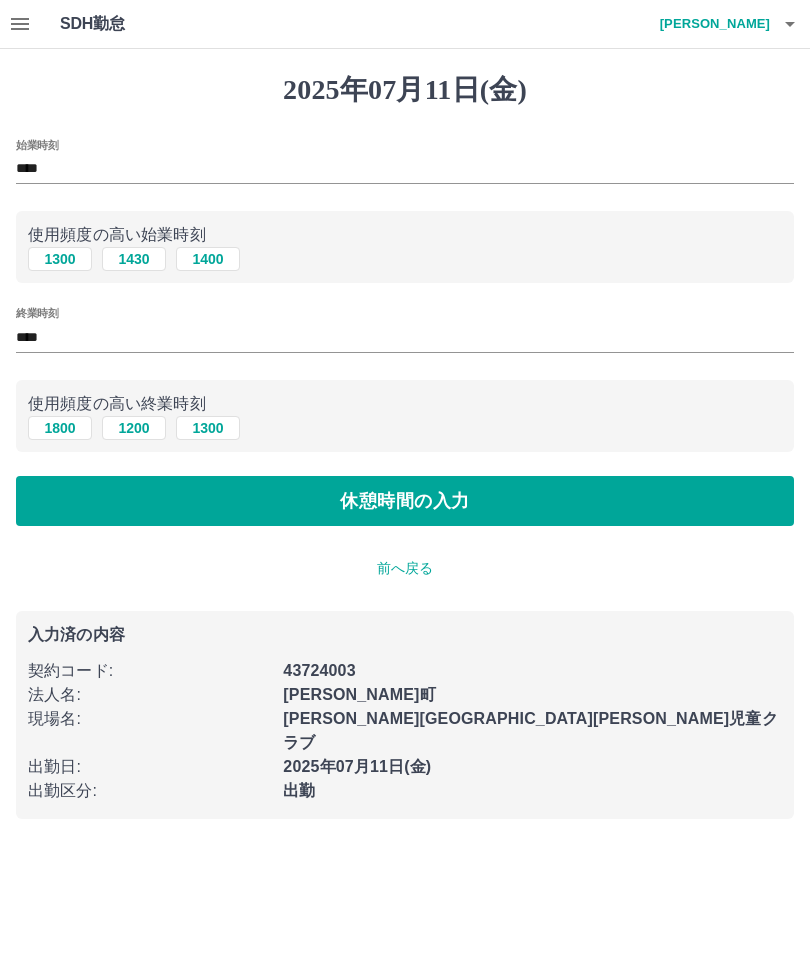 click on "休憩時間の入力" at bounding box center [405, 501] 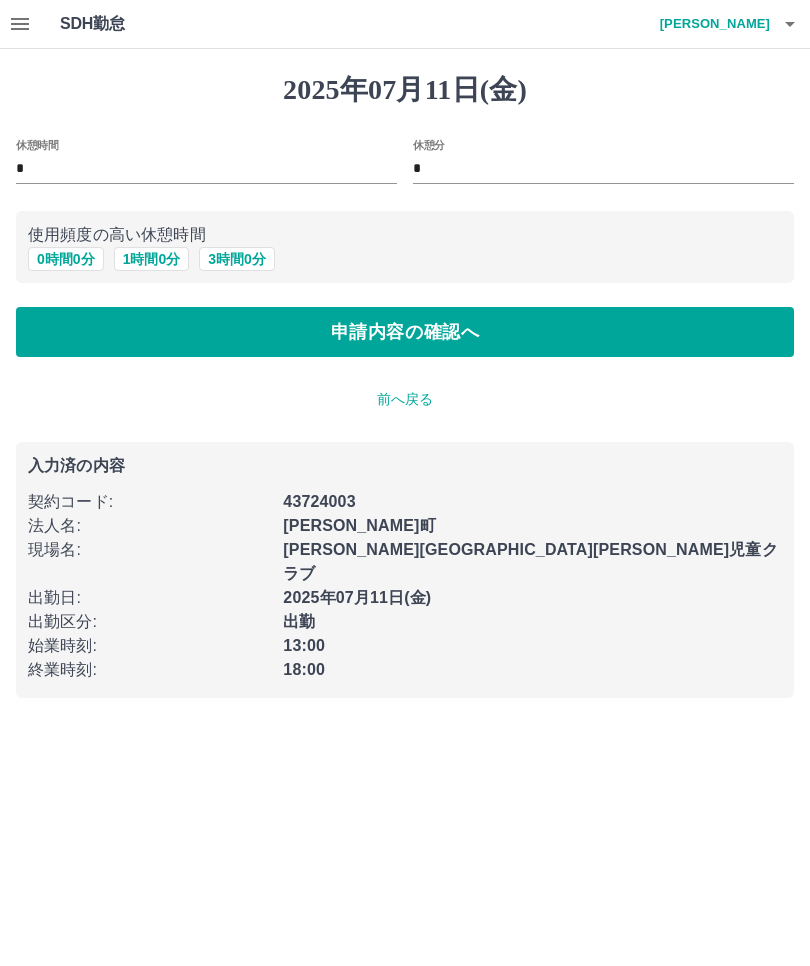 click on "申請内容の確認へ" at bounding box center (405, 332) 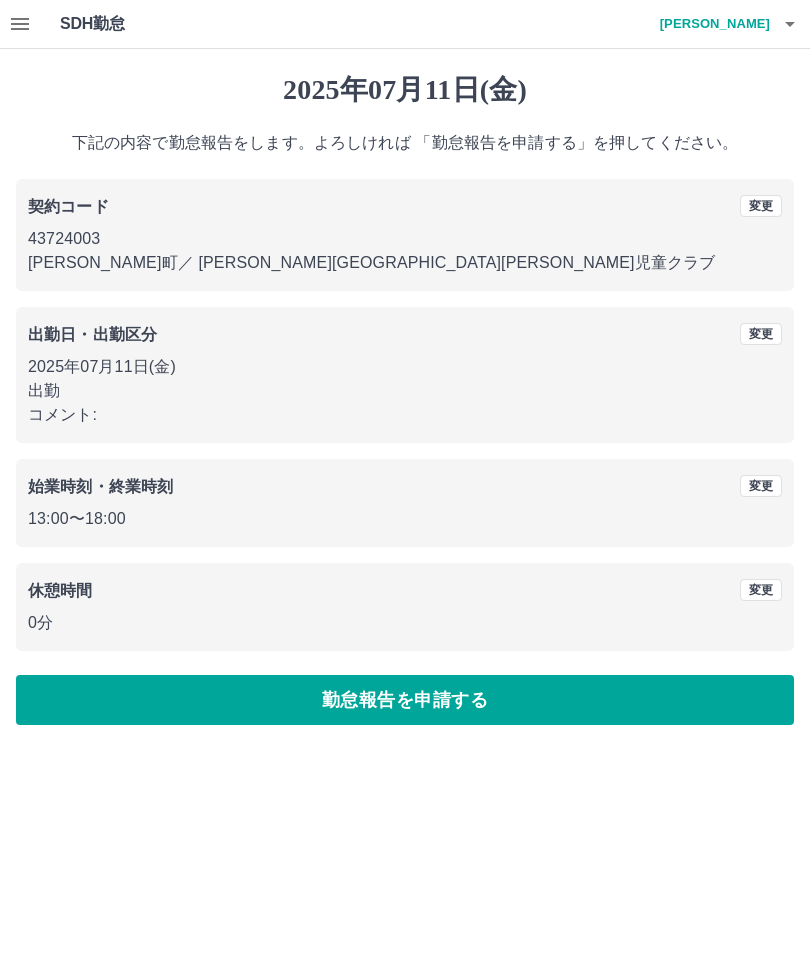 click on "変更" at bounding box center (761, 334) 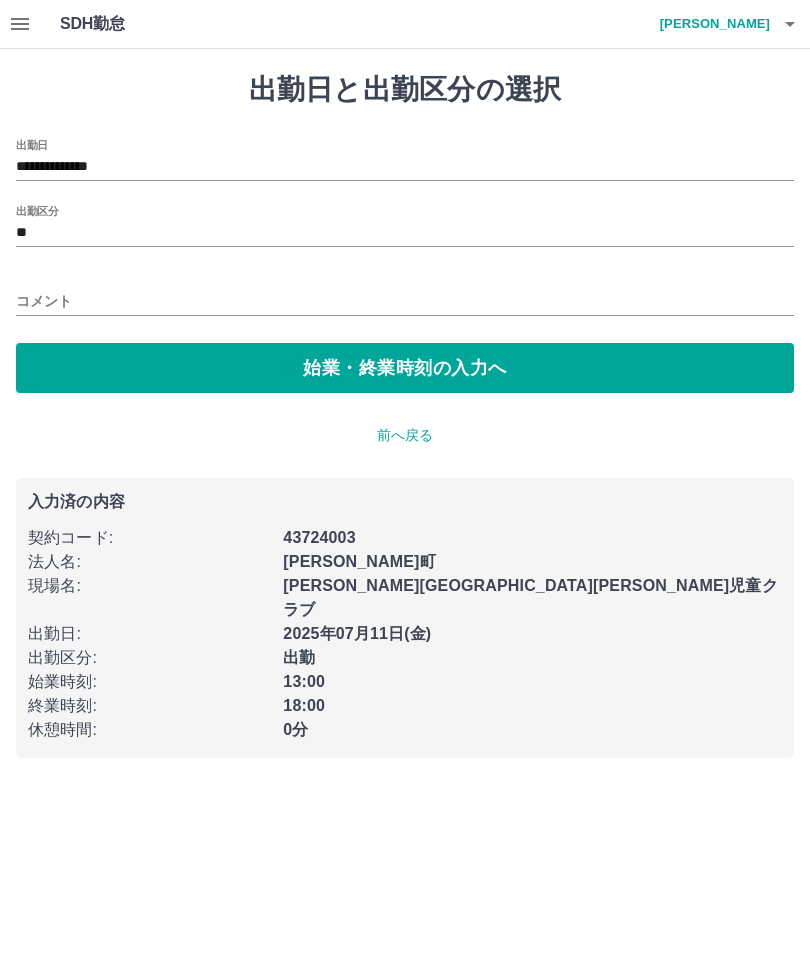 click on "コメント" at bounding box center (405, 301) 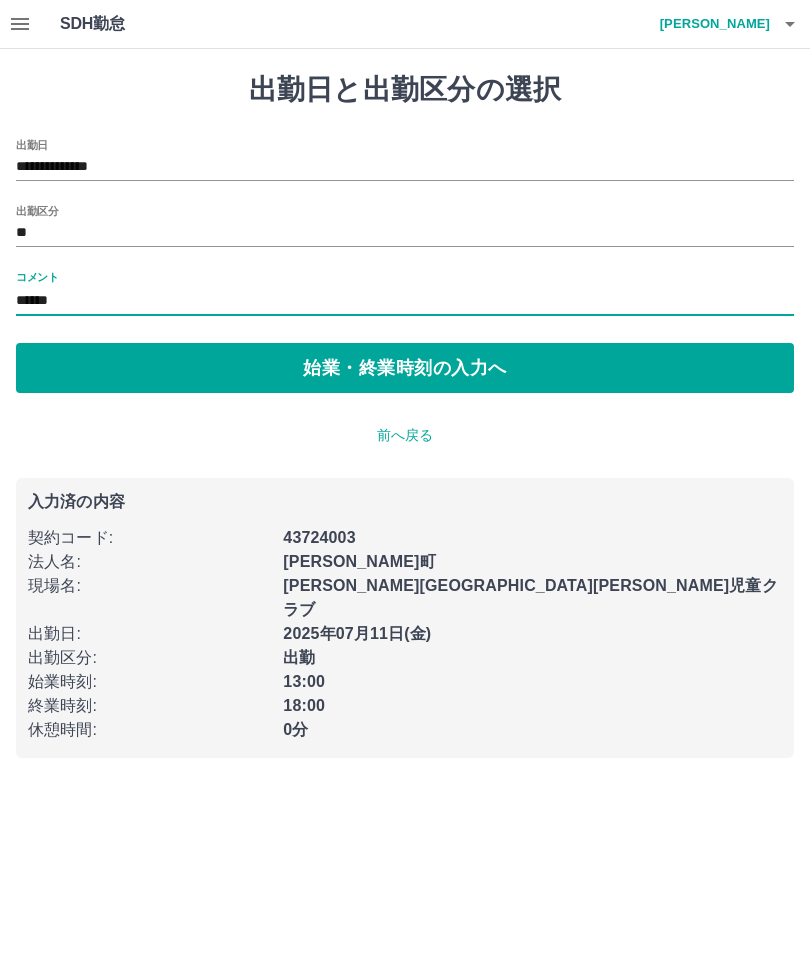 type on "*****" 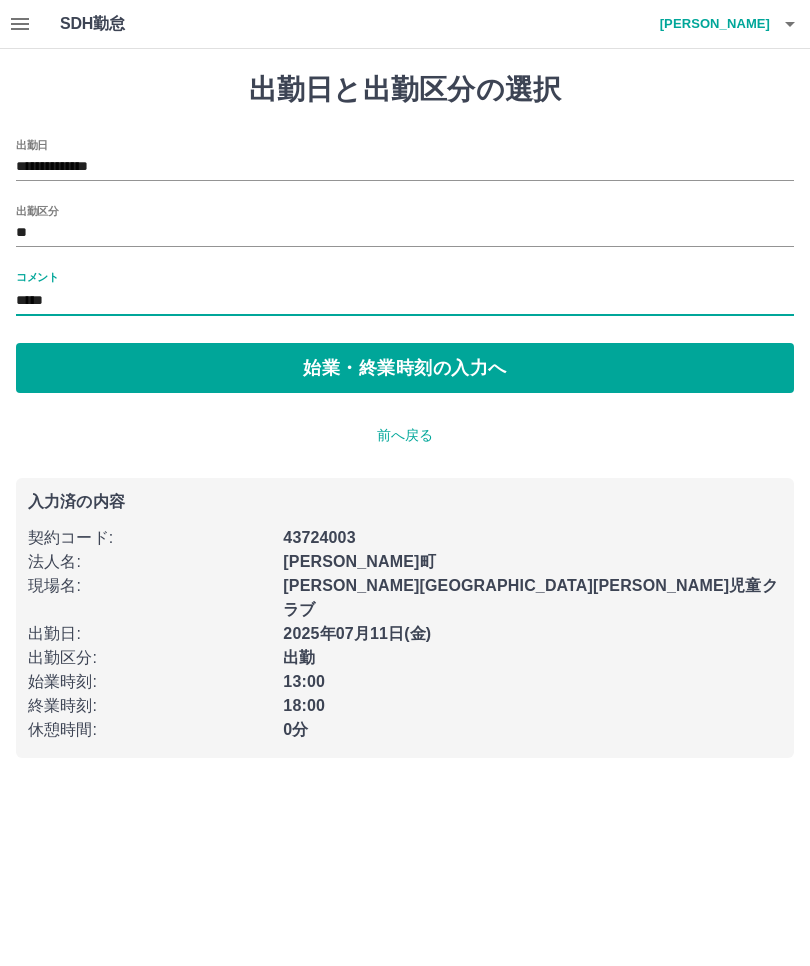click on "始業・終業時刻の入力へ" at bounding box center [405, 368] 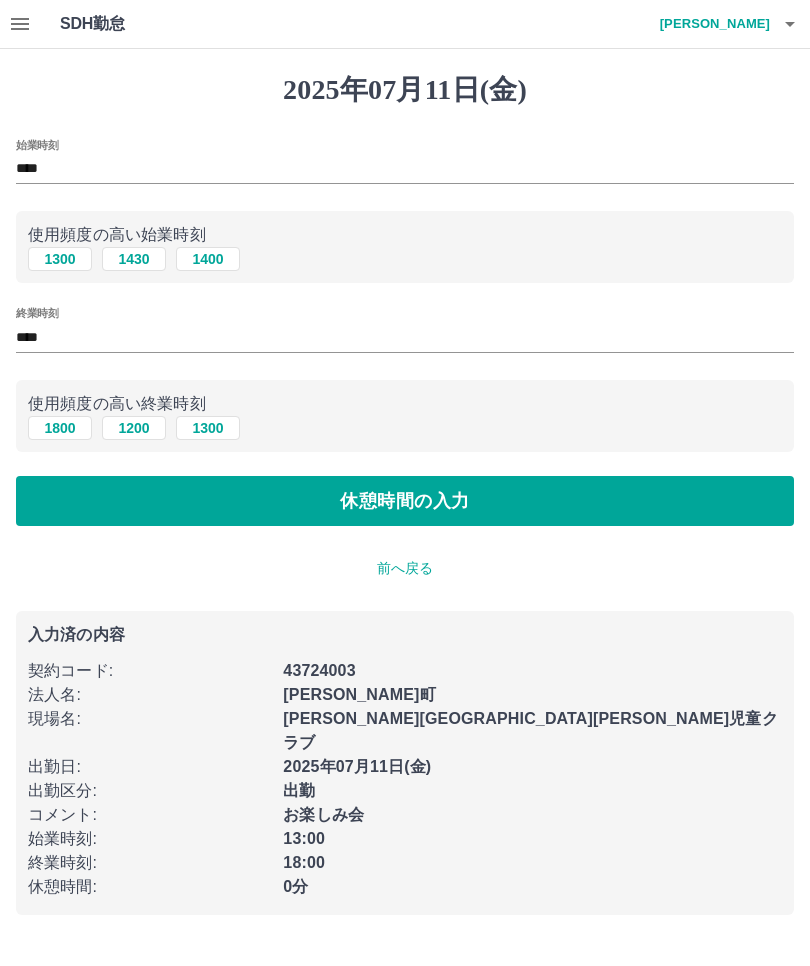 click on "休憩時間の入力" at bounding box center (405, 501) 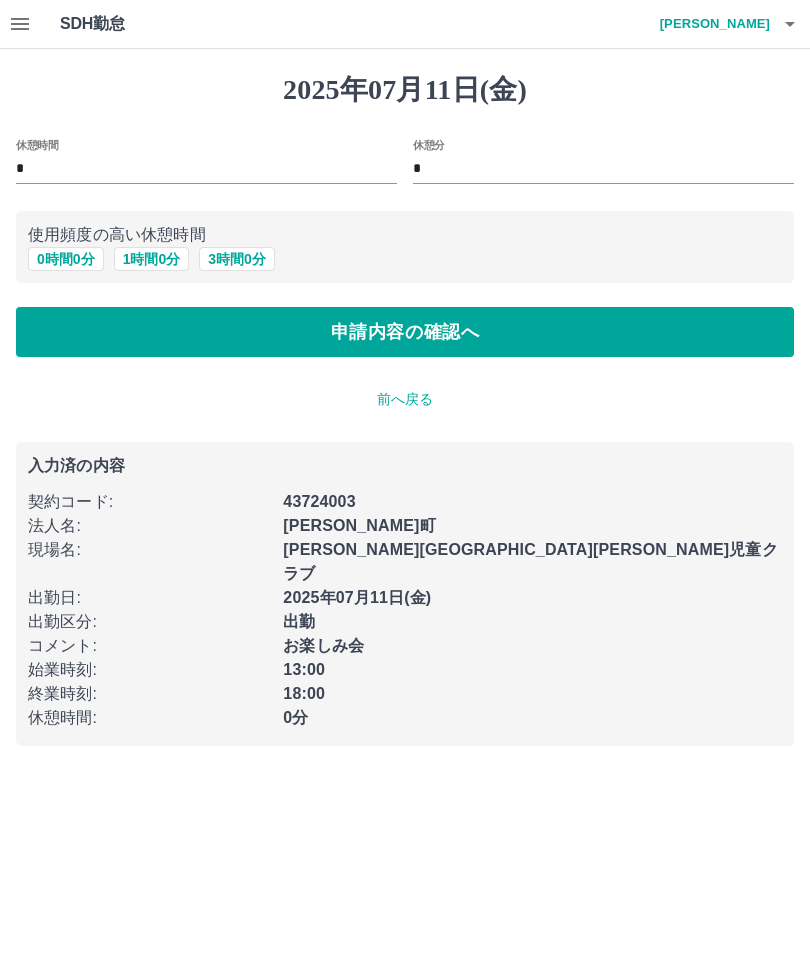 click on "申請内容の確認へ" at bounding box center (405, 332) 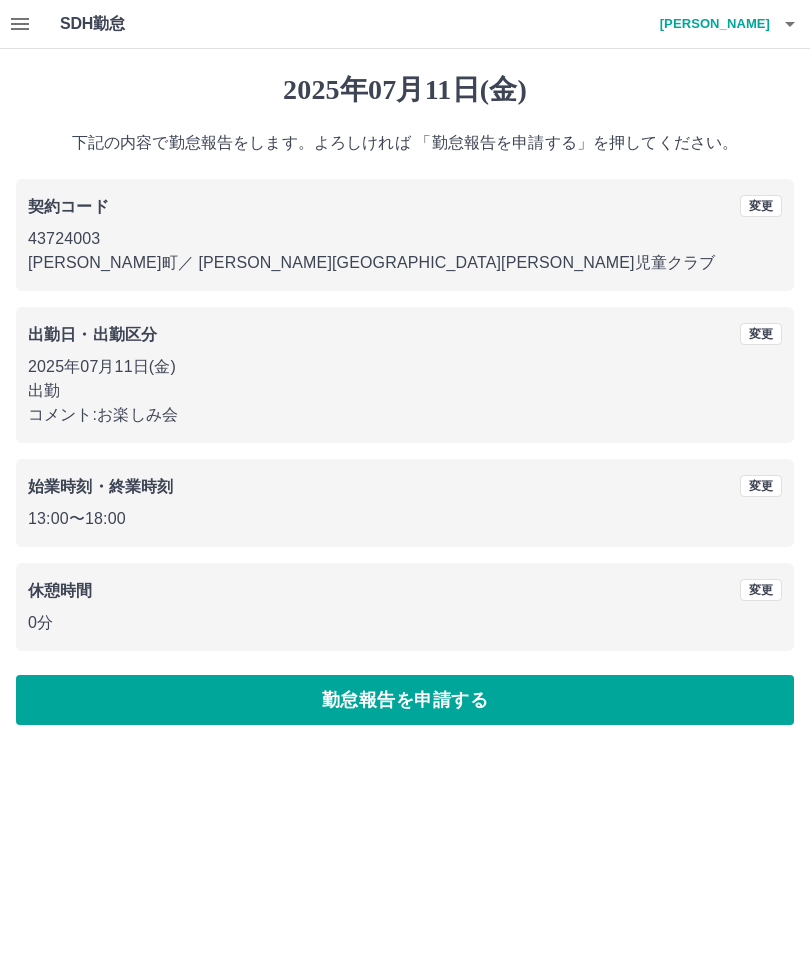 click on "勤怠報告を申請する" at bounding box center (405, 700) 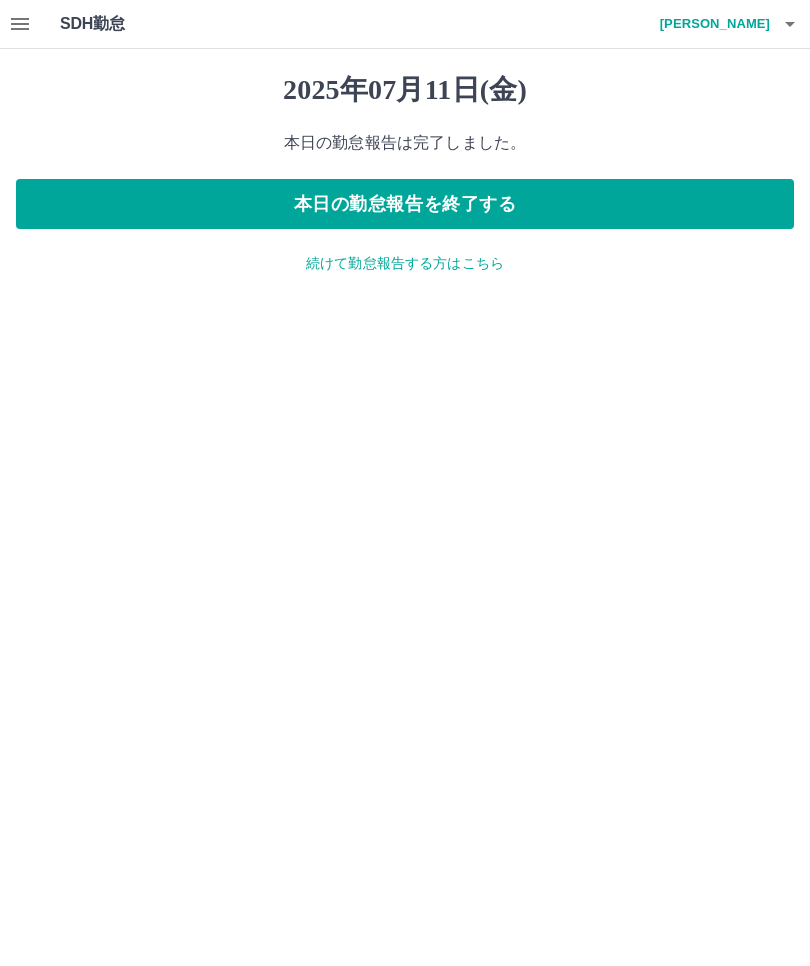 click on "本日の勤怠報告を終了する" at bounding box center (405, 204) 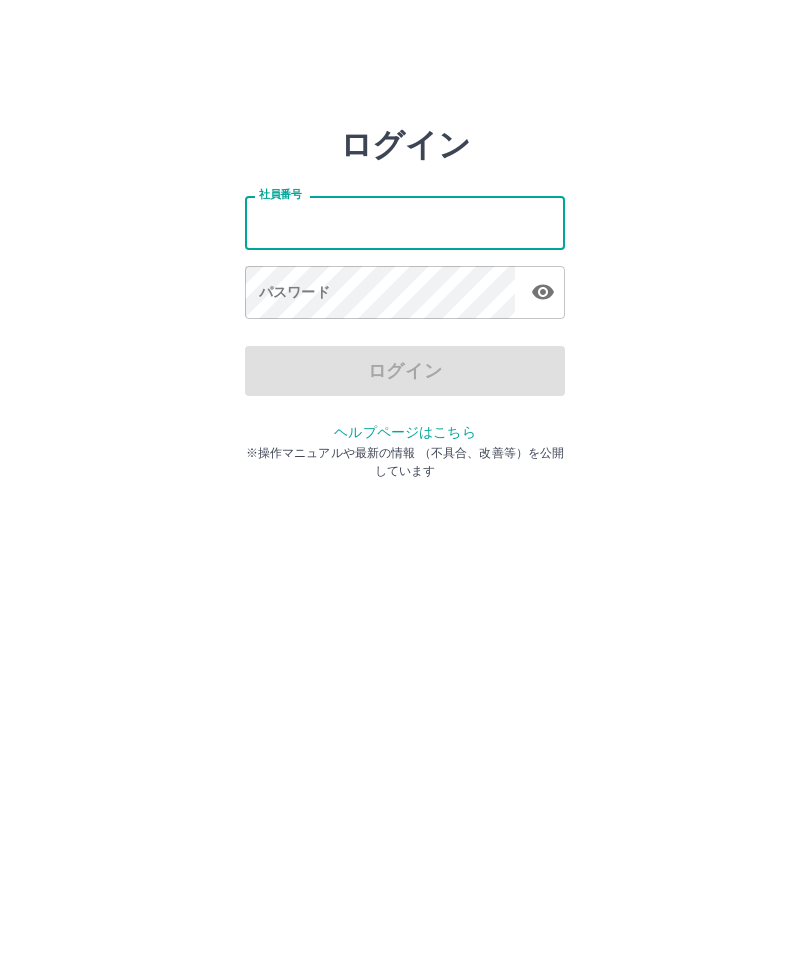 scroll, scrollTop: 0, scrollLeft: 0, axis: both 